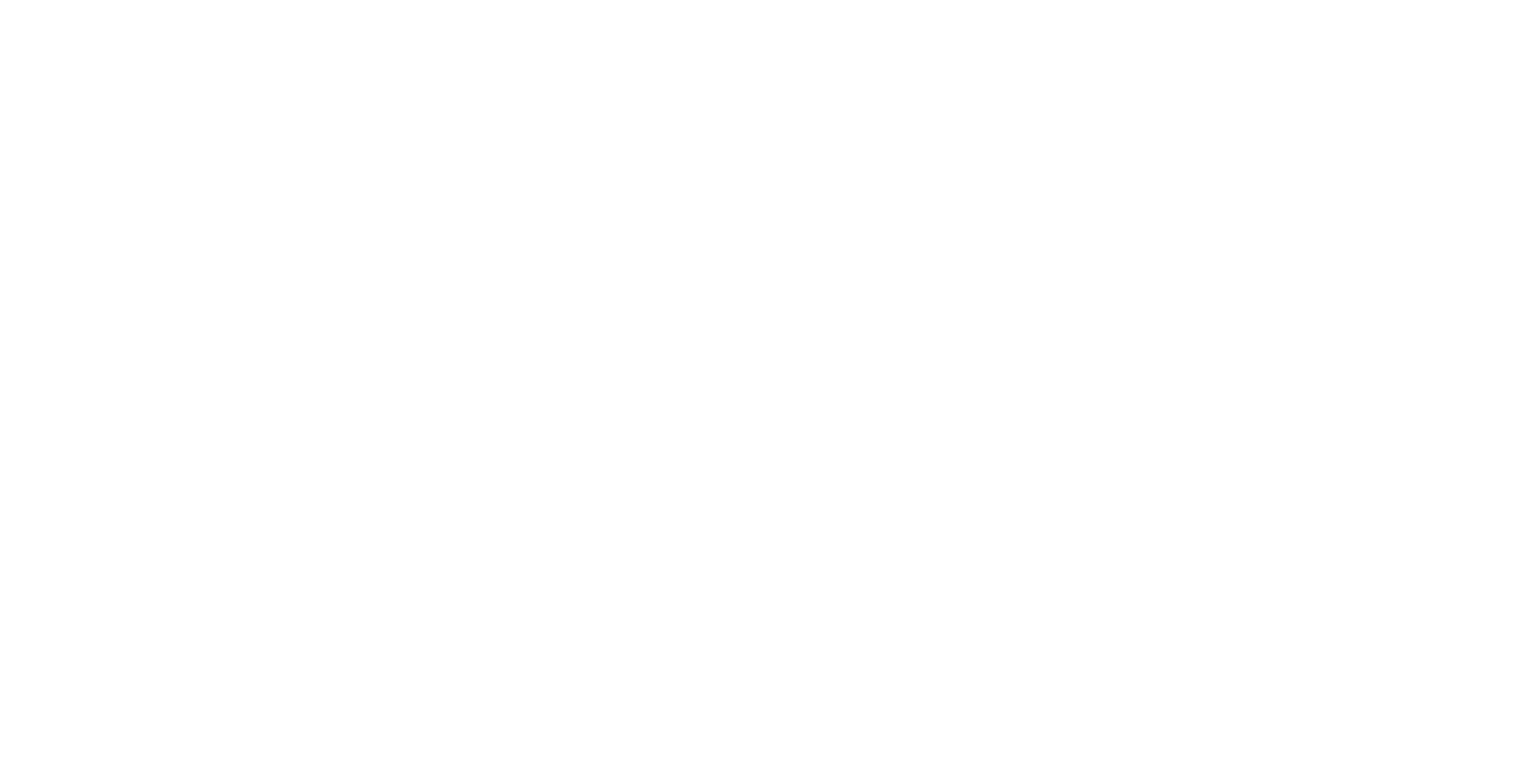 scroll, scrollTop: 0, scrollLeft: 0, axis: both 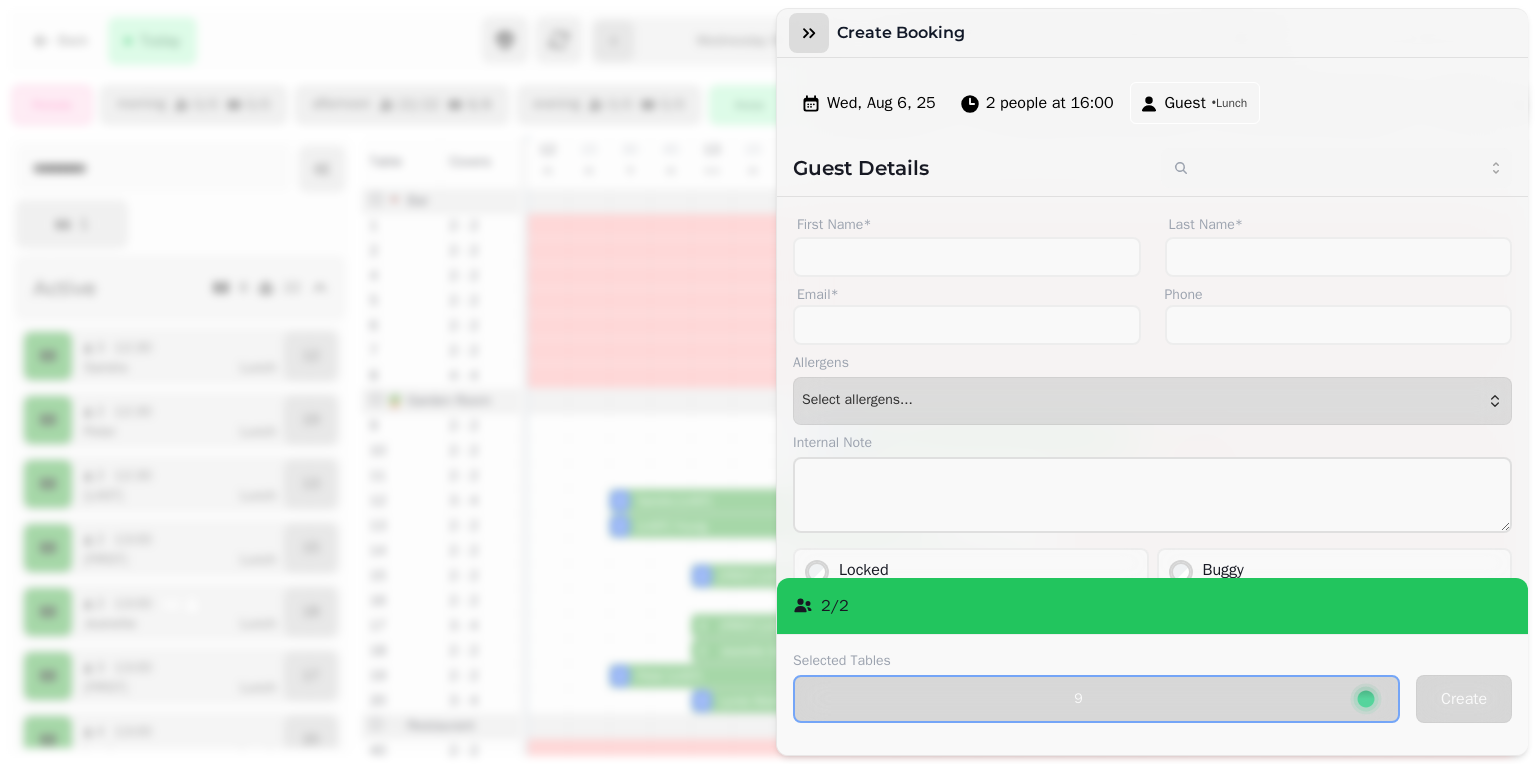 click 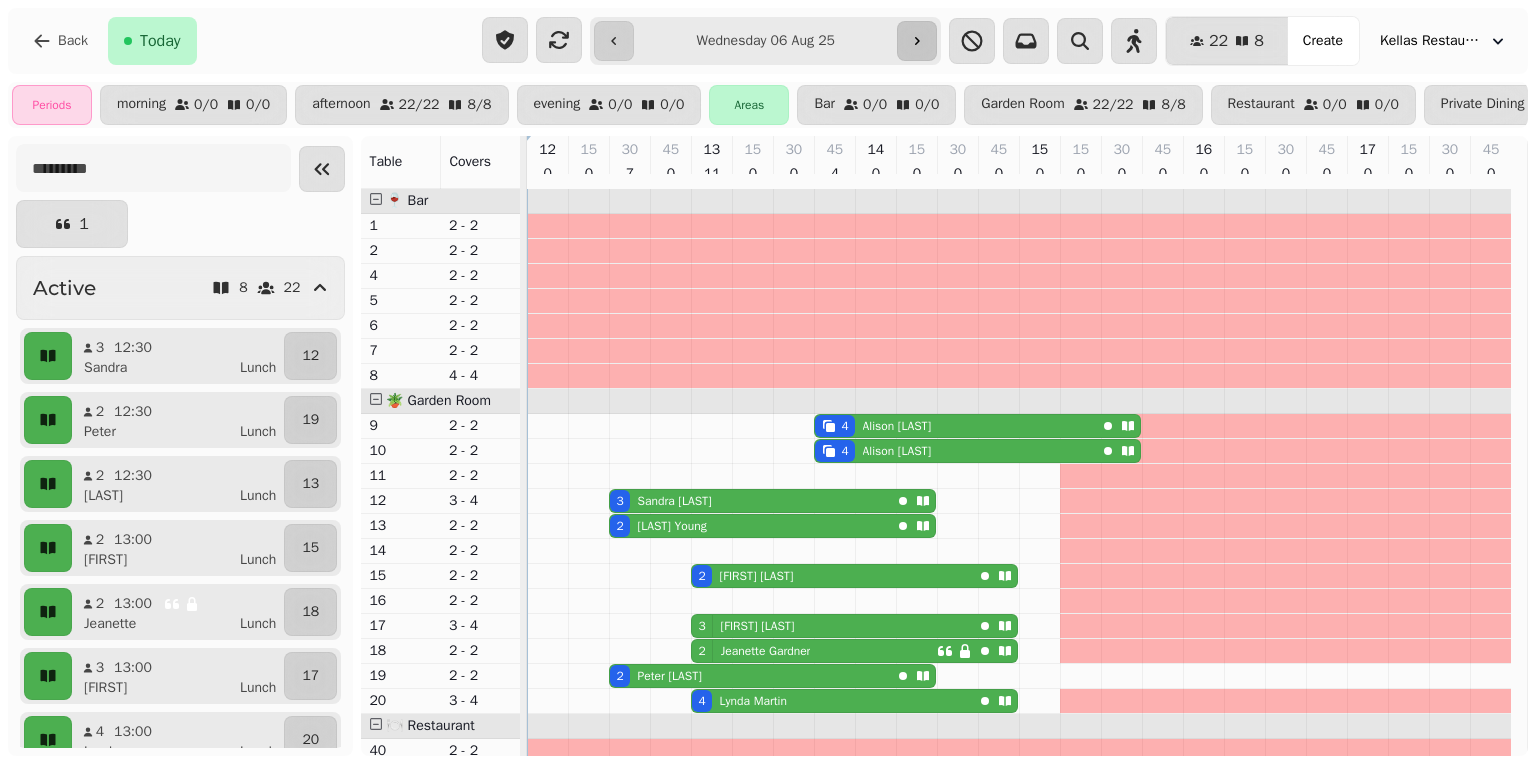 click 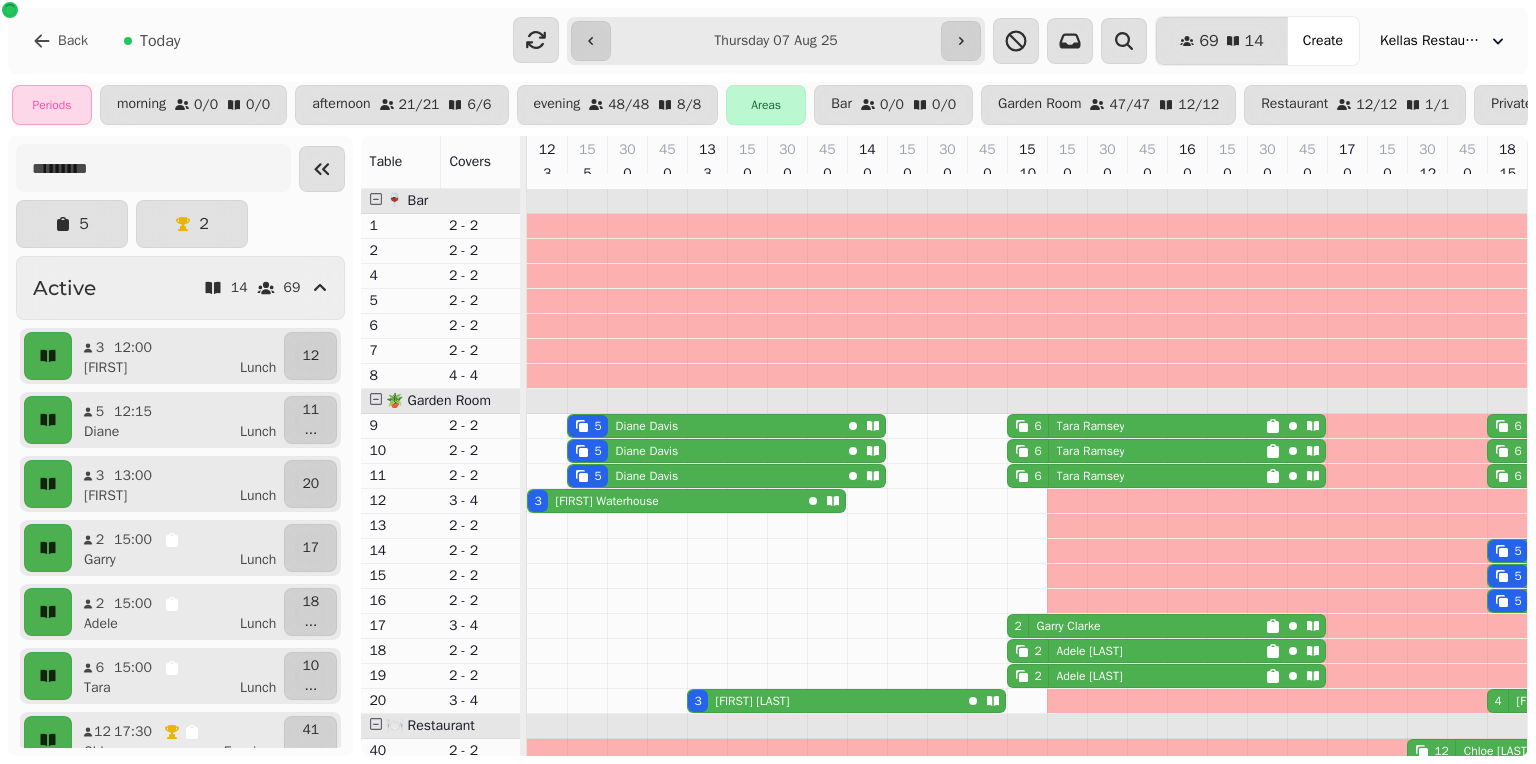 click on "**********" at bounding box center [776, 41] 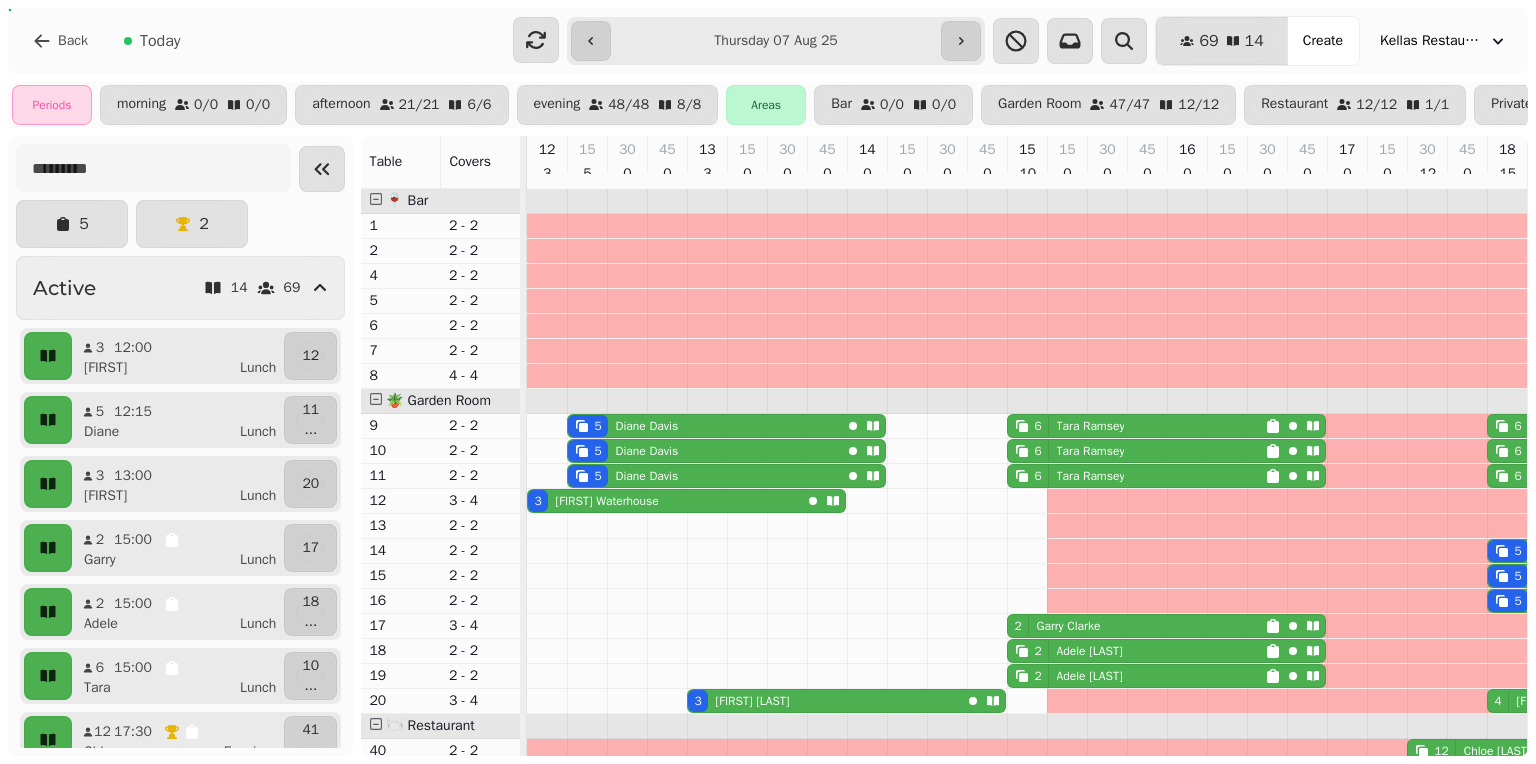 click on "**********" at bounding box center [776, 41] 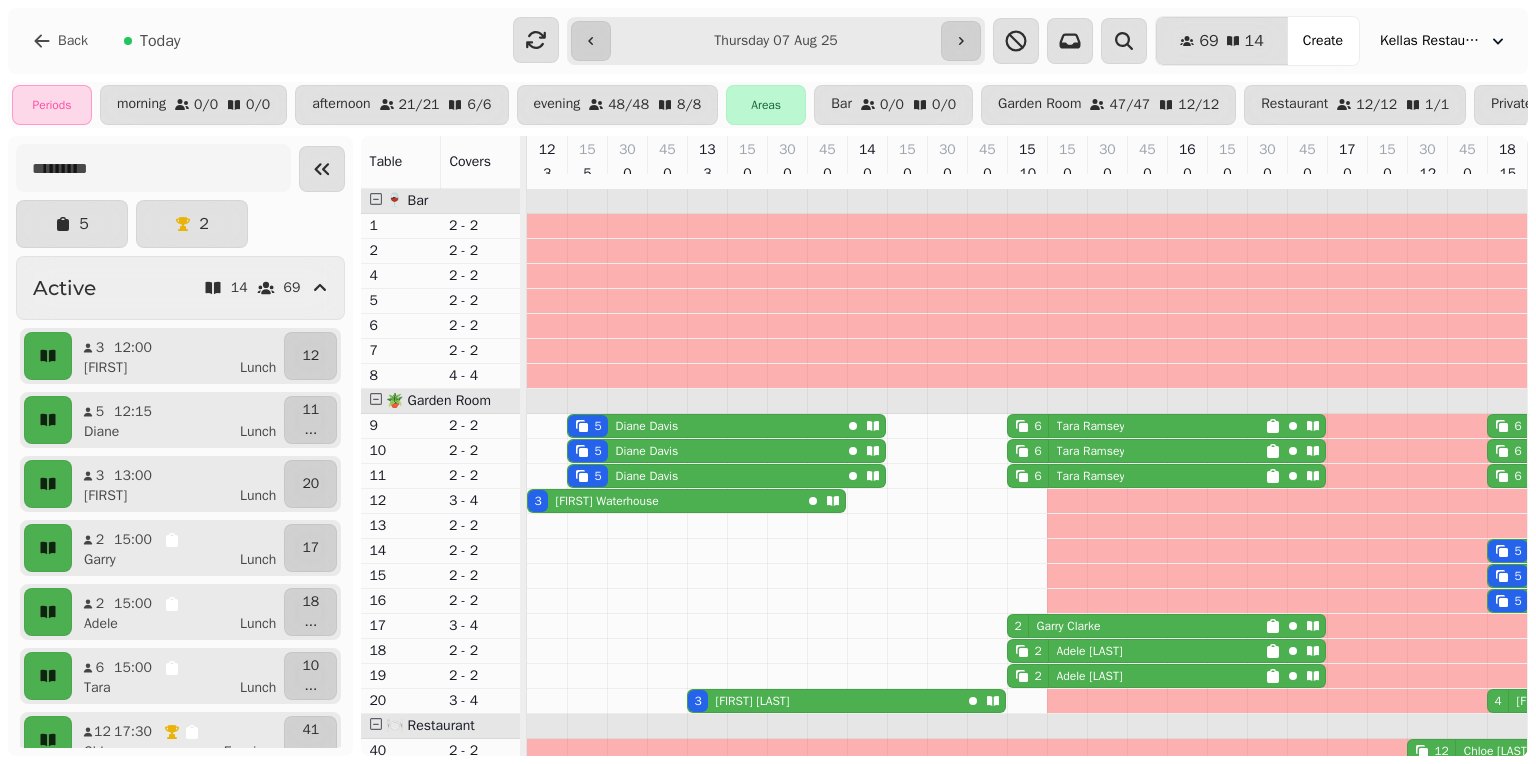 click on "**********" at bounding box center (776, 41) 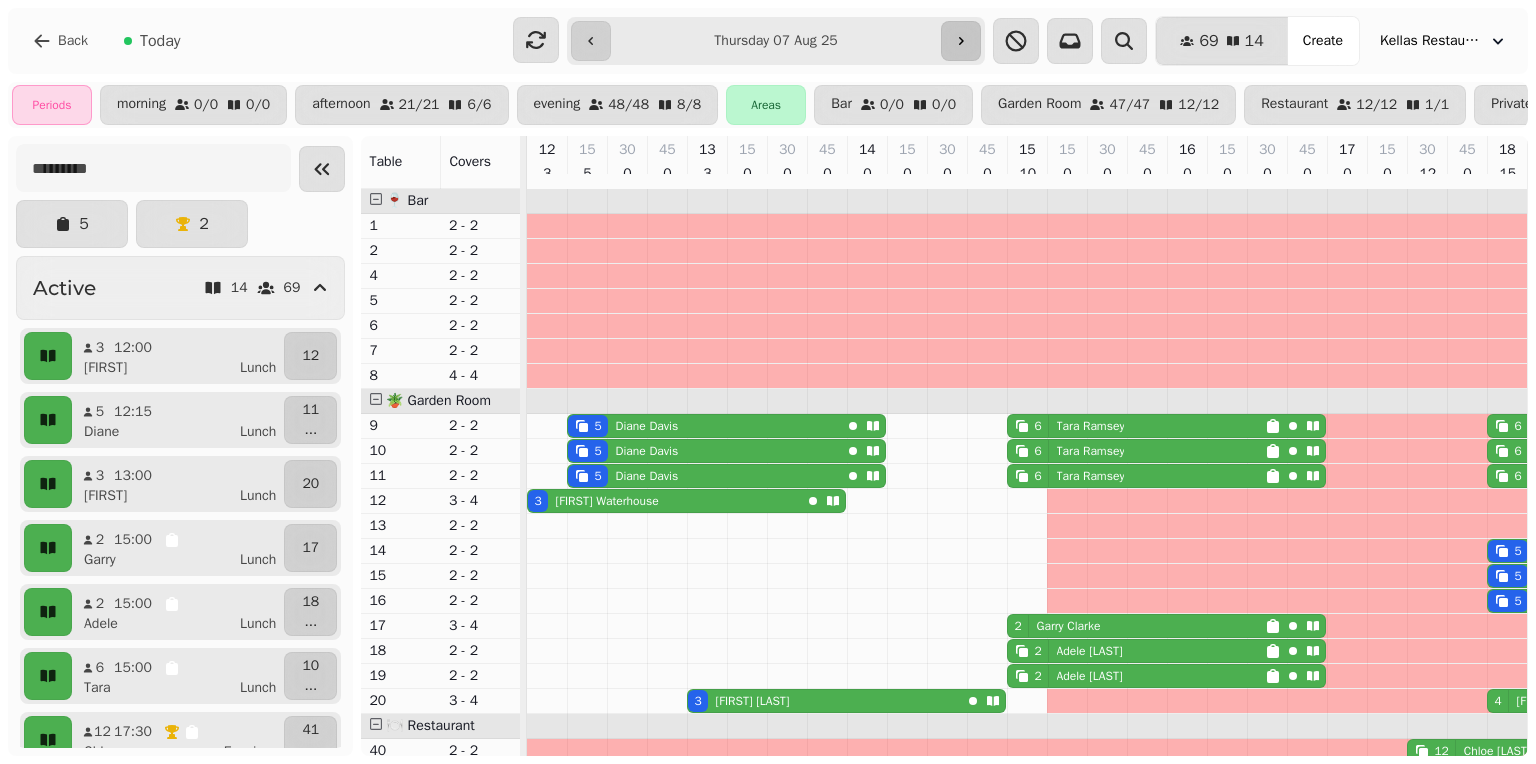 click 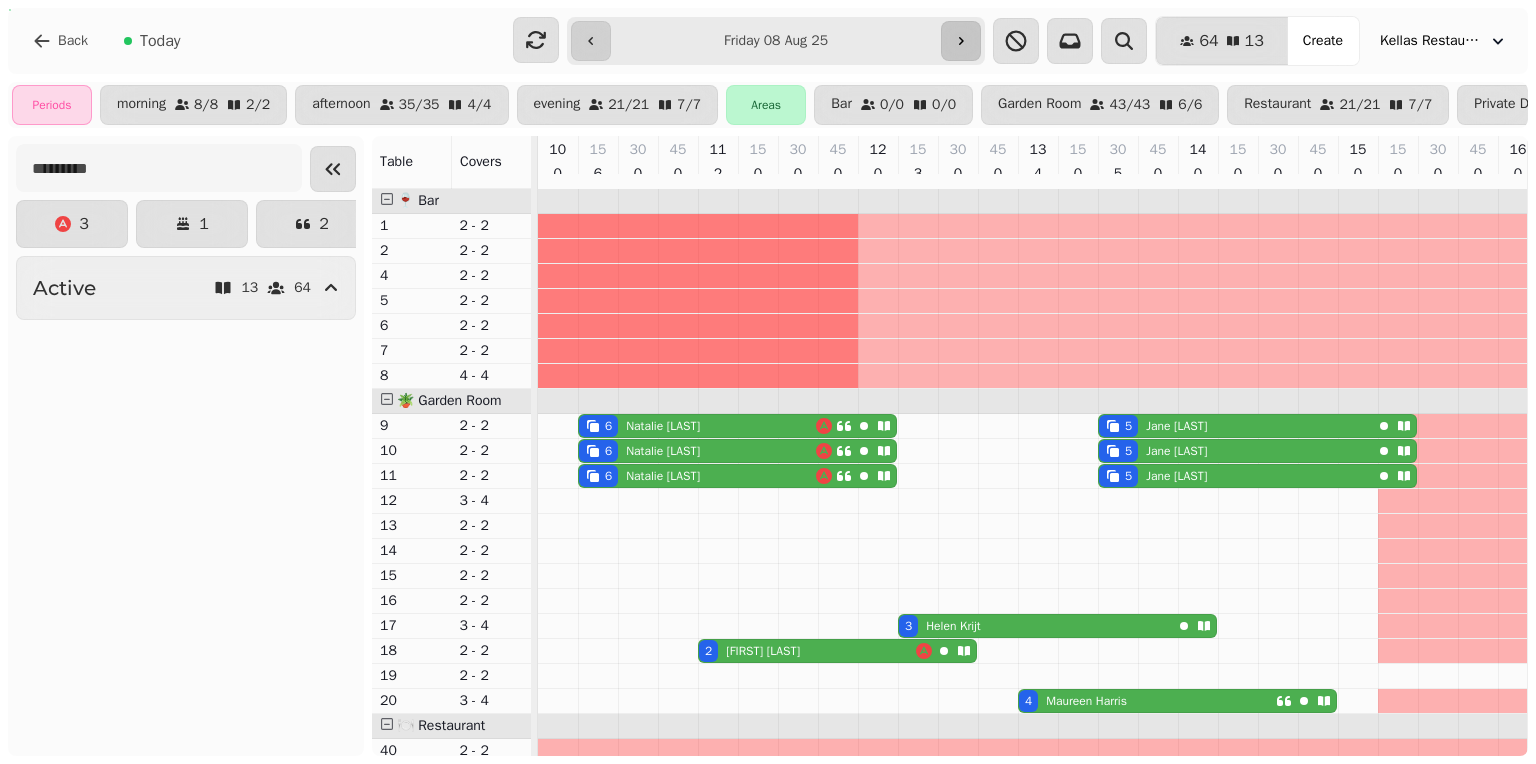 click 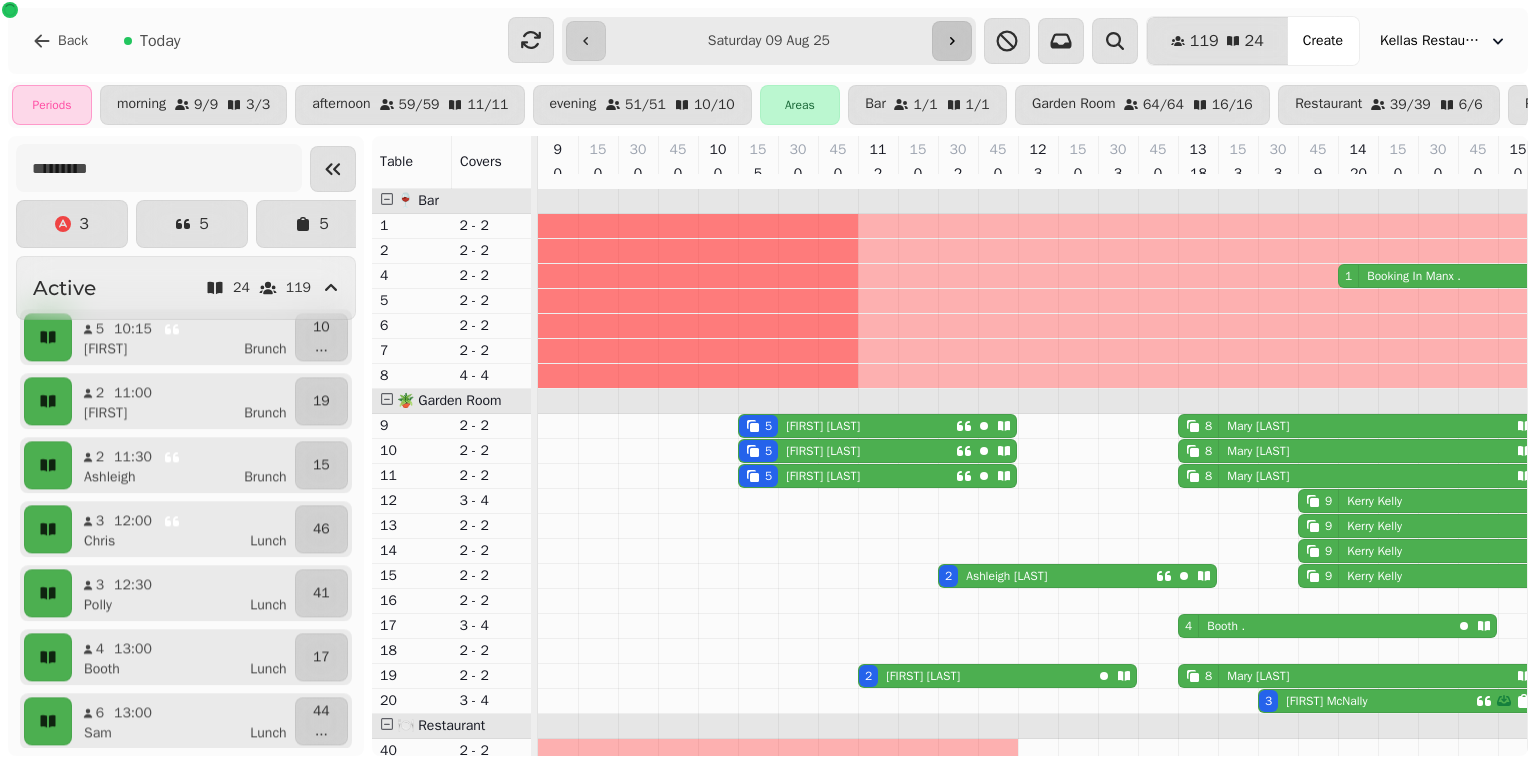 scroll, scrollTop: 0, scrollLeft: 97, axis: horizontal 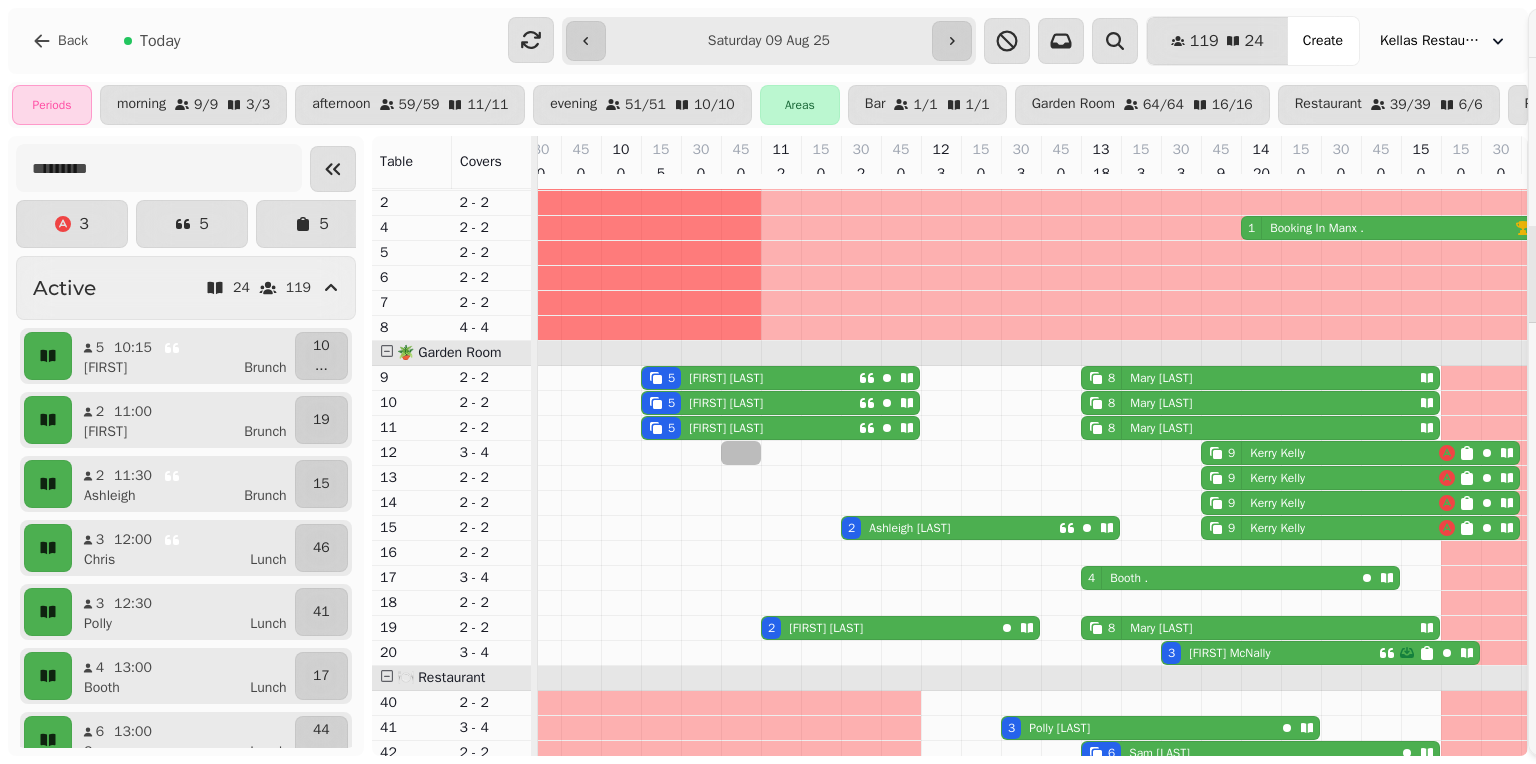 click on "Create Booking Sat, Aug 9, 25 Guests & Time Guest Select a date August 9th, 2025 Su Mo Tu We Th Fr Sa August 2025 1st 2nd 3rd 4th 5th 6th 7th 8th 9th 10th 11th 12th 13th 14th 15th 16th 17th 18th 19th 20th 21st 22nd 23rd 24th 25th 26th 27th 28th 29th 30th 31st September 2025 1st 2nd 3rd 4th 5th 6th 7th 8th 9th 10th 11th 12th 13th 14th 15th 16th 17th 18th 19th 20th 21st 22nd 23rd 24th 25th 26th 27th 28th 29th 30th October 2025 1st 2nd 3rd 4th 5th 6th 7th 8th 9th 10th 11th 12th 13th 14th 15th 16th 17th 18th 19th 20th 21st 22nd 23rd 24th 25th 26th 27th 28th 29th 30th 31st November 2025 1st 2nd 3rd 4th 5th 6th 7th 8th 9th 10th 11th 12th 13th 14th 15th 16th 17th 18th 19th 20th 21st 22nd 23rd 24th 25th 26th 27th 28th 29th 30th December 2025 1st 2nd 3rd 4th 5th 6th 7th 8th 9th 10th 11th 12th 13th 14th 15th 16th 17th 18th 19th 20th 21st 22nd 23rd 24th 25th 26th 27th 28th 29th 30th 31st January 2026 1st 2nd 3rd 4th 5th 6th 7th 8th 9th 10th 11th 12th 13th 14th 15th 16th 17th 18th 19th 20th 21st 22nd 23rd 24th 25th 26th" at bounding box center (768, 398) 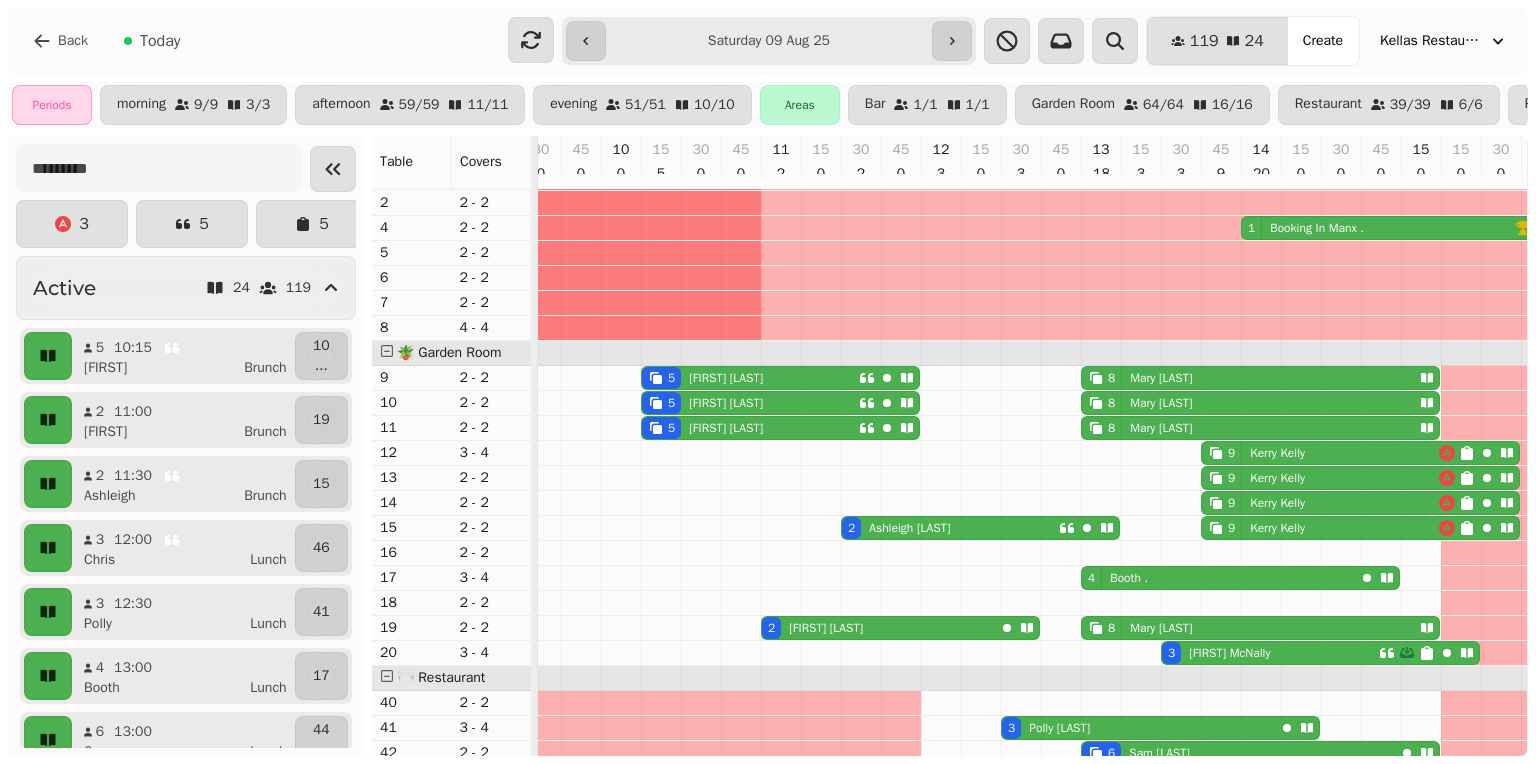 scroll, scrollTop: 48, scrollLeft: 56, axis: both 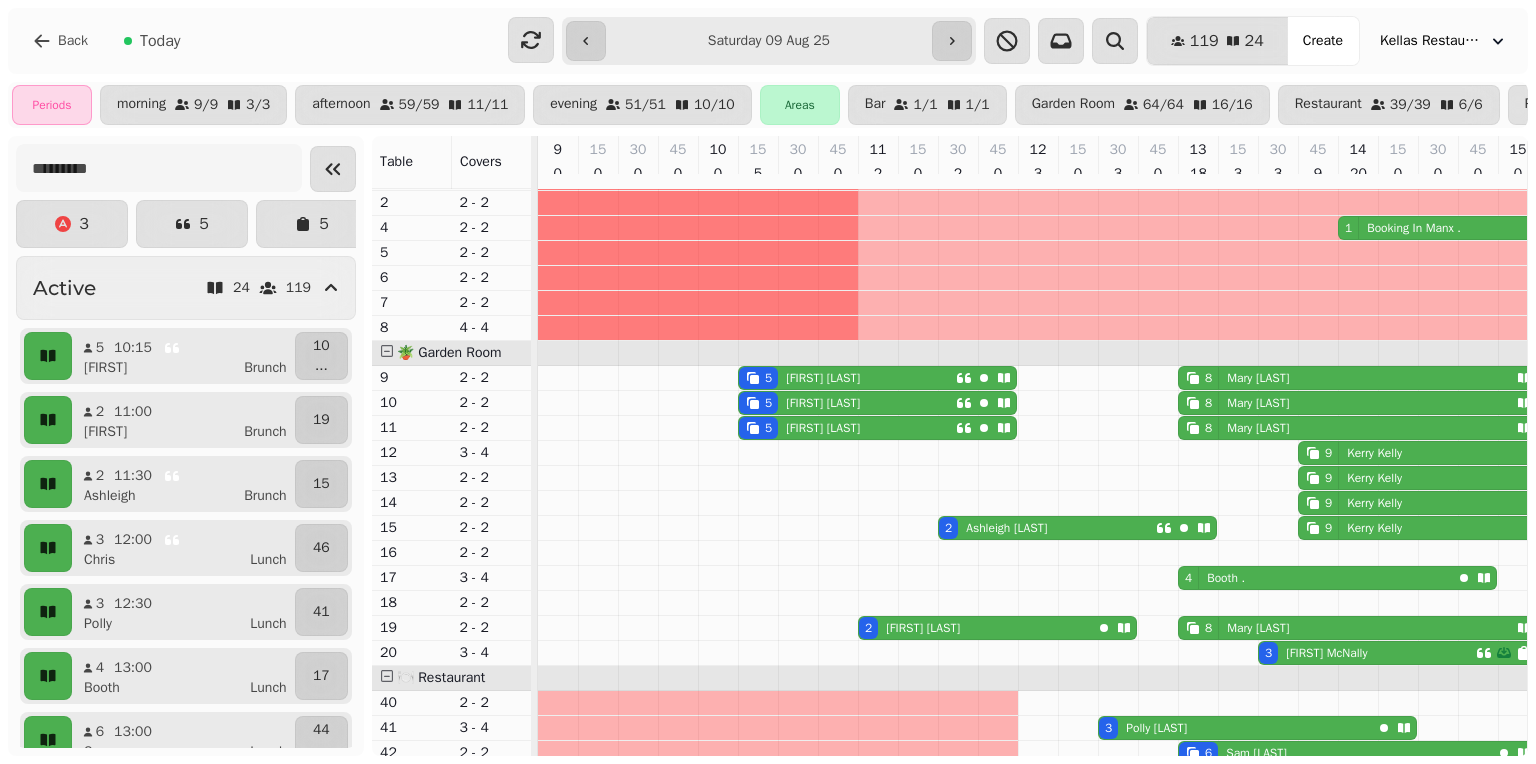 click on "[FIRST]   [LAST]" at bounding box center [1002, 528] 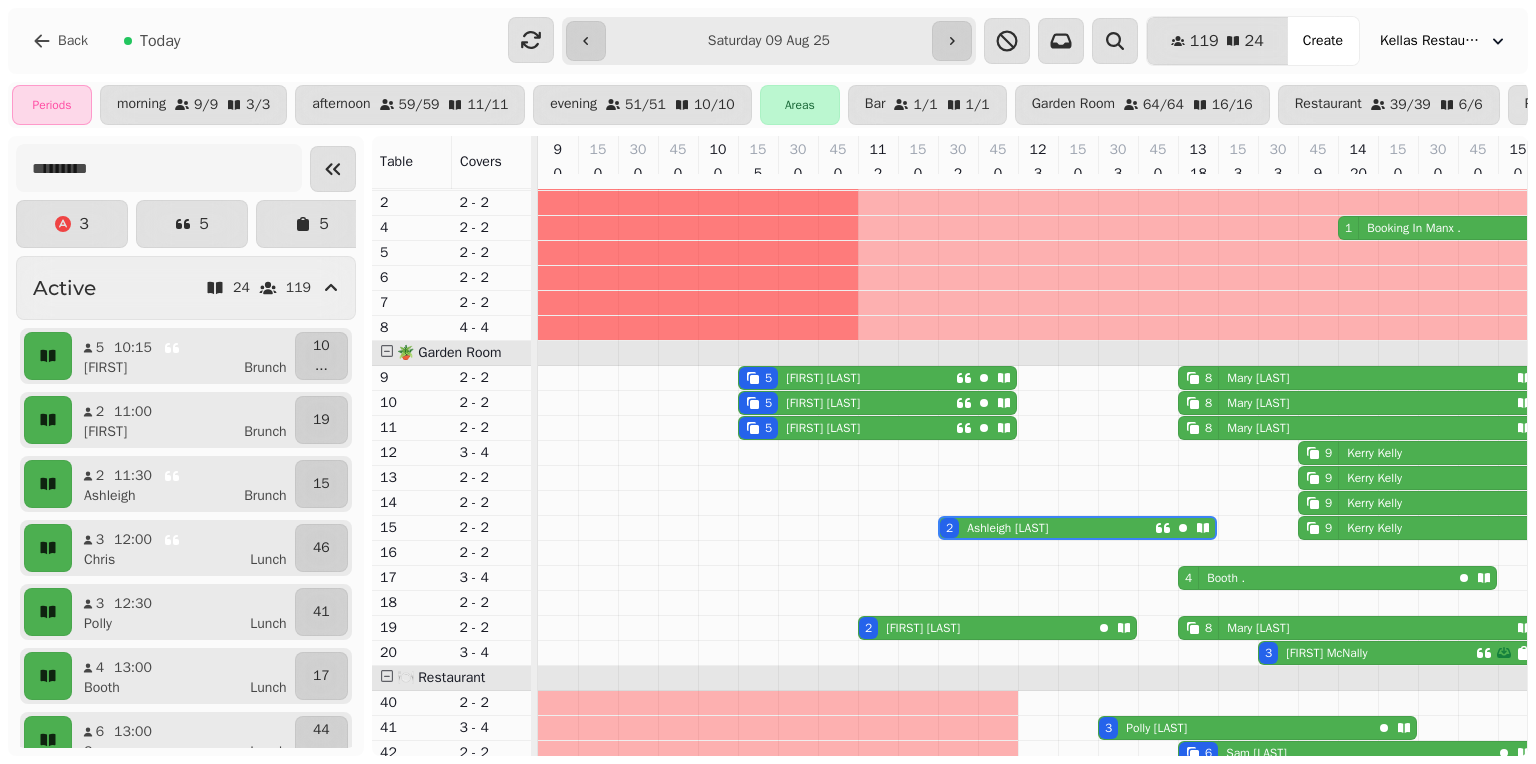 scroll, scrollTop: 0, scrollLeft: 387, axis: horizontal 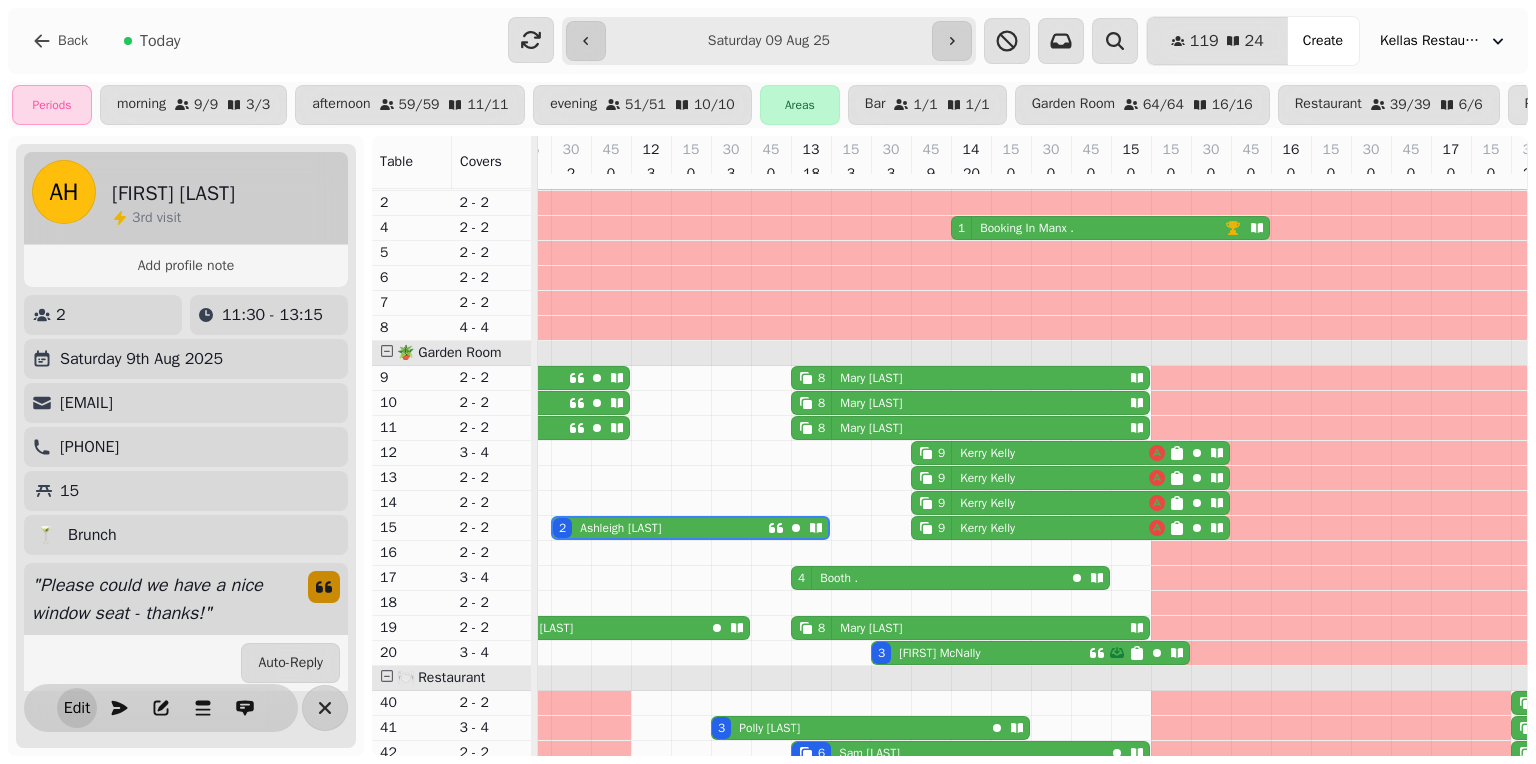click on "Edit" at bounding box center [77, 708] 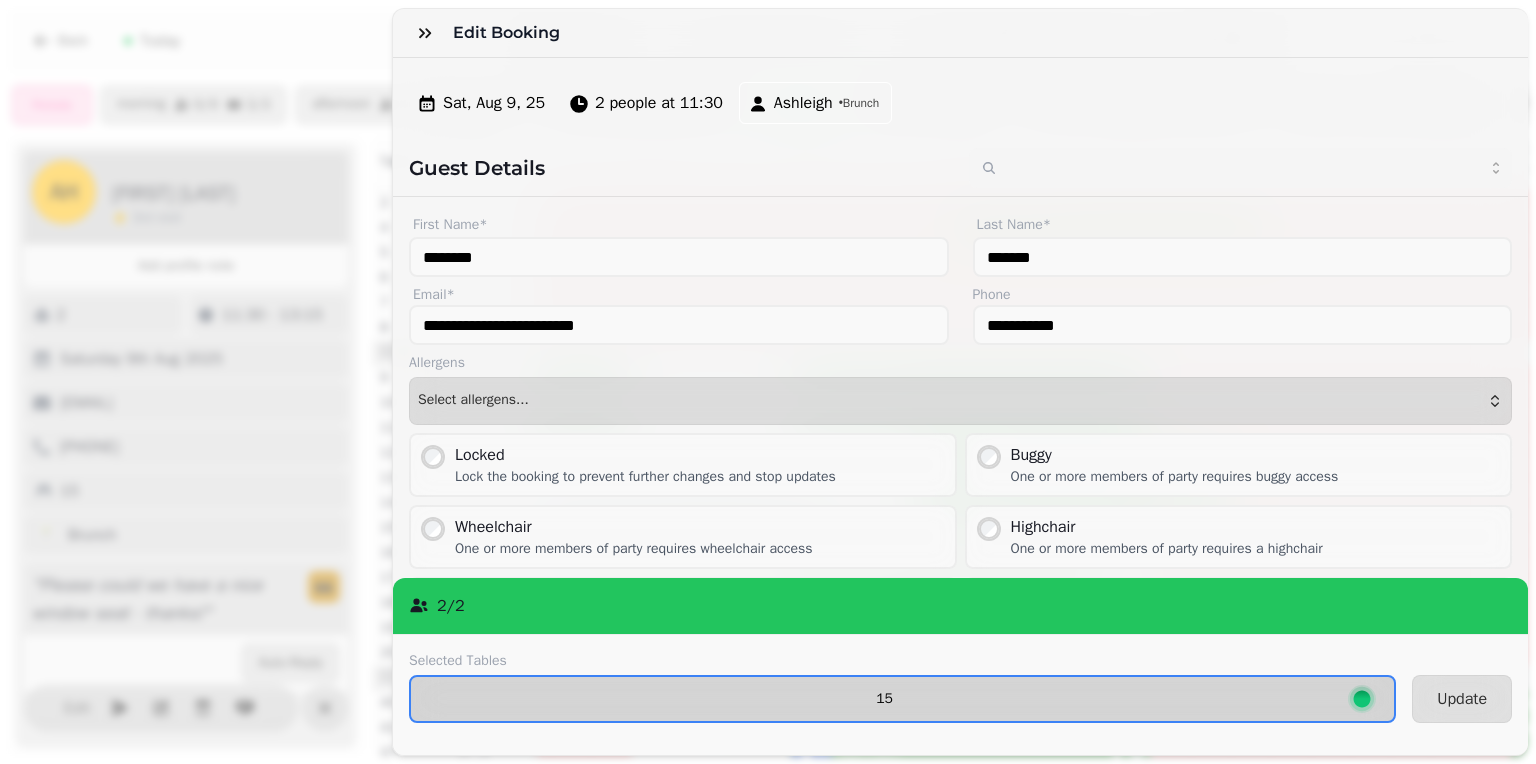 click on "15" at bounding box center (884, 699) 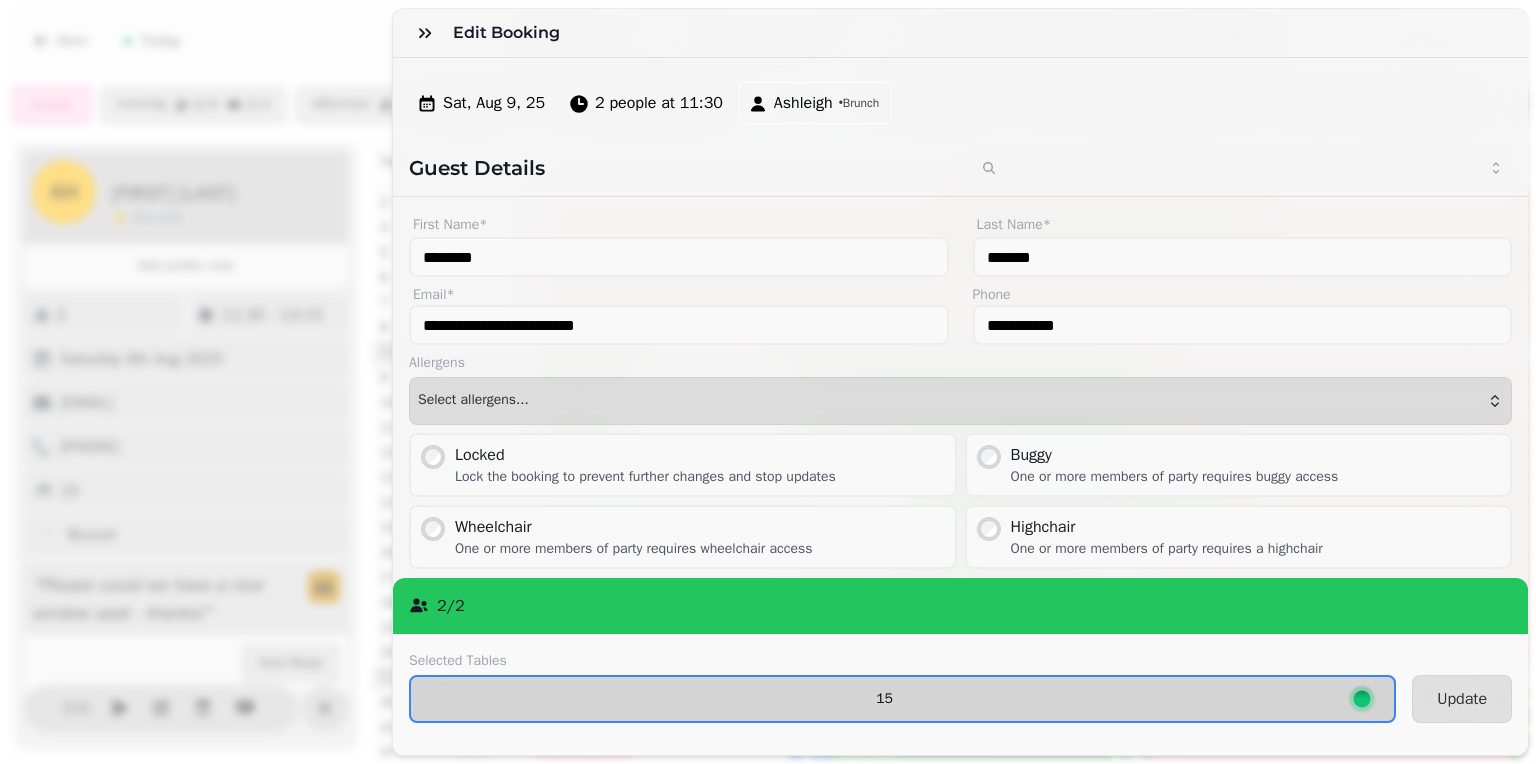 select on "**********" 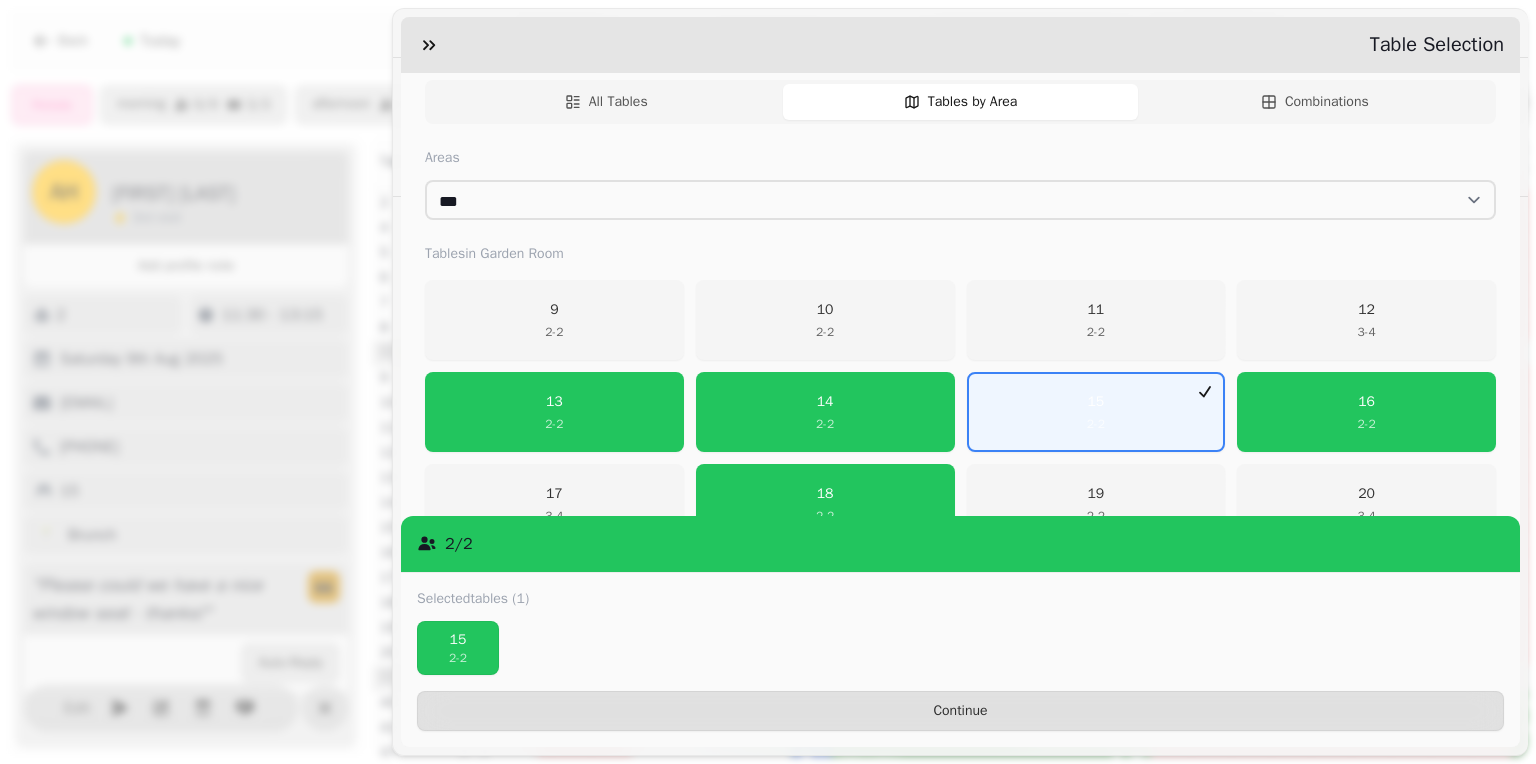 scroll, scrollTop: 240, scrollLeft: 0, axis: vertical 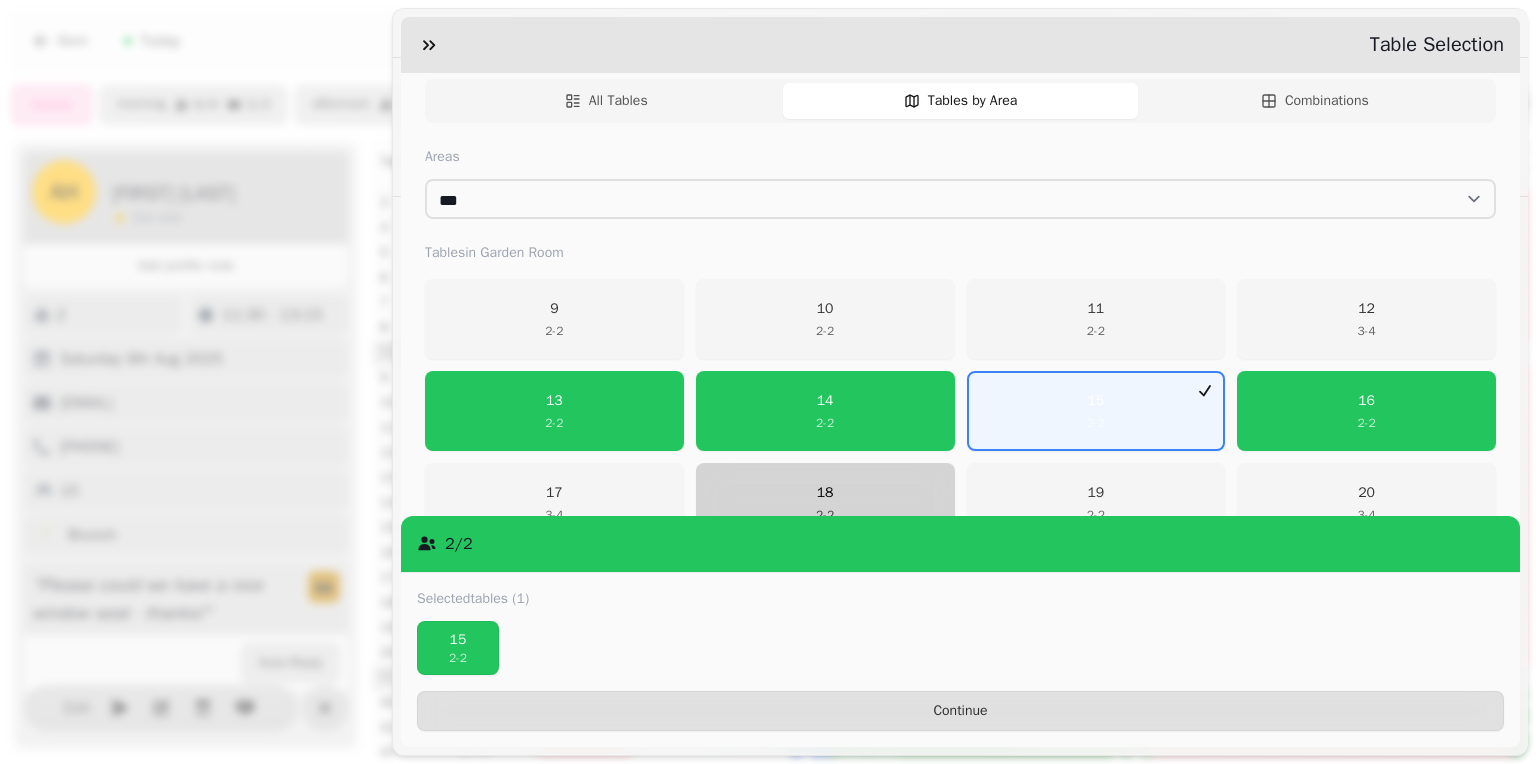 click on "18 2  -  2" at bounding box center (825, 503) 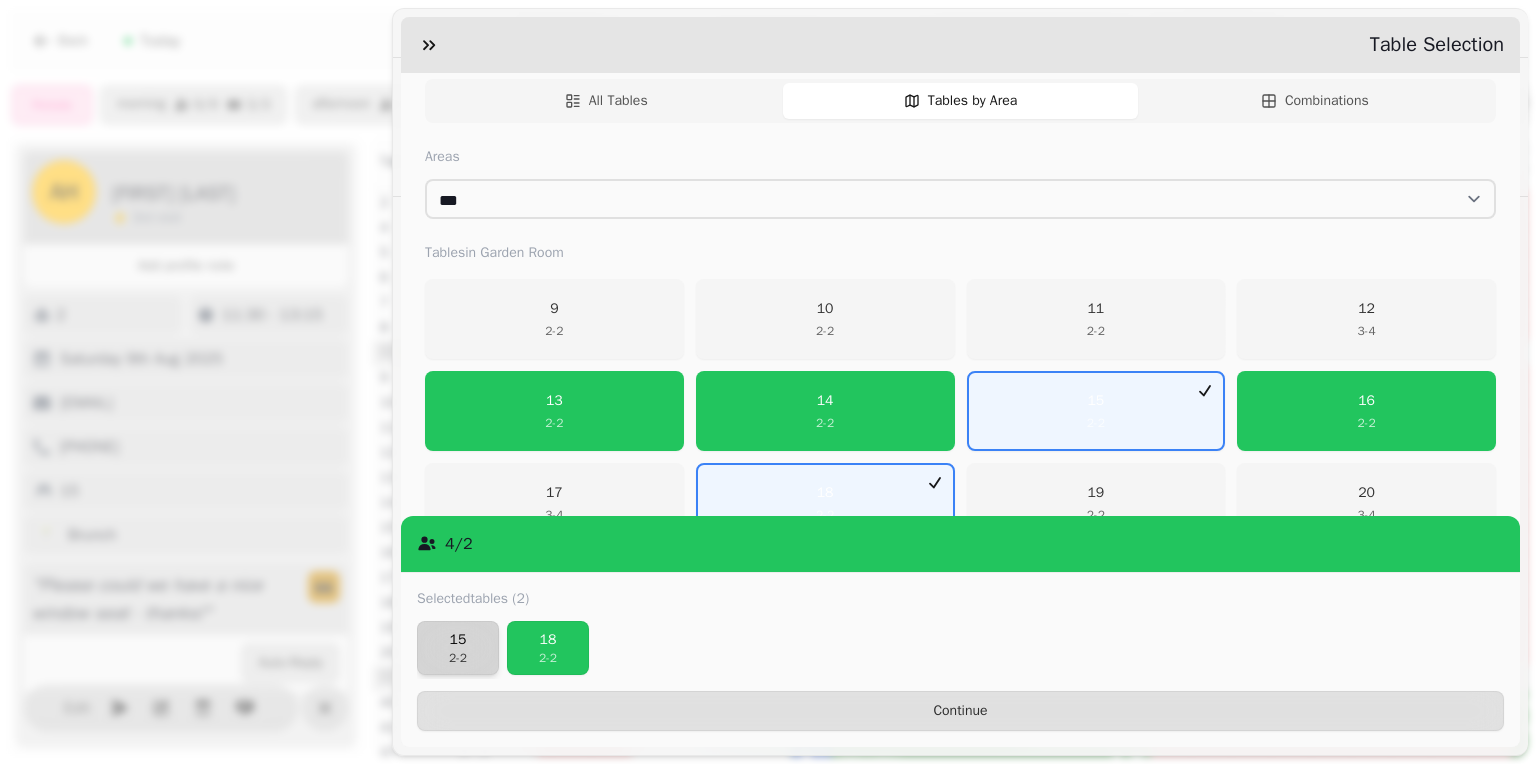 click on "2 - 2" at bounding box center (458, 658) 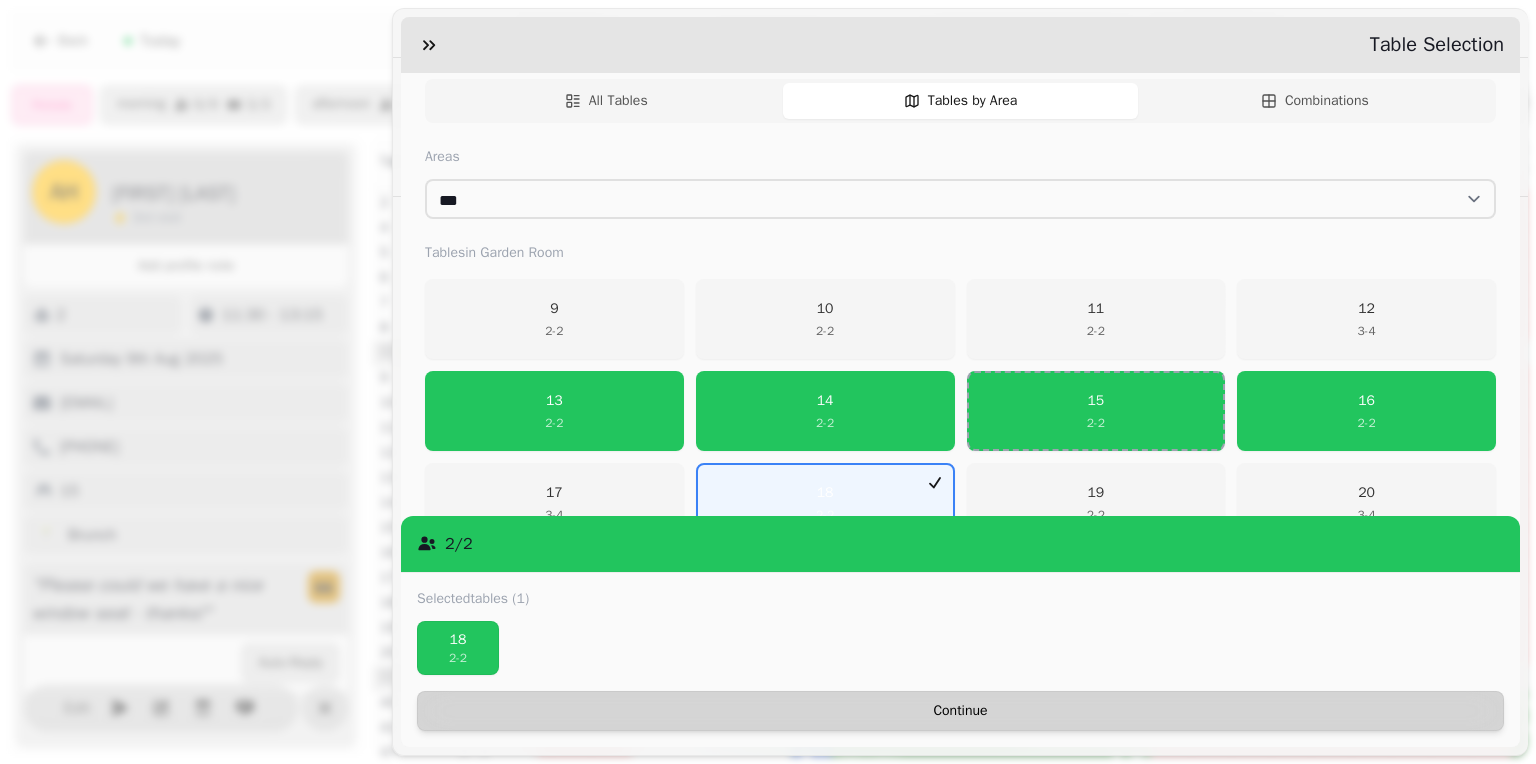click on "Continue" at bounding box center [960, 711] 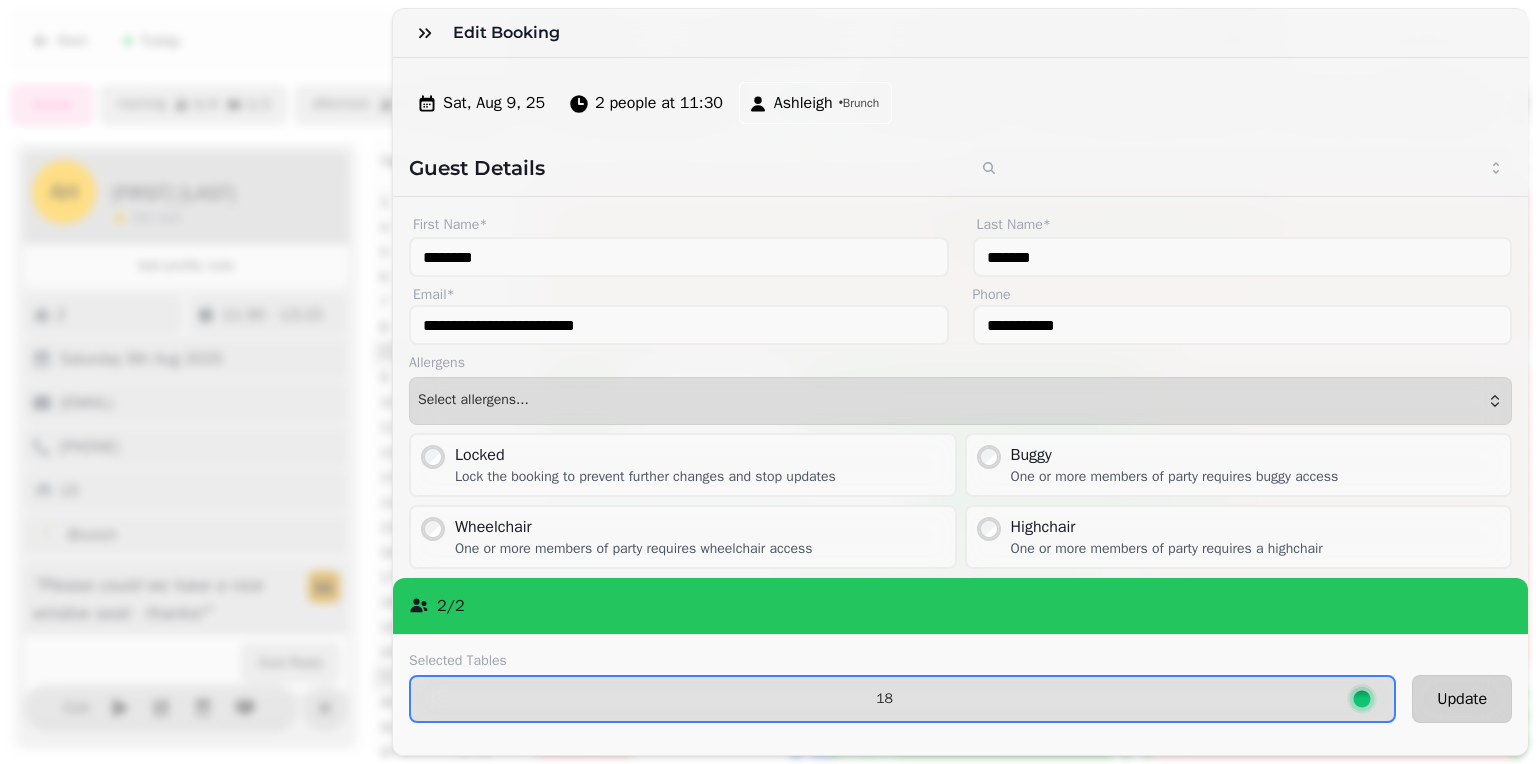 click on "Update" at bounding box center (1462, 699) 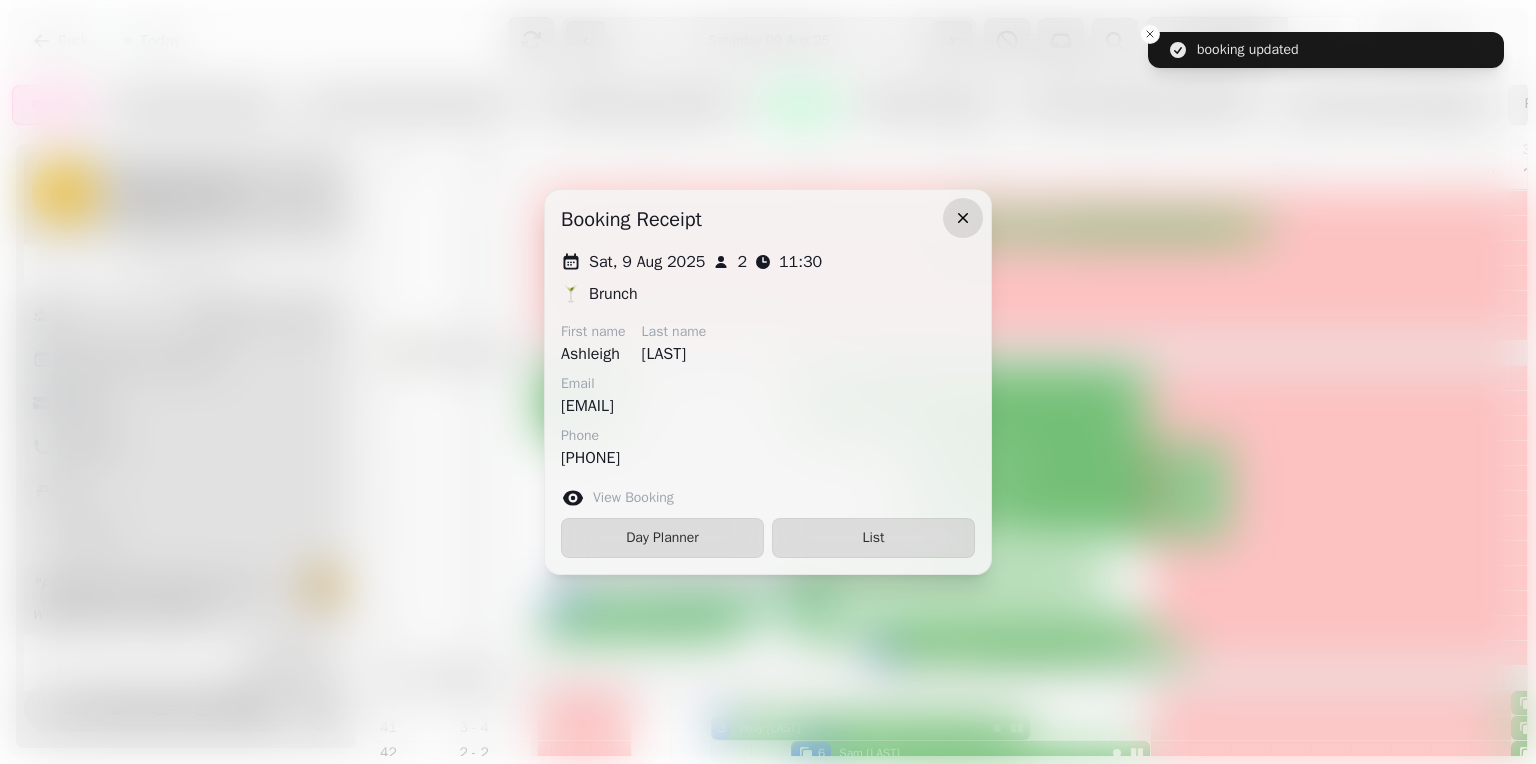 click 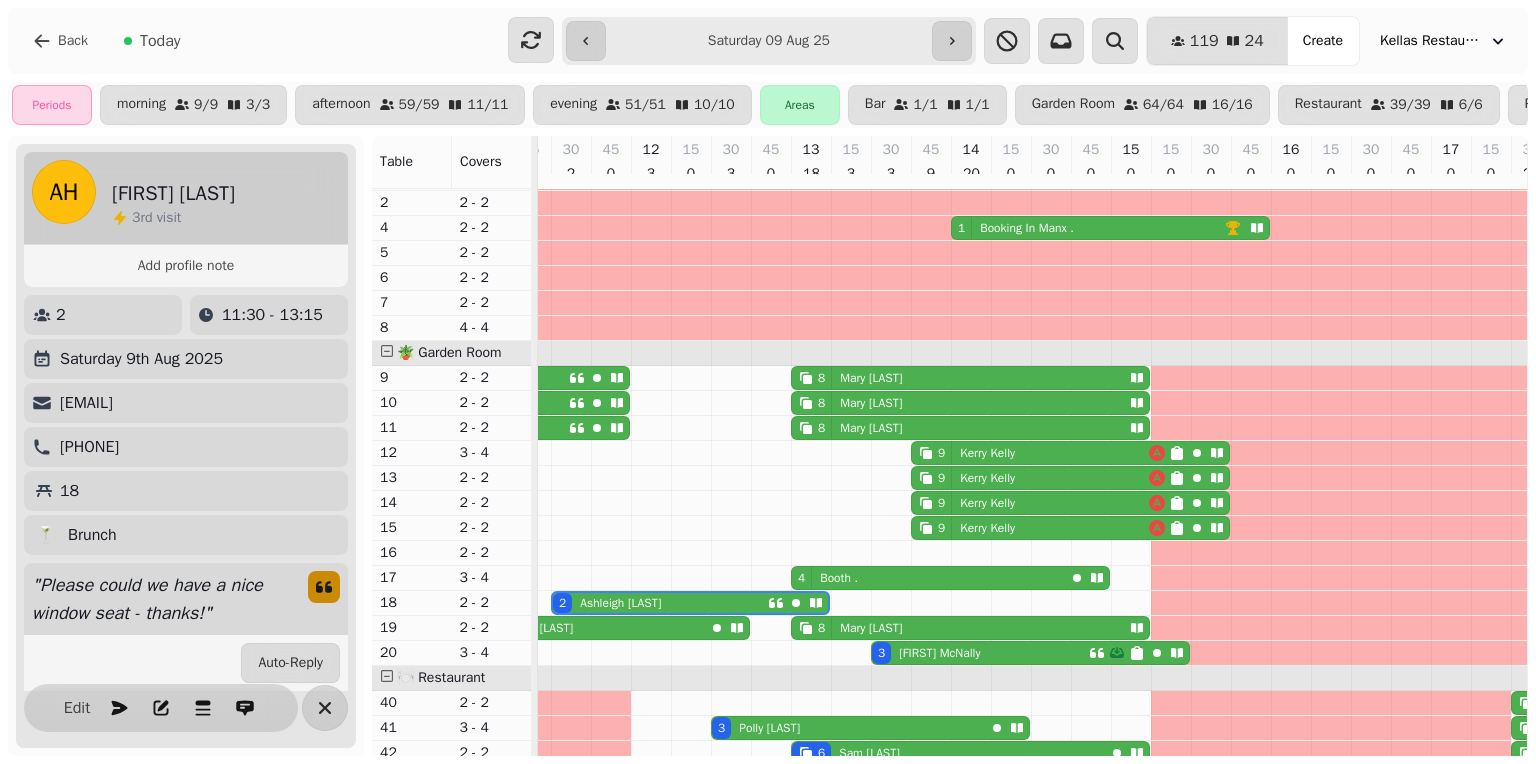 scroll, scrollTop: 48, scrollLeft: 344, axis: both 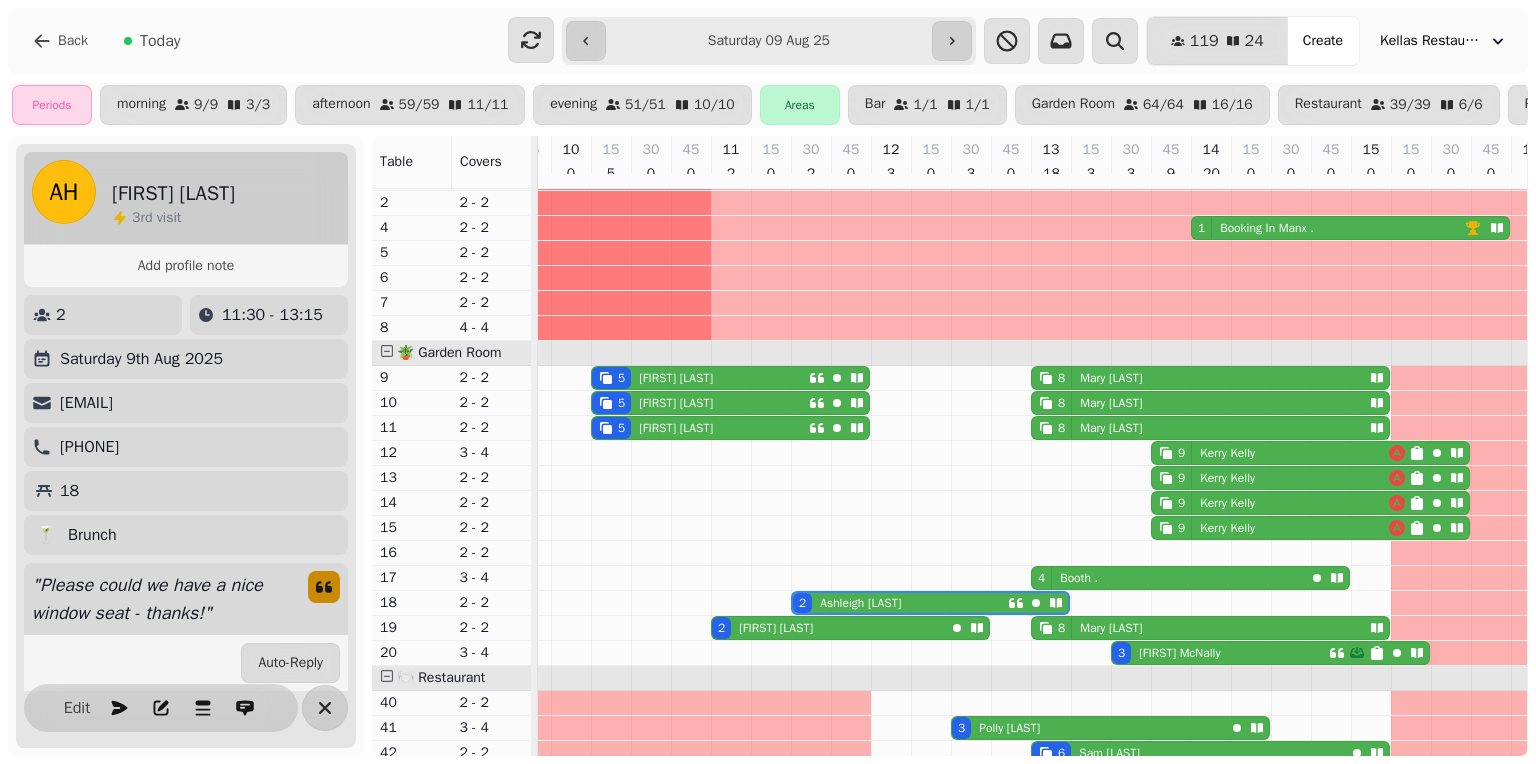 click on "[FIRST]   [LAST]" at bounding box center (676, 378) 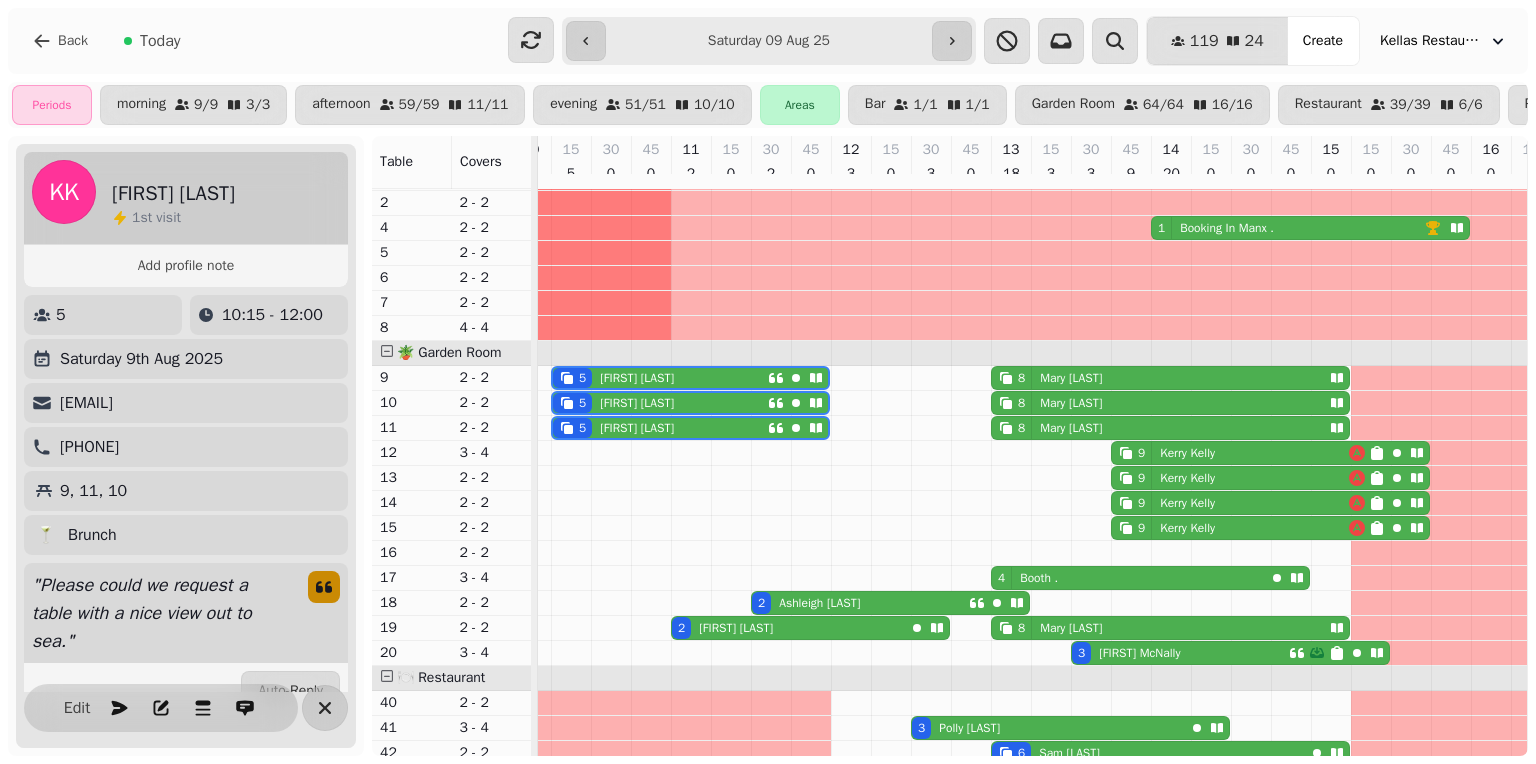 click on "5 [FIRST]   [LAST]" at bounding box center [660, 378] 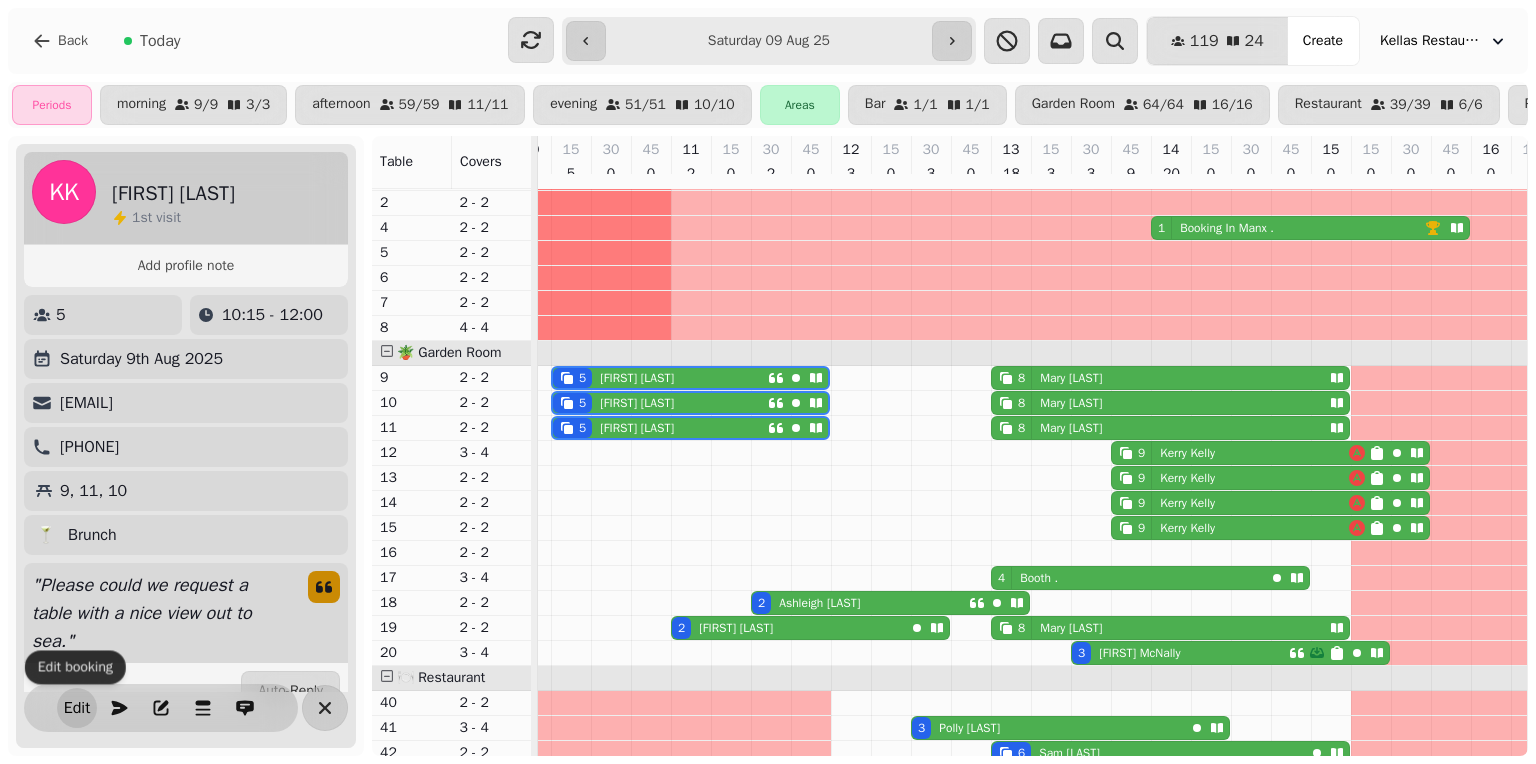 click on "Edit" at bounding box center [77, 708] 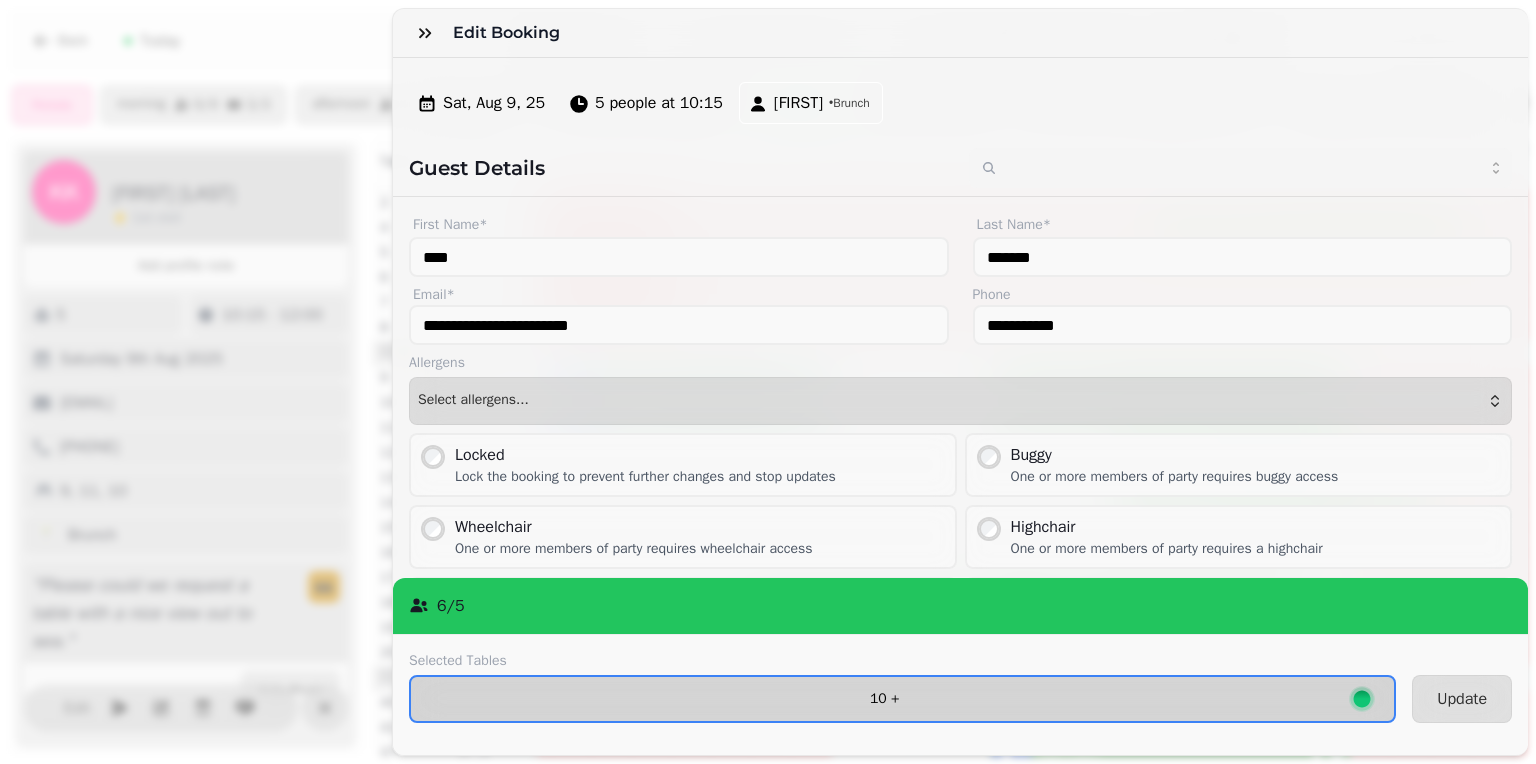 click on "10     +" at bounding box center (902, 699) 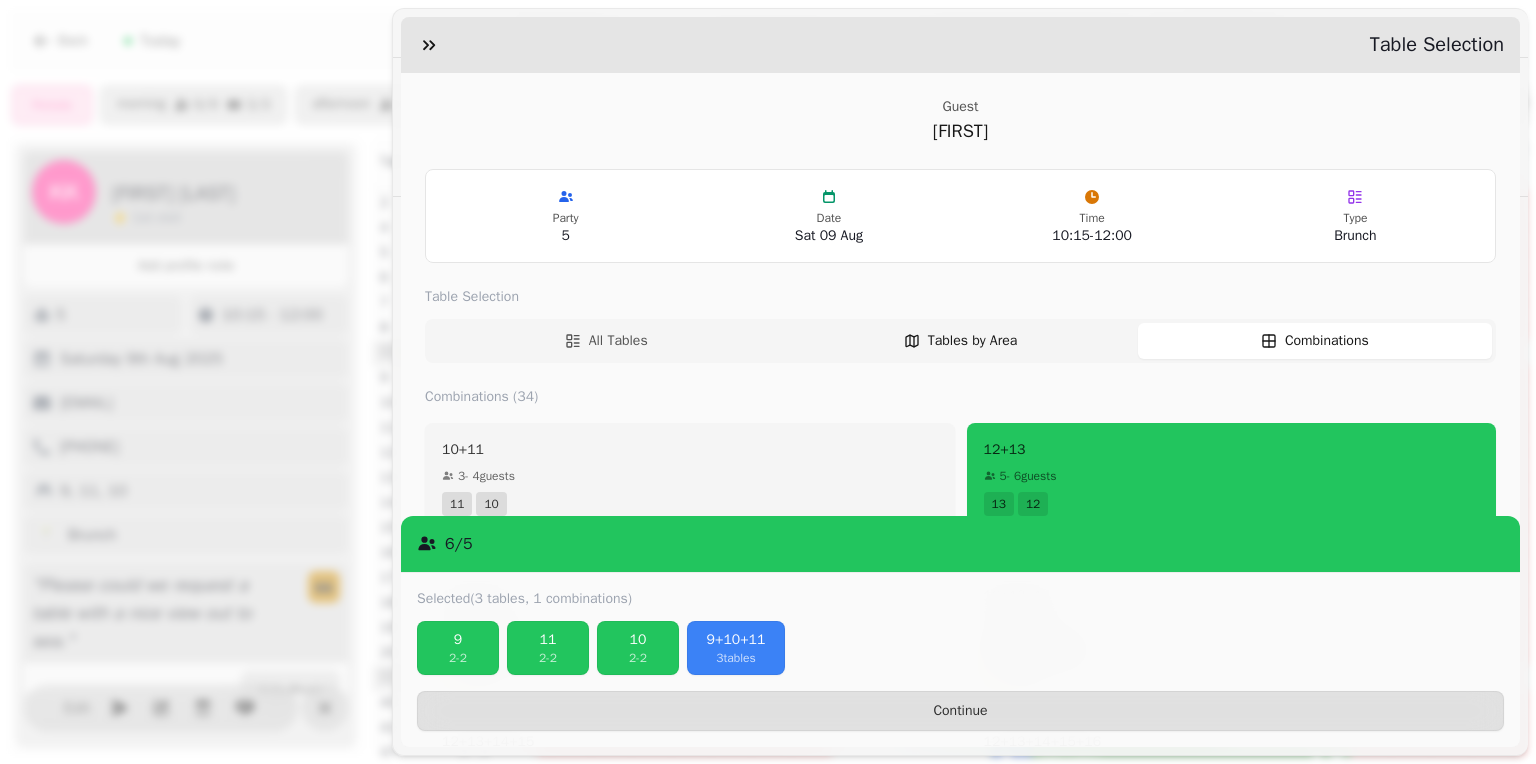 click on "Tables by Area" at bounding box center [972, 341] 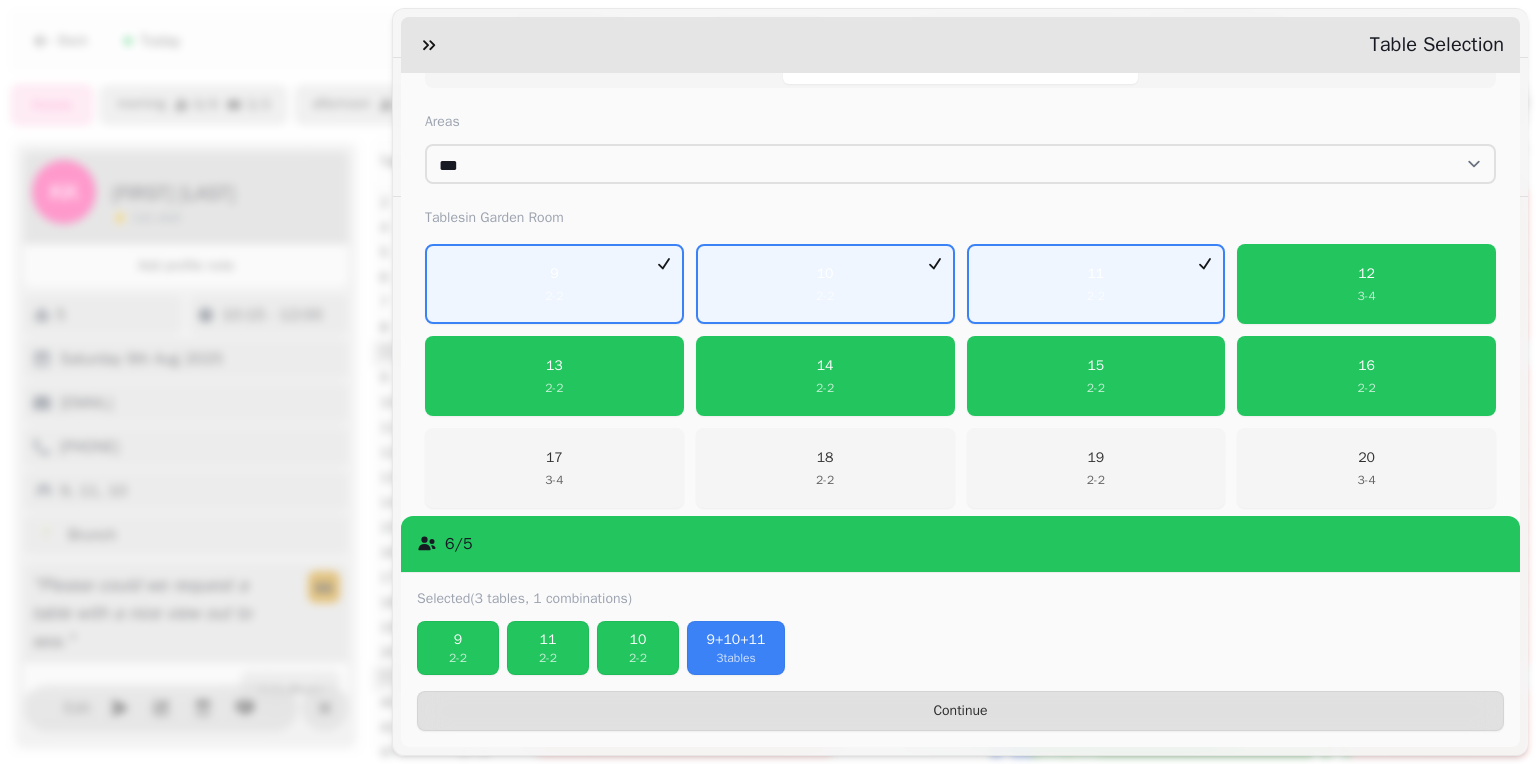 scroll, scrollTop: 280, scrollLeft: 0, axis: vertical 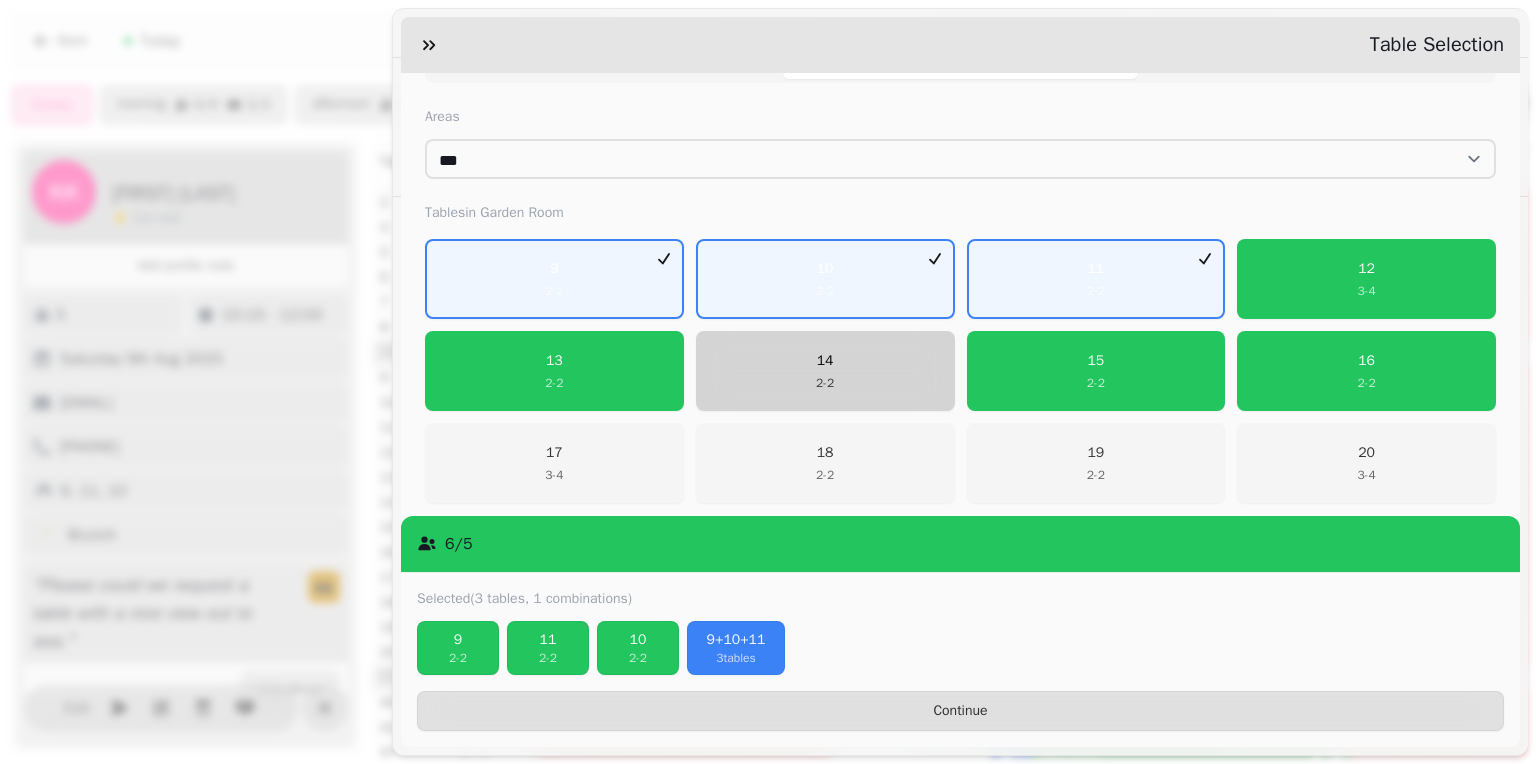 click on "14 2  -  2" at bounding box center (825, 371) 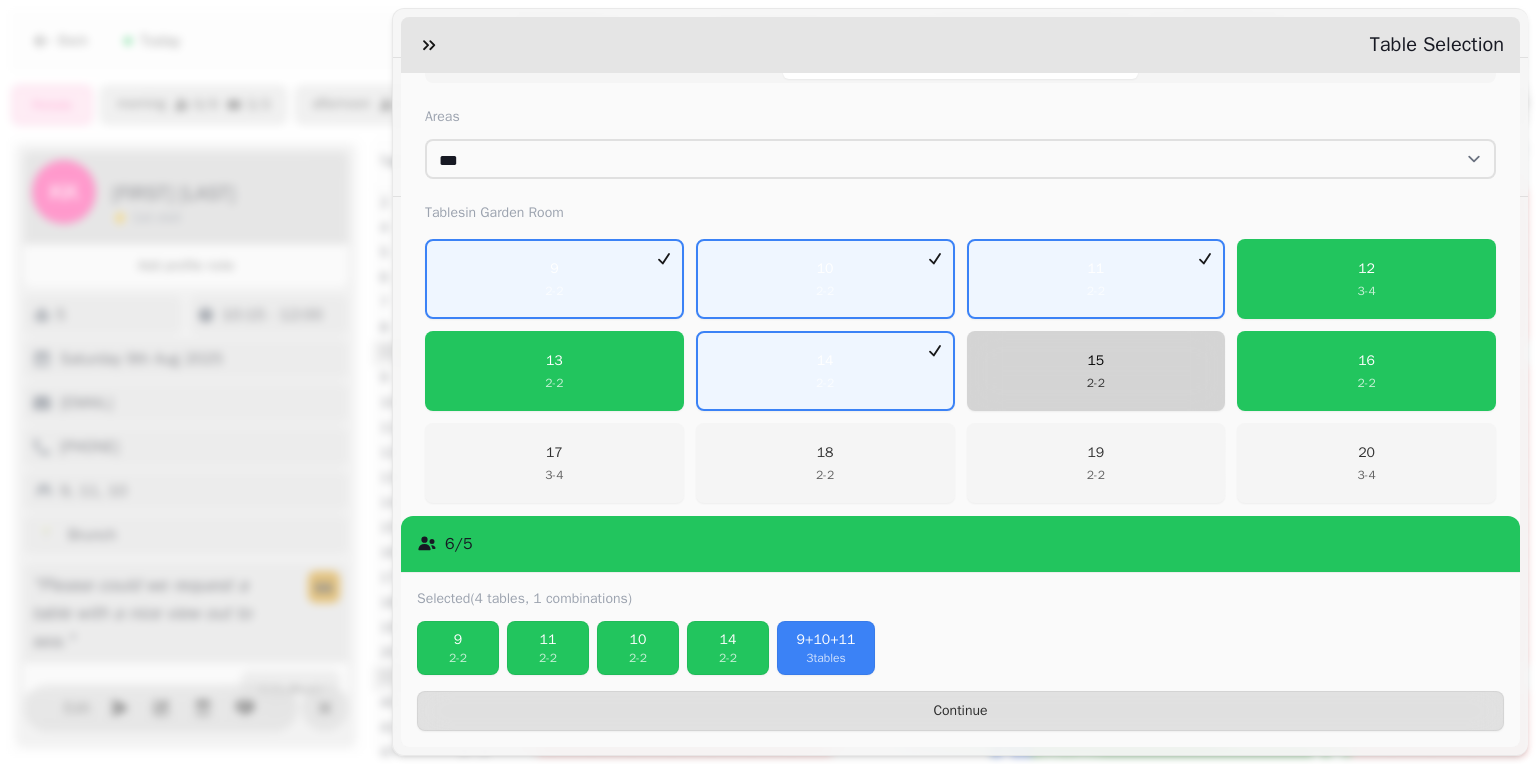click on "15 2  -  2" at bounding box center [1096, 371] 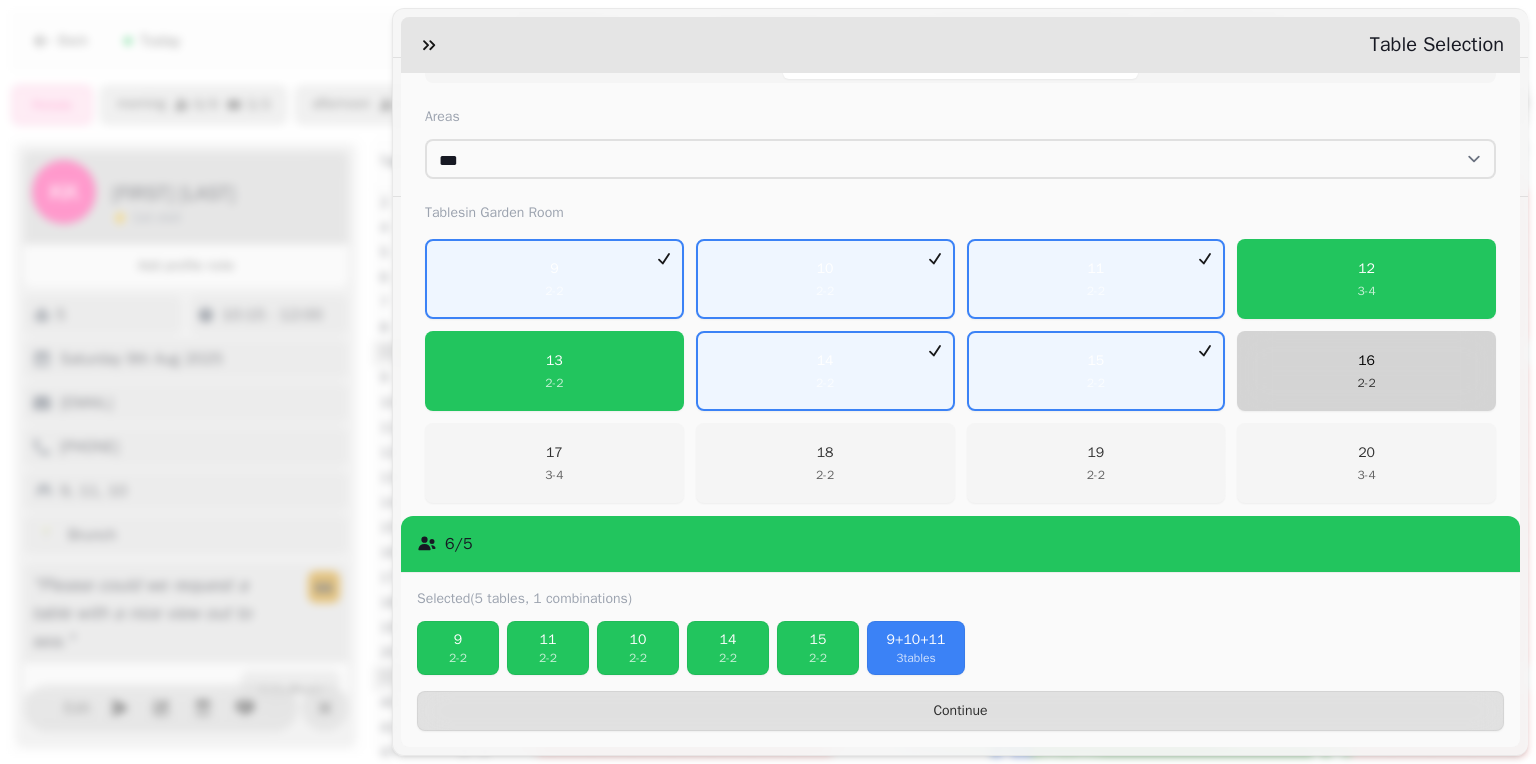 click on "16 2  -  2" at bounding box center [1366, 371] 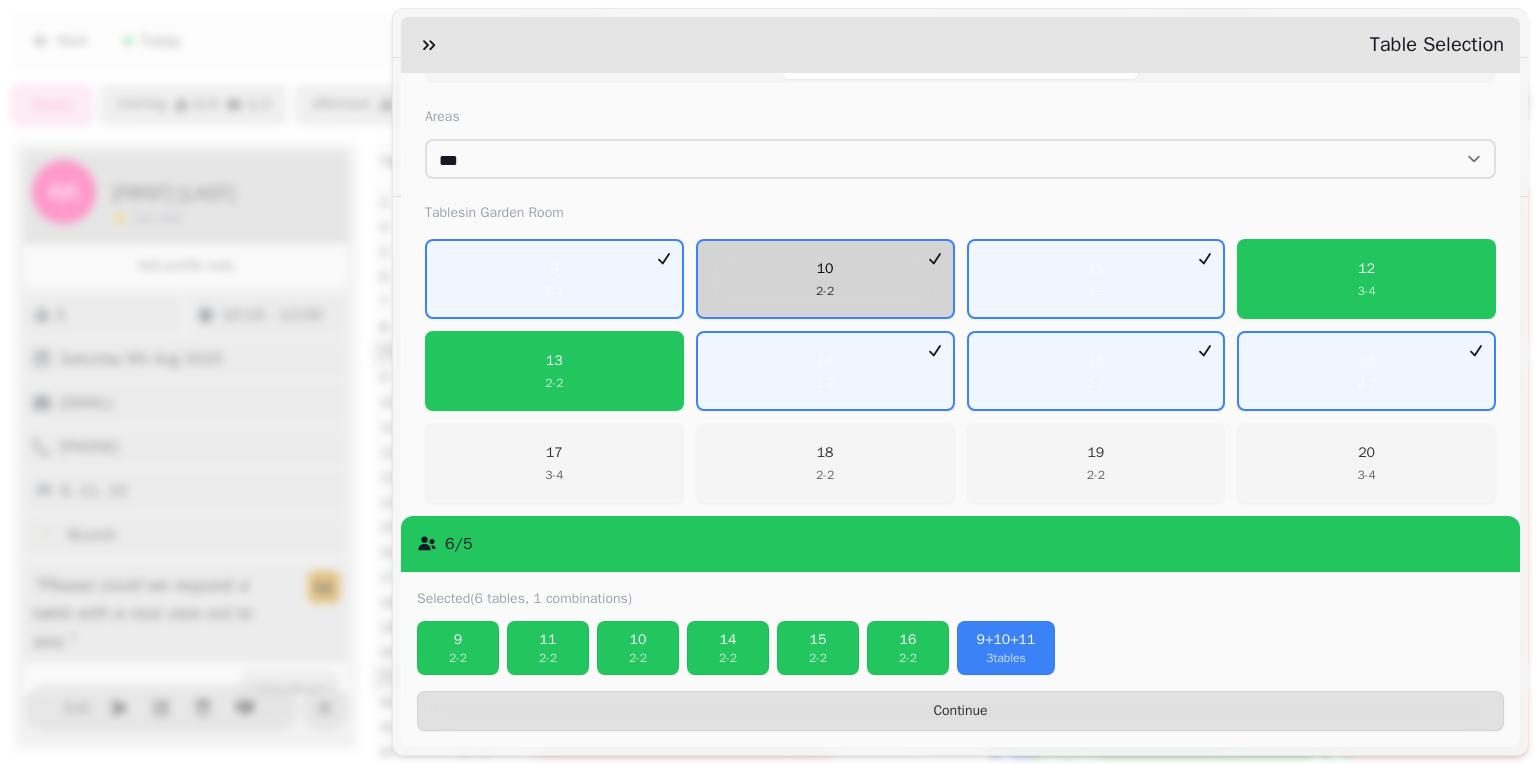 drag, startPoint x: 1174, startPoint y: 282, endPoint x: 920, endPoint y: 283, distance: 254.00197 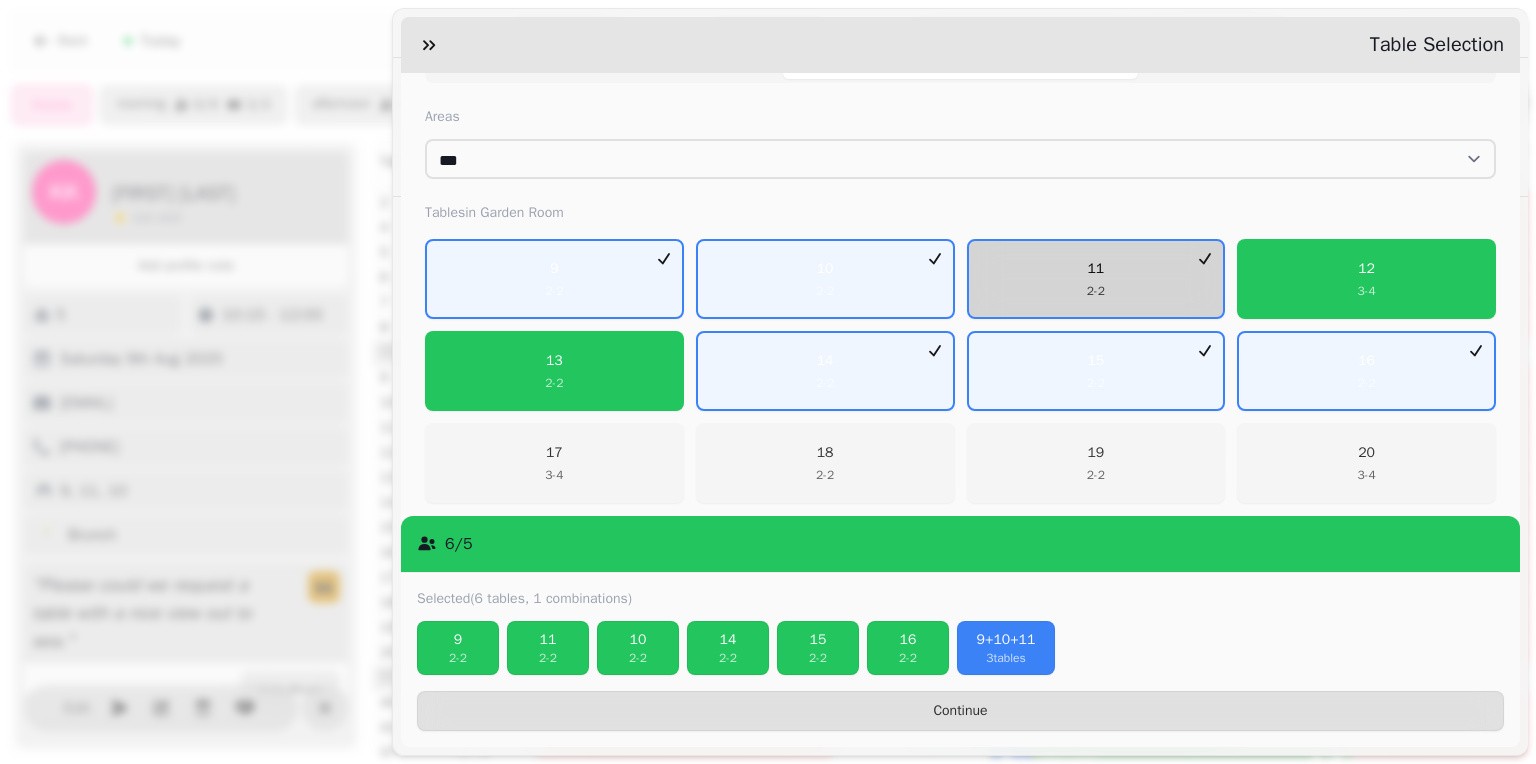 drag, startPoint x: 920, startPoint y: 283, endPoint x: 1142, endPoint y: 294, distance: 222.27235 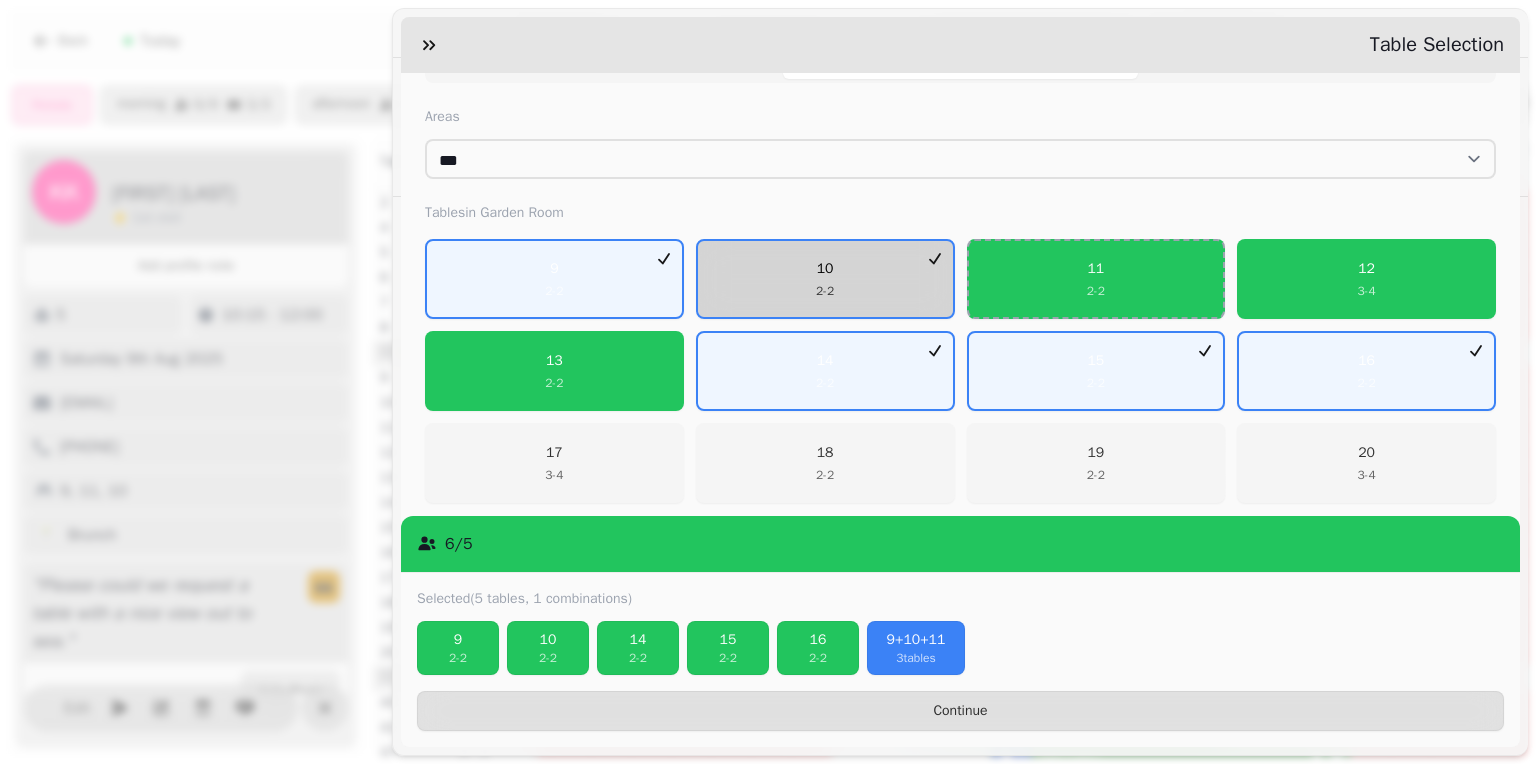 click on "10 2  -  2" at bounding box center (825, 279) 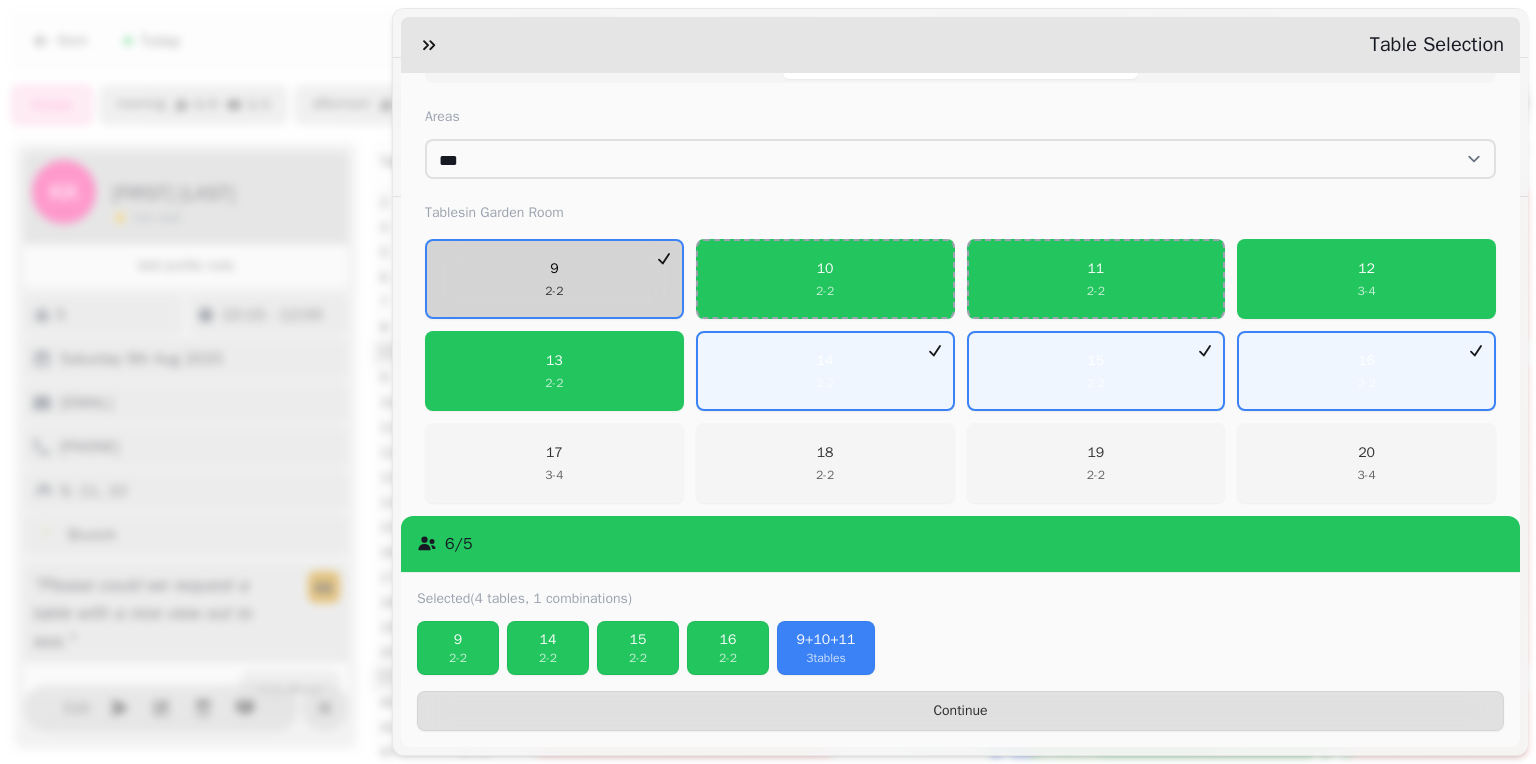 click on "9 2  -  2" at bounding box center [554, 279] 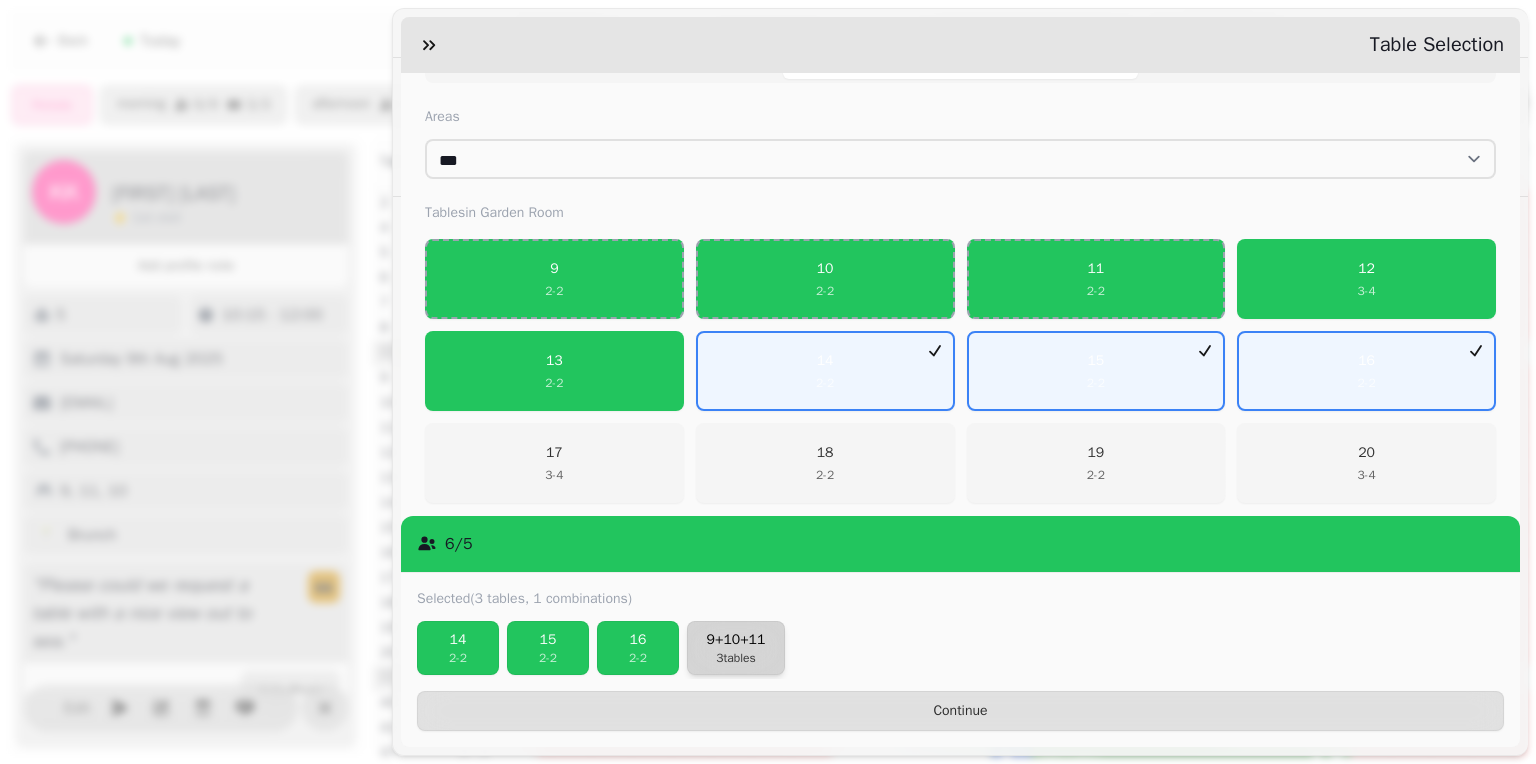click on "9+10+11" at bounding box center [736, 640] 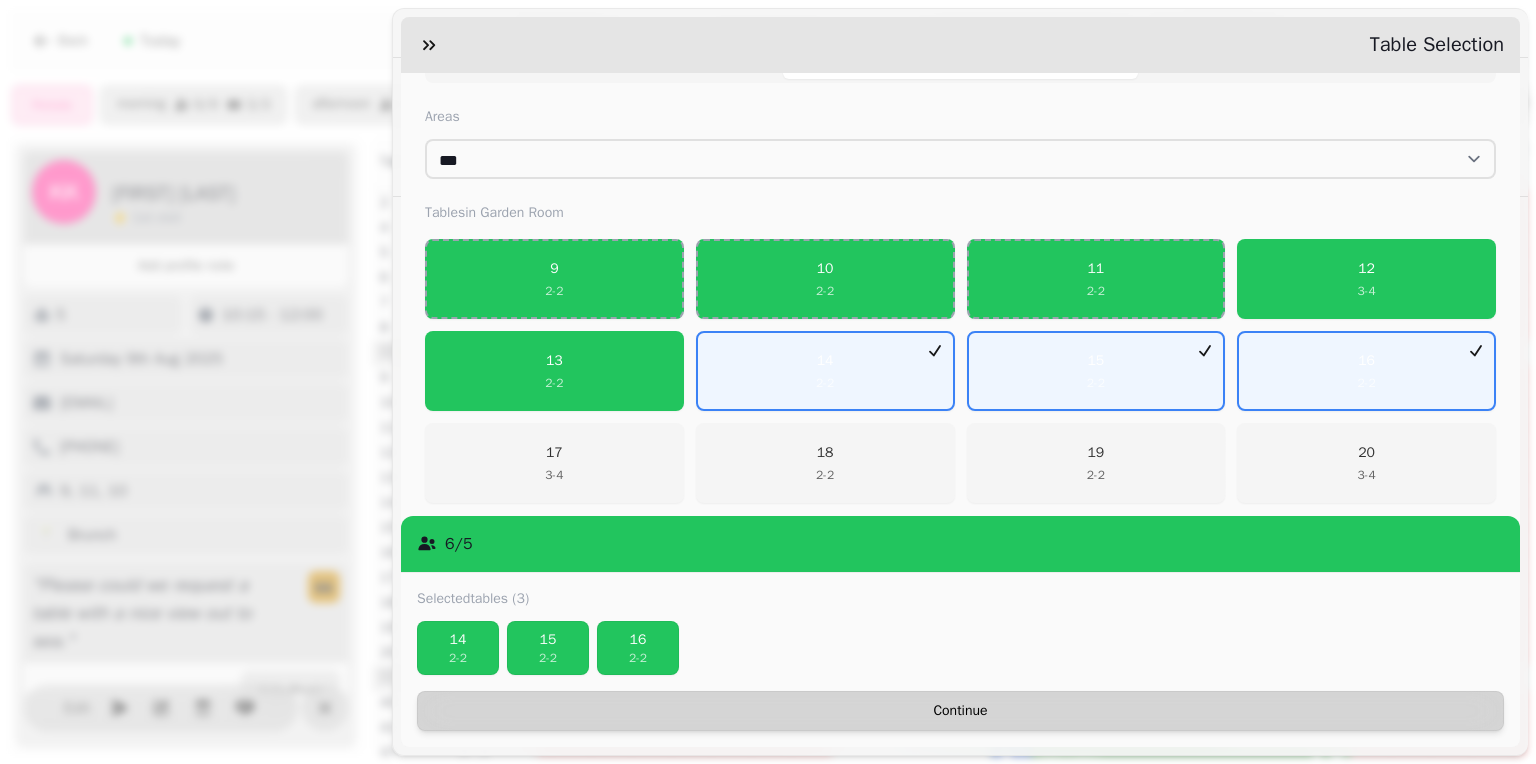 click on "Continue" at bounding box center (960, 711) 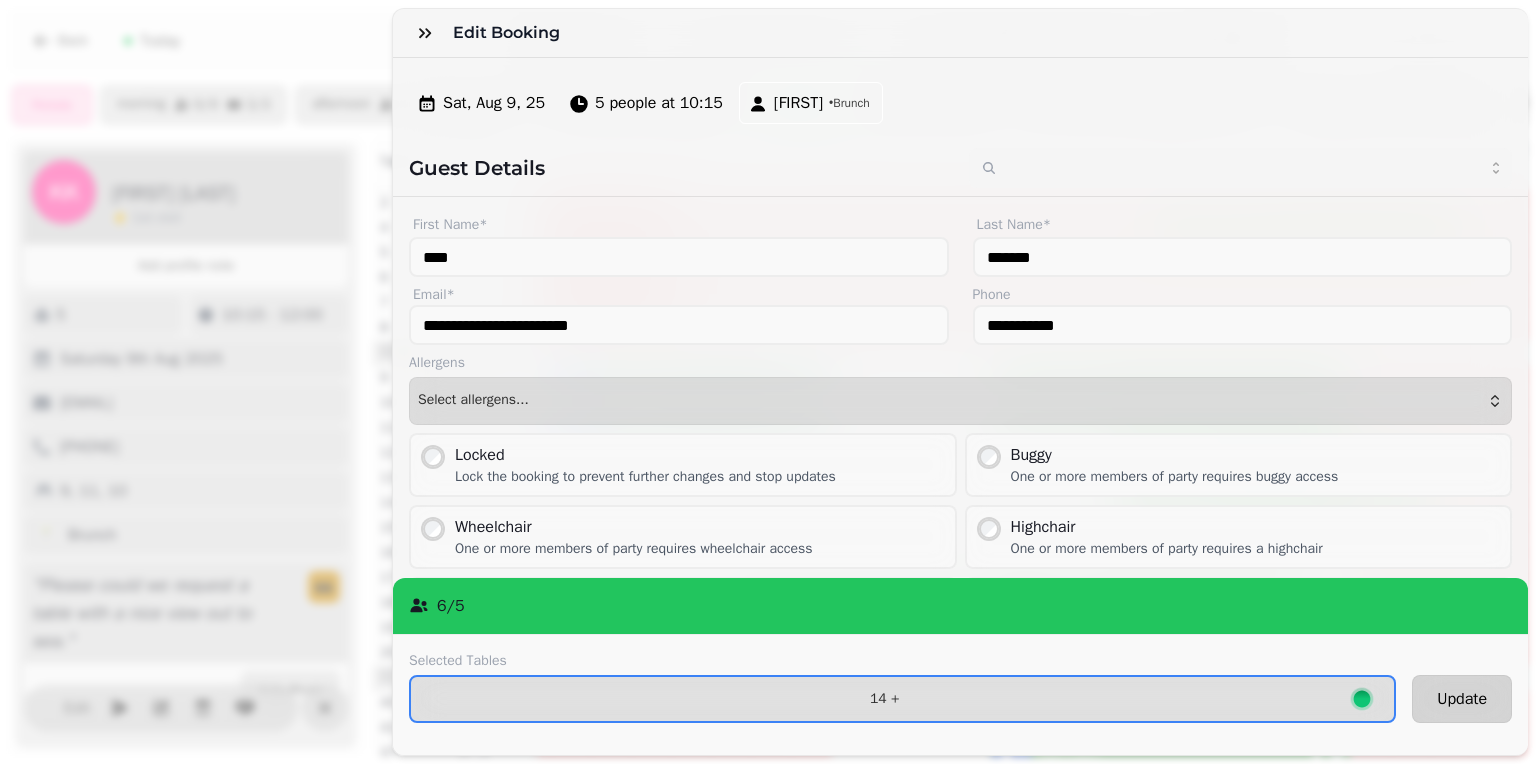 click on "Update" at bounding box center (1462, 699) 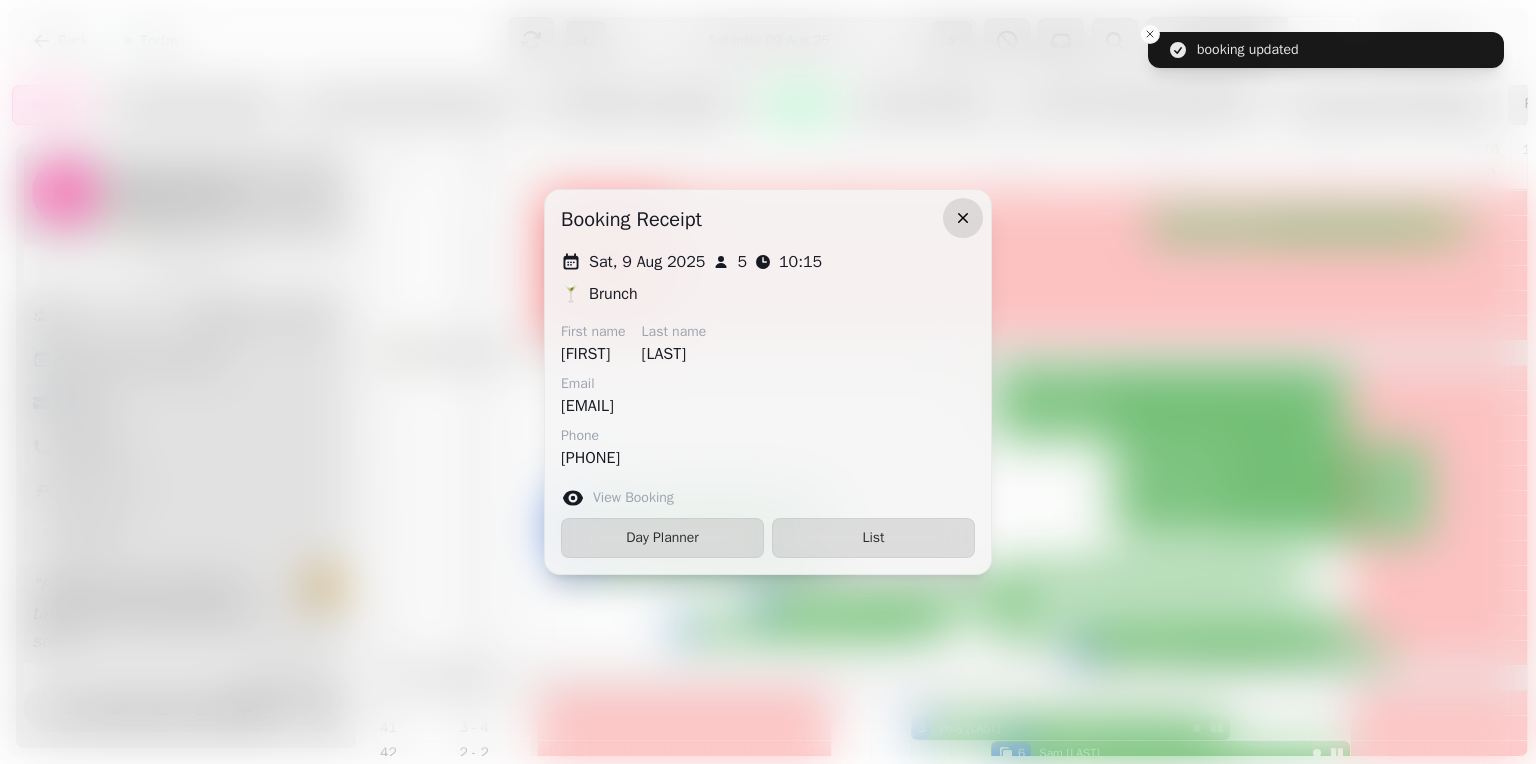 click 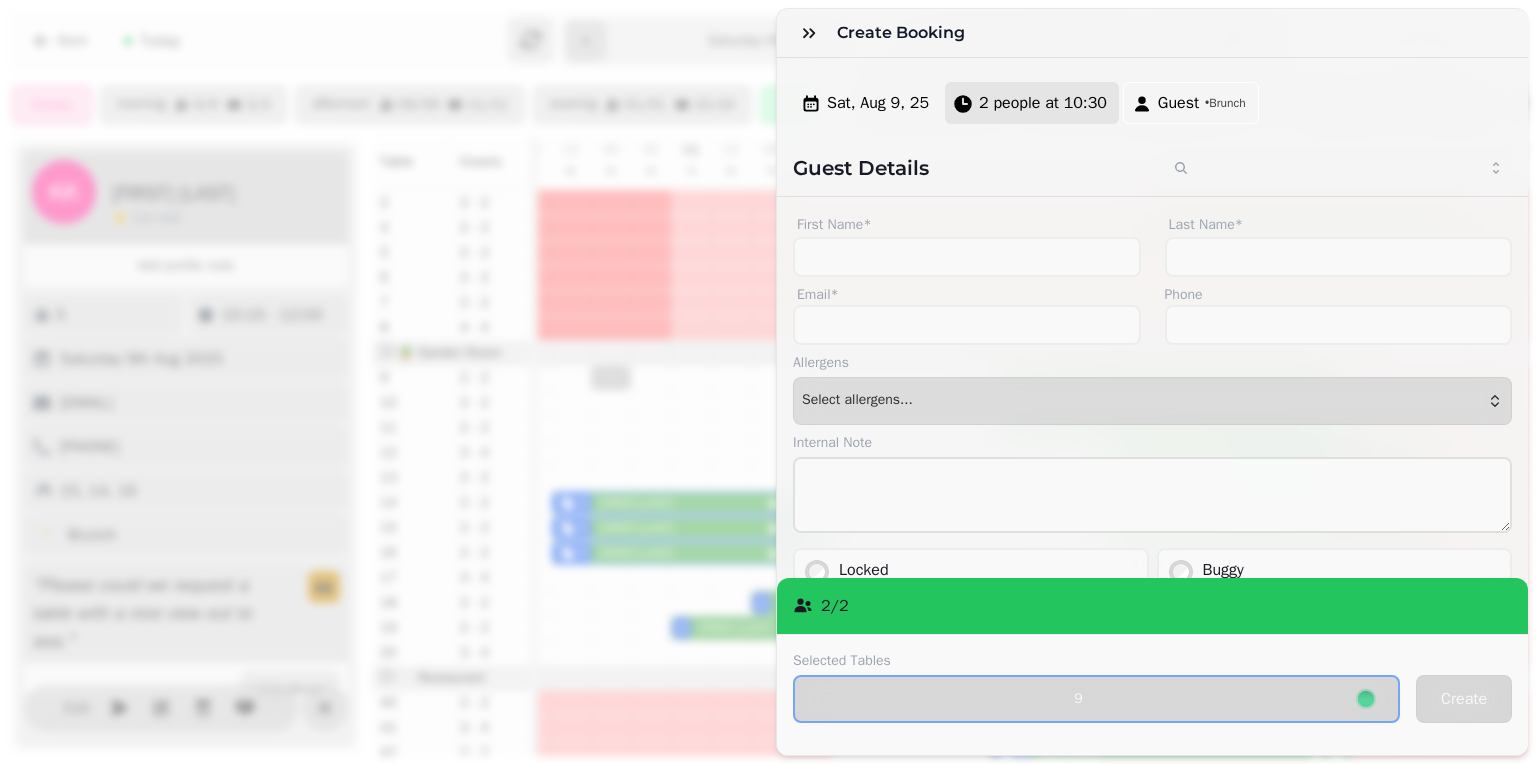 click on "2 people at 10:30" at bounding box center (1043, 103) 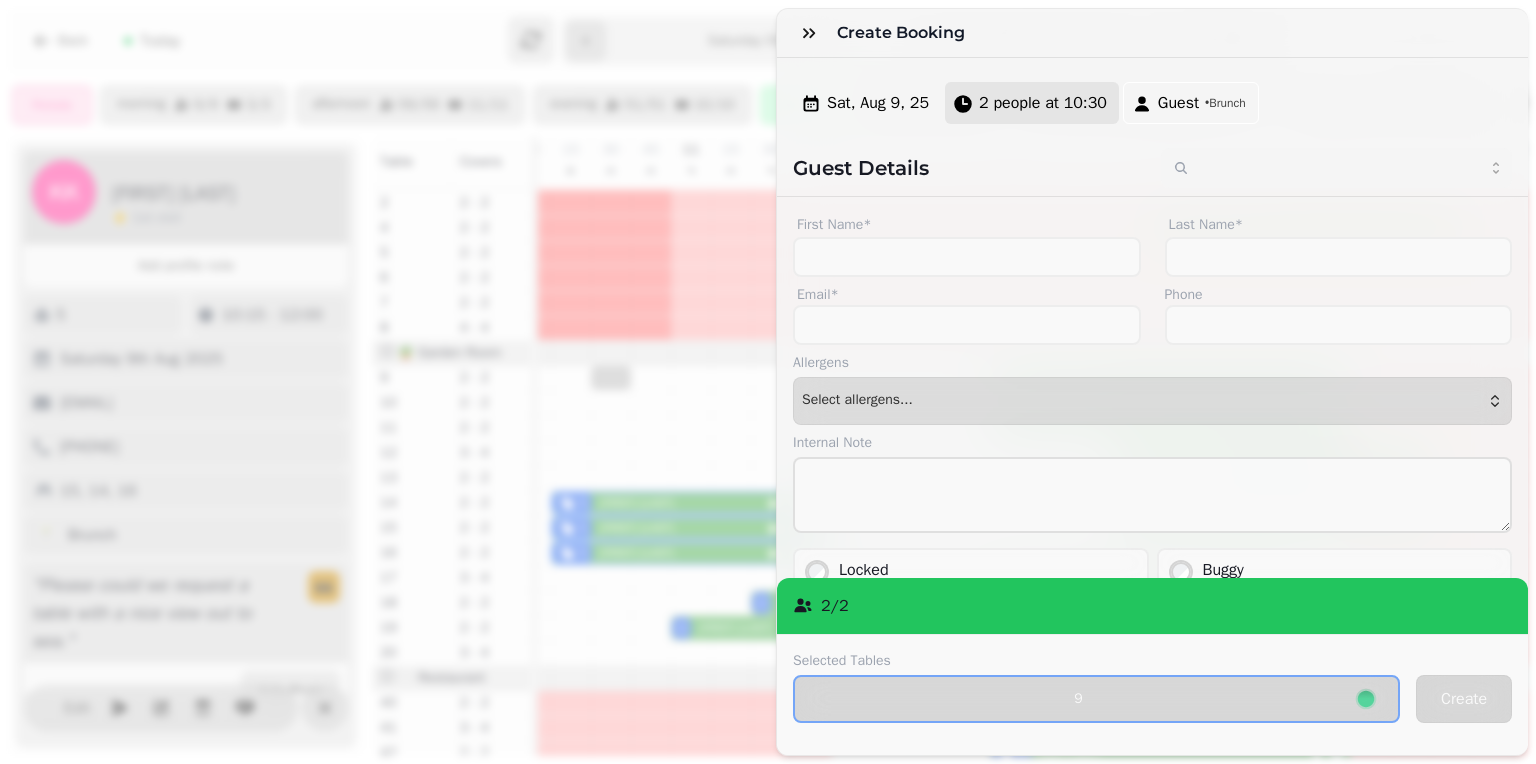 select on "*" 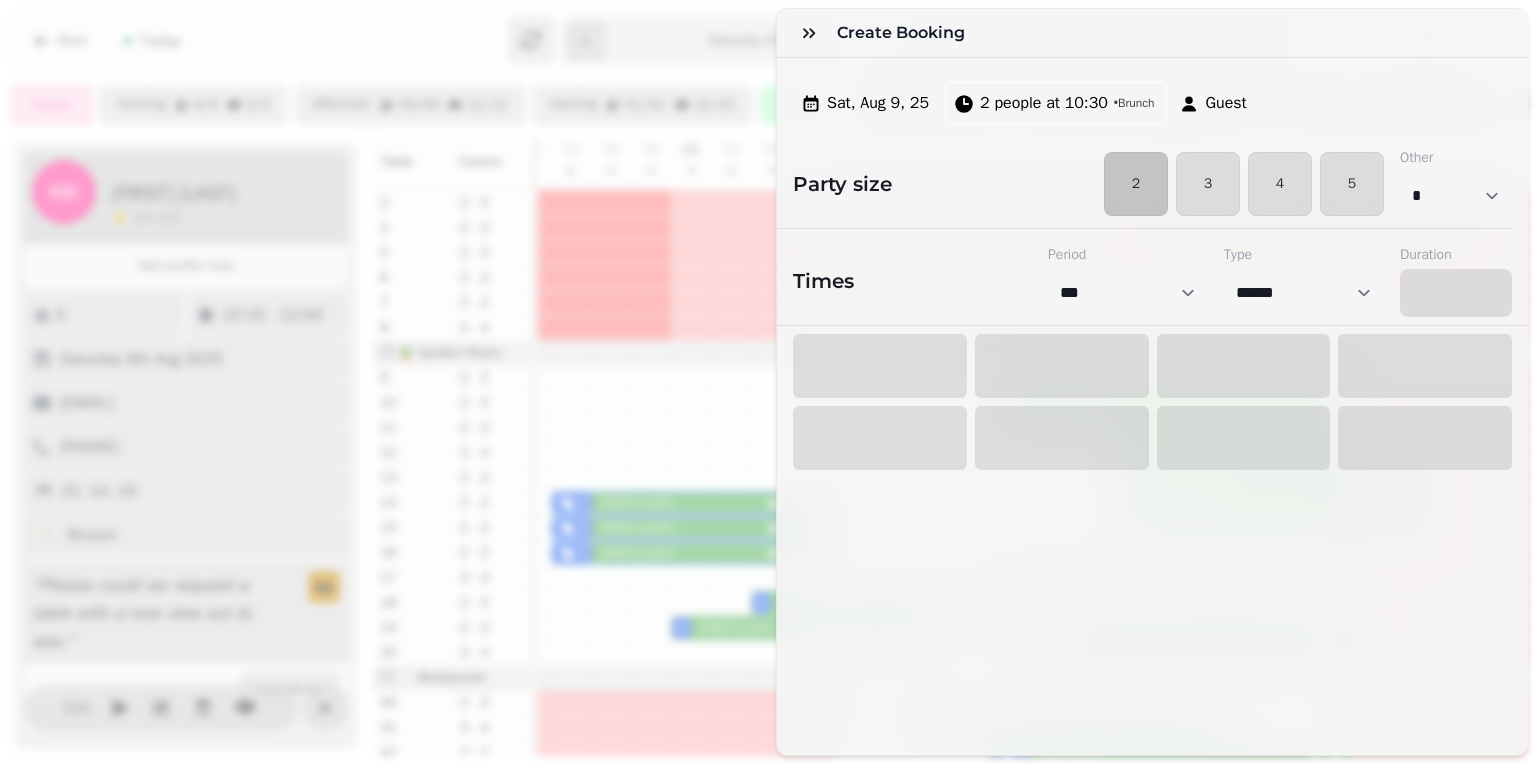 select on "****" 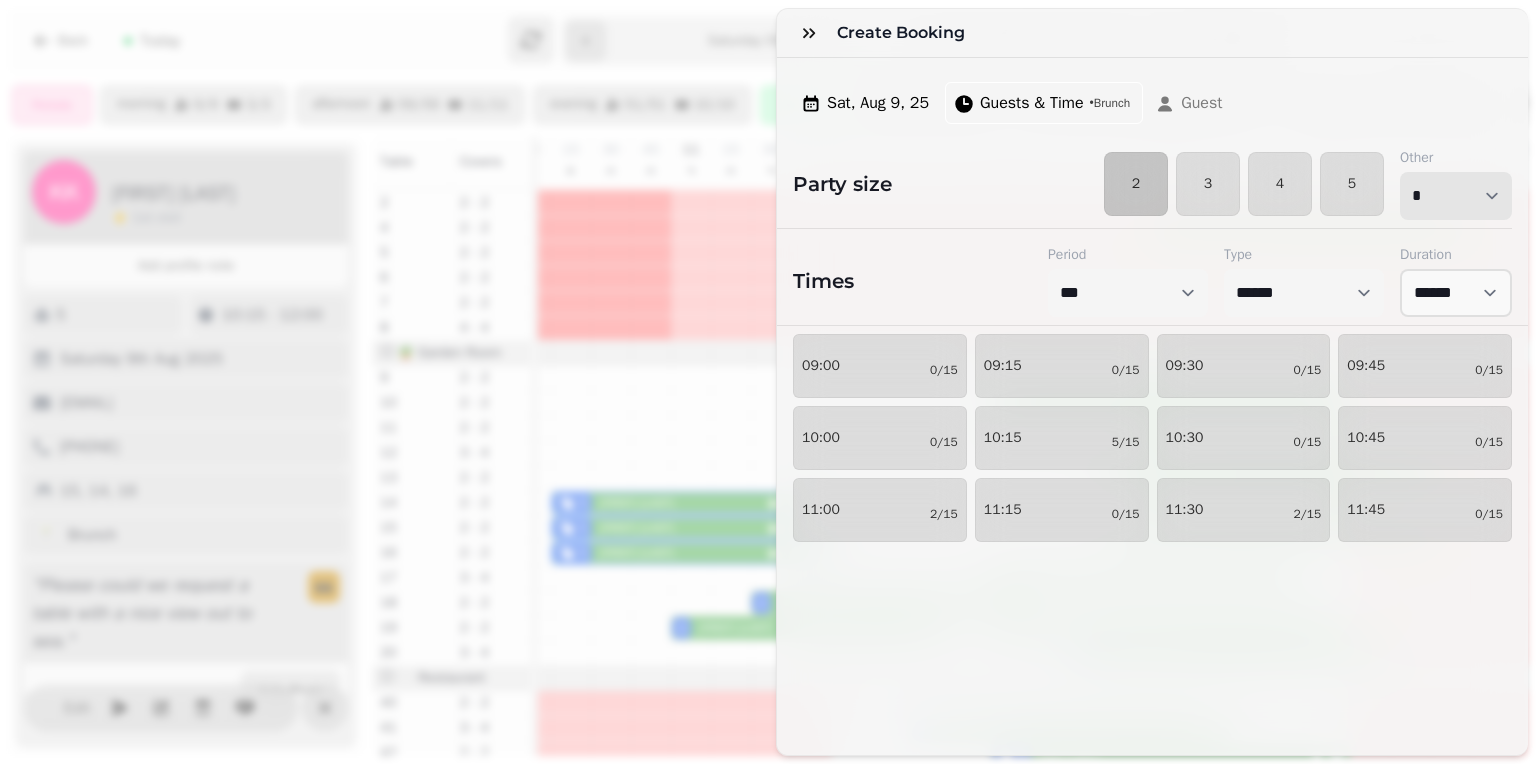 click on "* * * * * * * * * ** ** ** ** ** ** ** ** ** ** ** ** ** ** ** ** ** ** ** ** ** ** ** ** ** ** ** ** ** ** ** ** ** ** ** ** ** ** ** ** ** ** ** ** ** ** ** ** ** ** ** ** ** ** ** ** ** ** ** ** ** ** ** ** ** ** ** ** ** ** ** ** ** ** ** ** ** ** ** ** ** ** ** ** ** ** ** ** ** ** *** *** *** *** *** *** *** *** *** *** *** *** *** *** *** *** *** *** *** *** ***" at bounding box center [1456, 196] 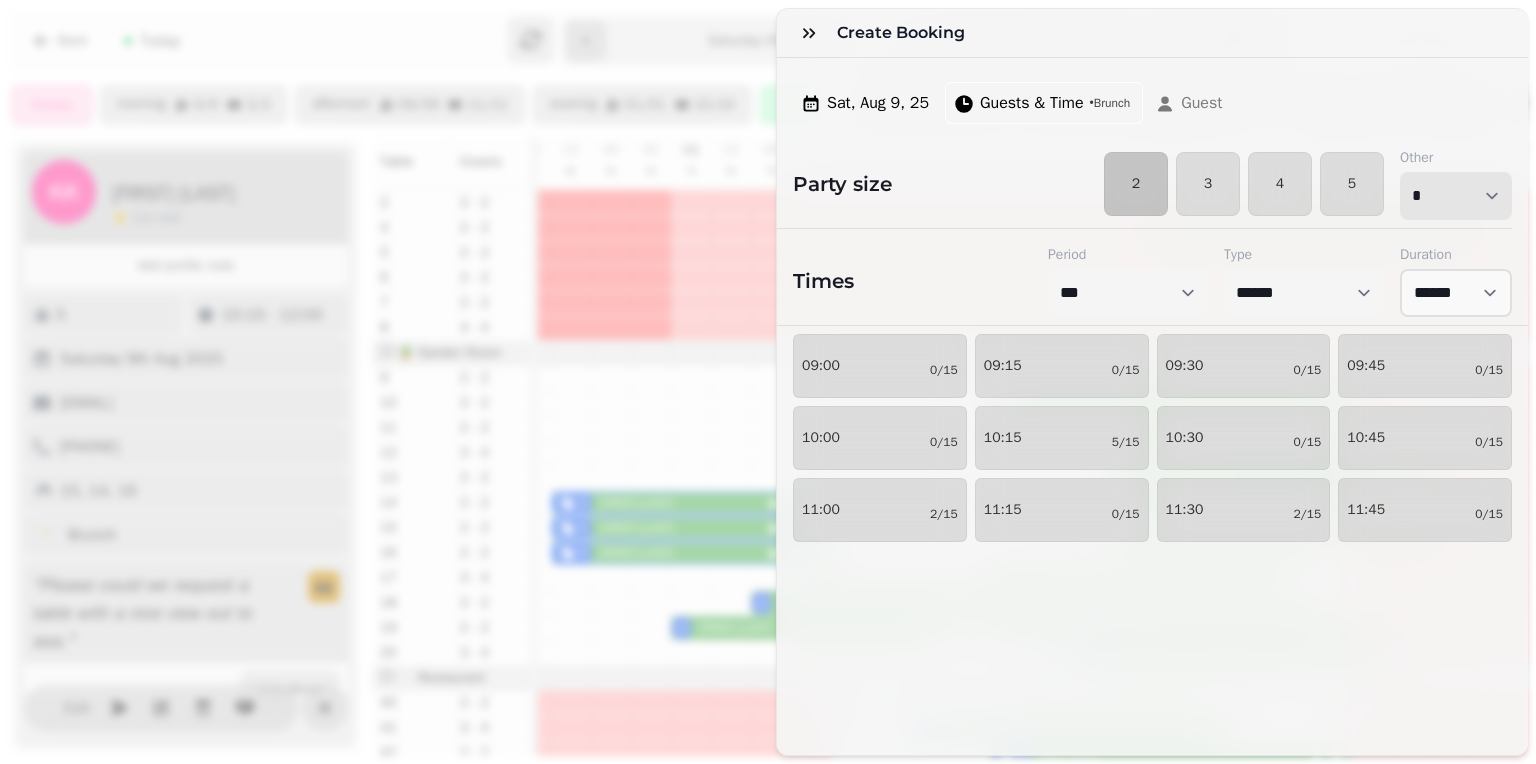 select on "*" 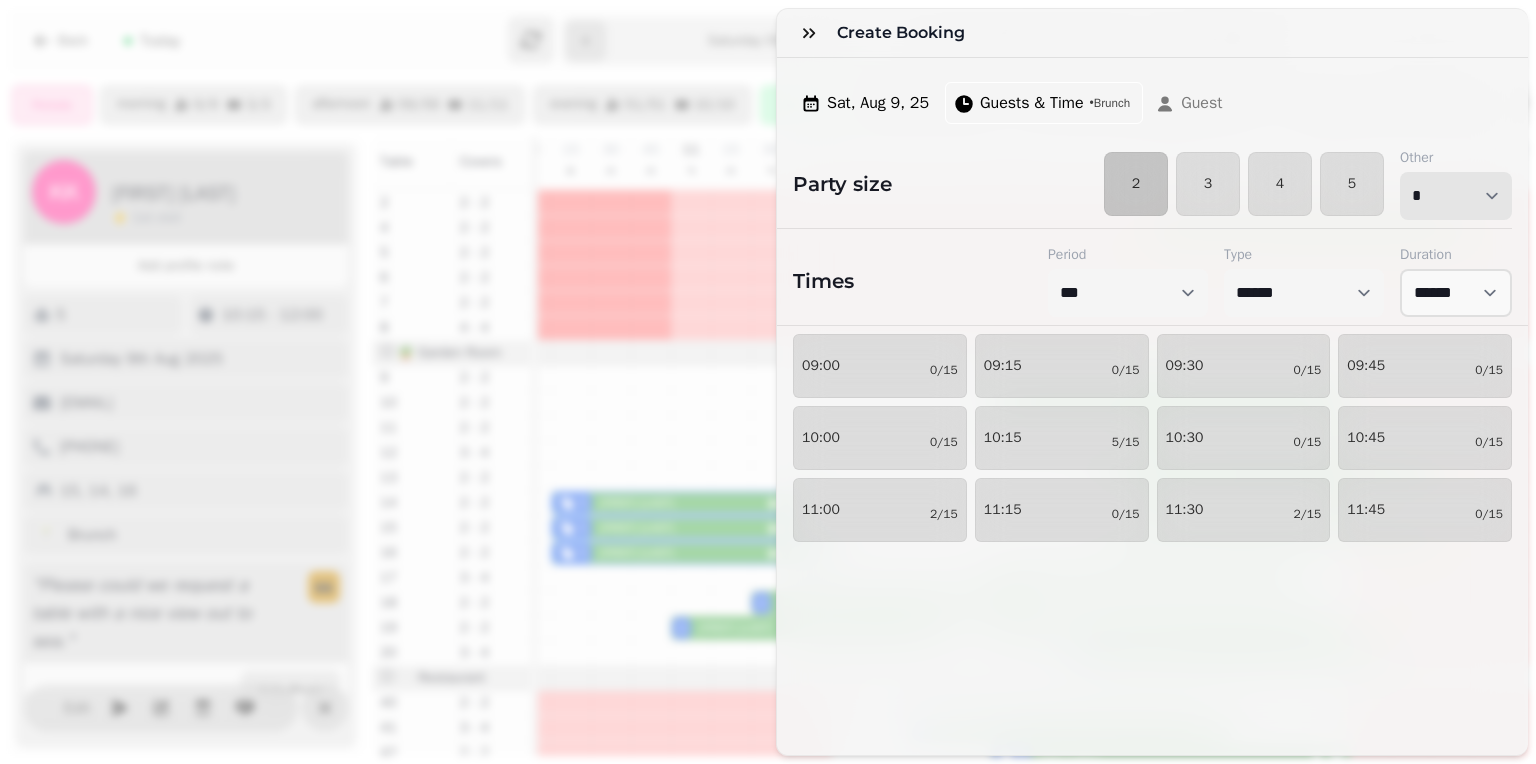 click on "* * * * * * * * * ** ** ** ** ** ** ** ** ** ** ** ** ** ** ** ** ** ** ** ** ** ** ** ** ** ** ** ** ** ** ** ** ** ** ** ** ** ** ** ** ** ** ** ** ** ** ** ** ** ** ** ** ** ** ** ** ** ** ** ** ** ** ** ** ** ** ** ** ** ** ** ** ** ** ** ** ** ** ** ** ** ** ** ** ** ** ** ** ** ** *** *** *** *** *** *** *** *** *** *** *** *** *** *** *** *** *** *** *** *** ***" at bounding box center (1456, 196) 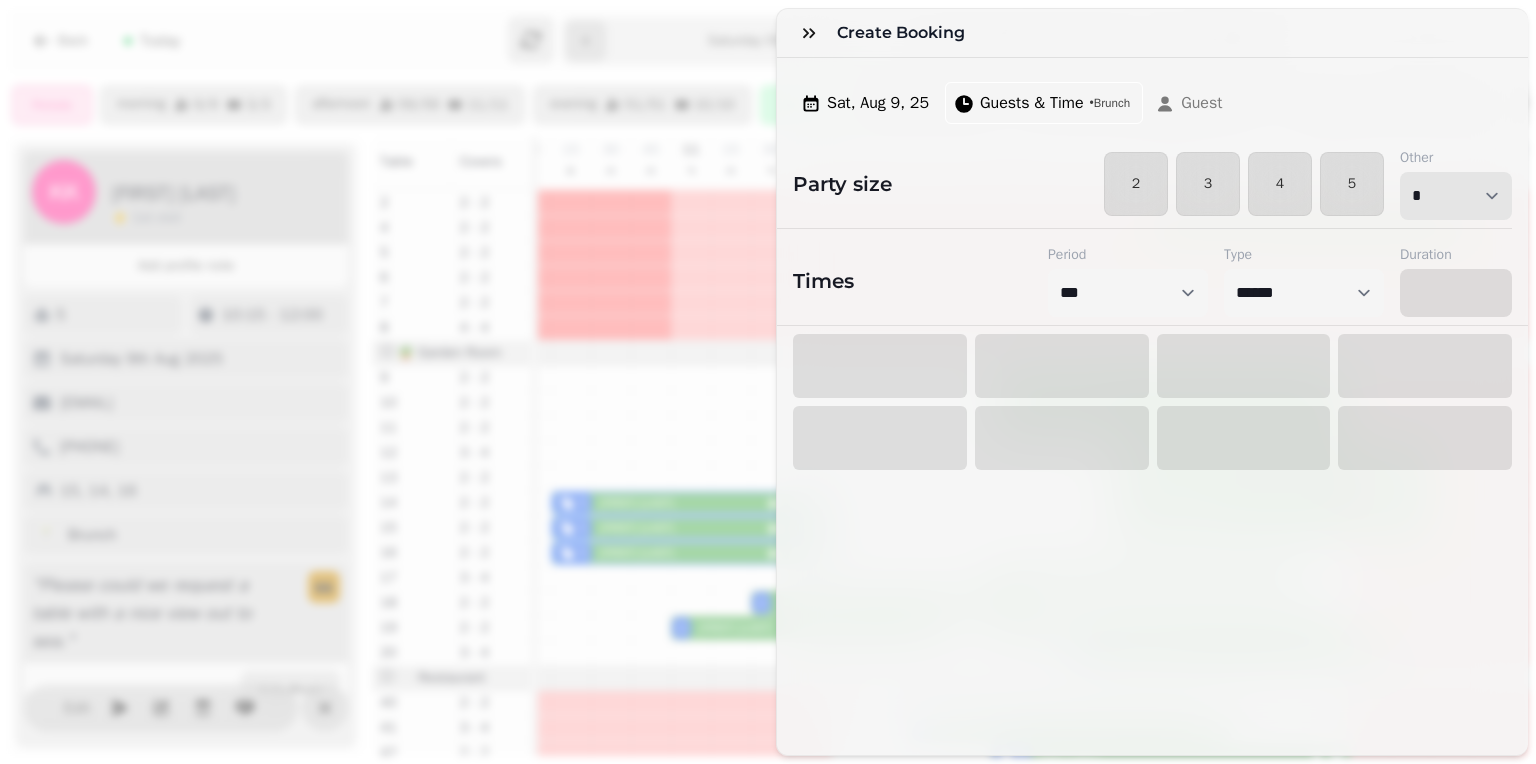 select on "****" 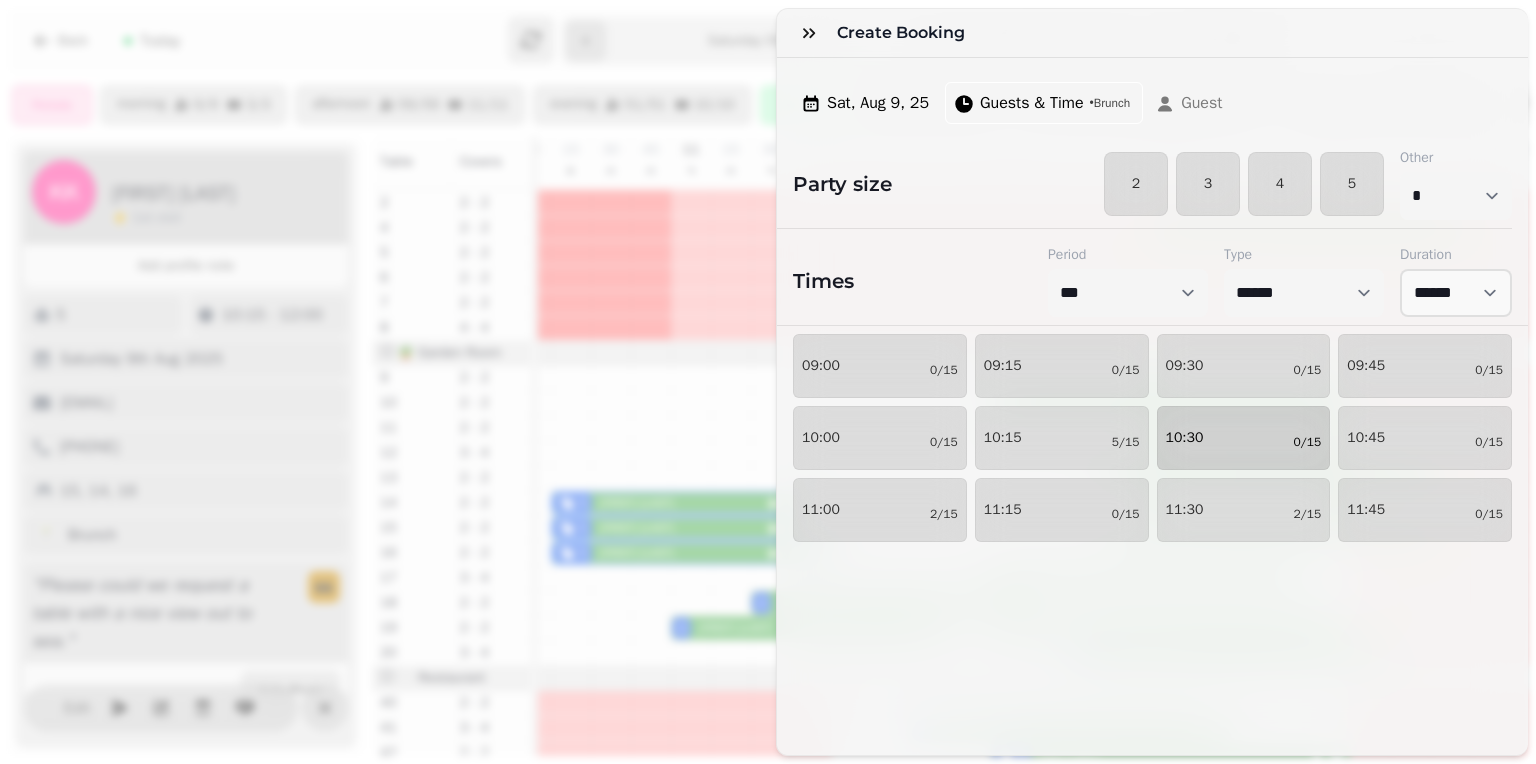 click on "10:30 0/15" at bounding box center [1244, 438] 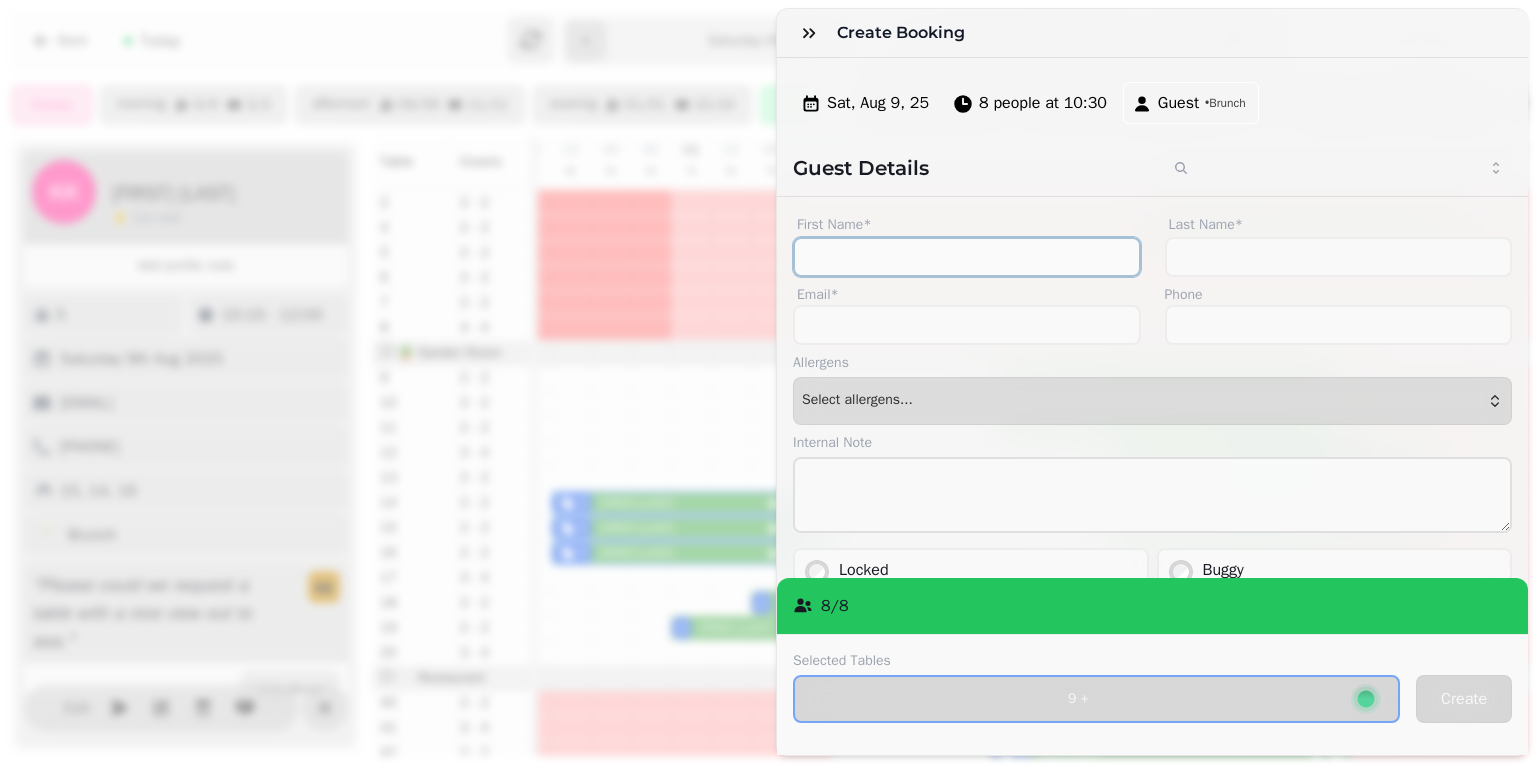 click on "First Name*" at bounding box center [967, 257] 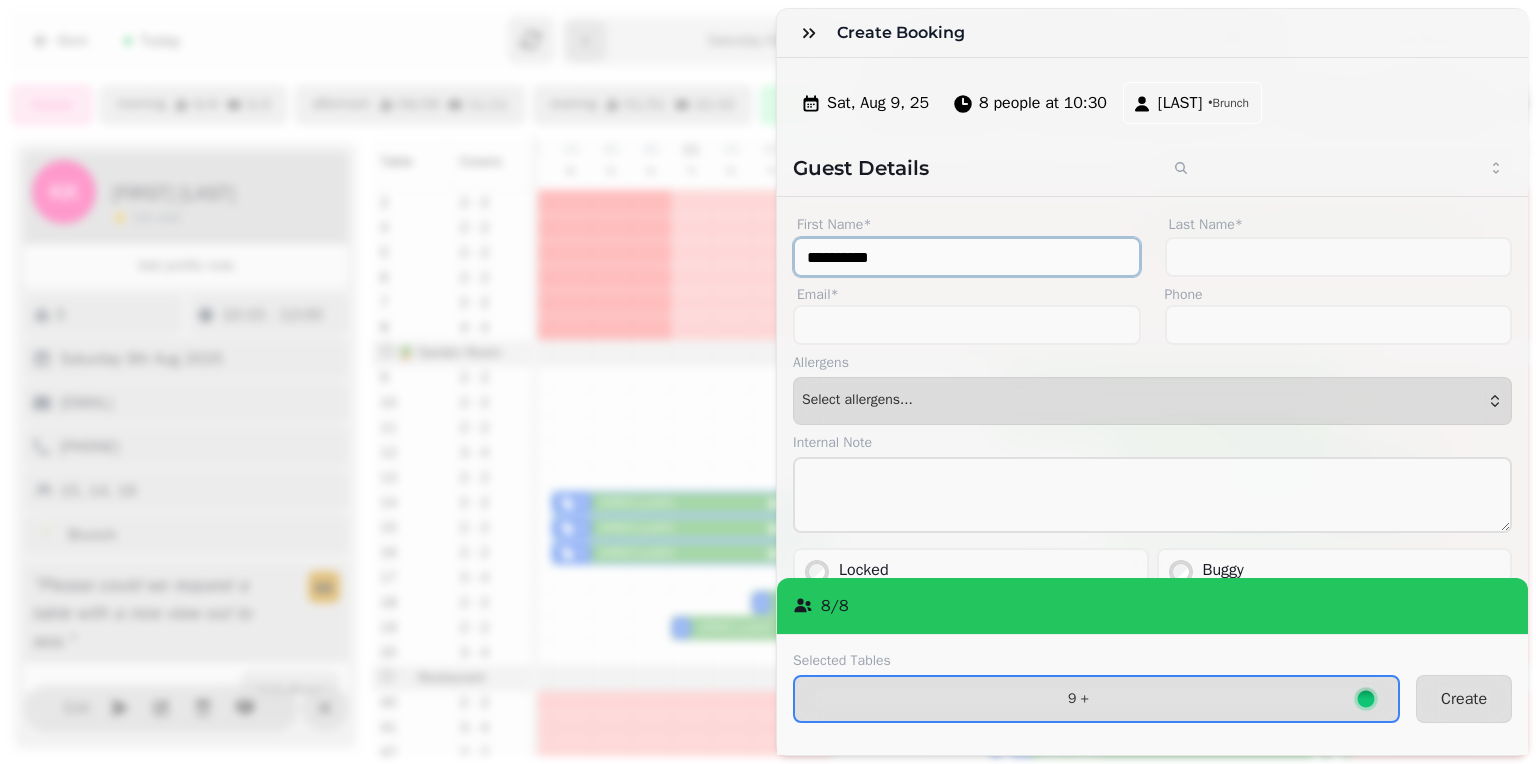 type on "**********" 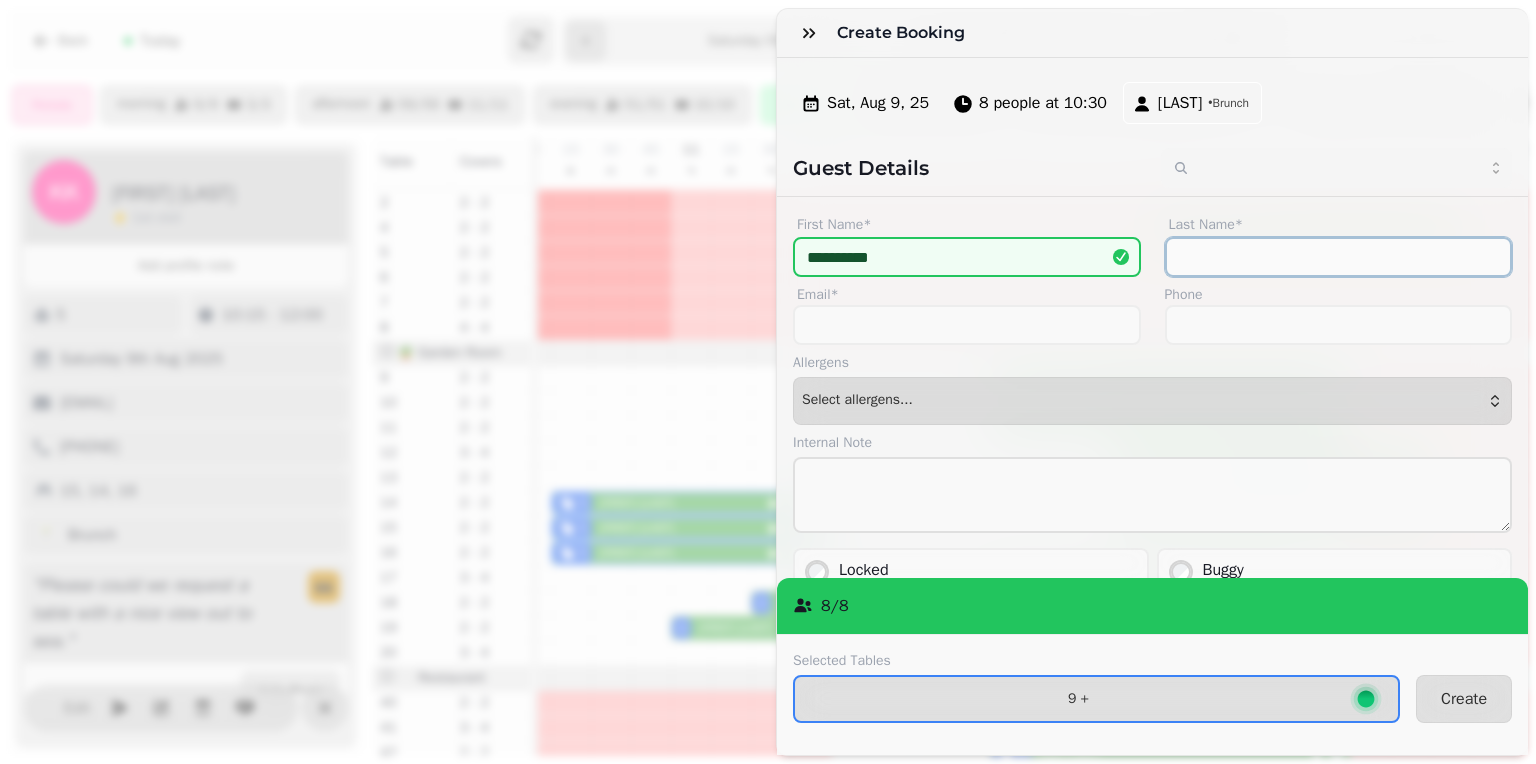 click on "Last Name*" at bounding box center (1339, 257) 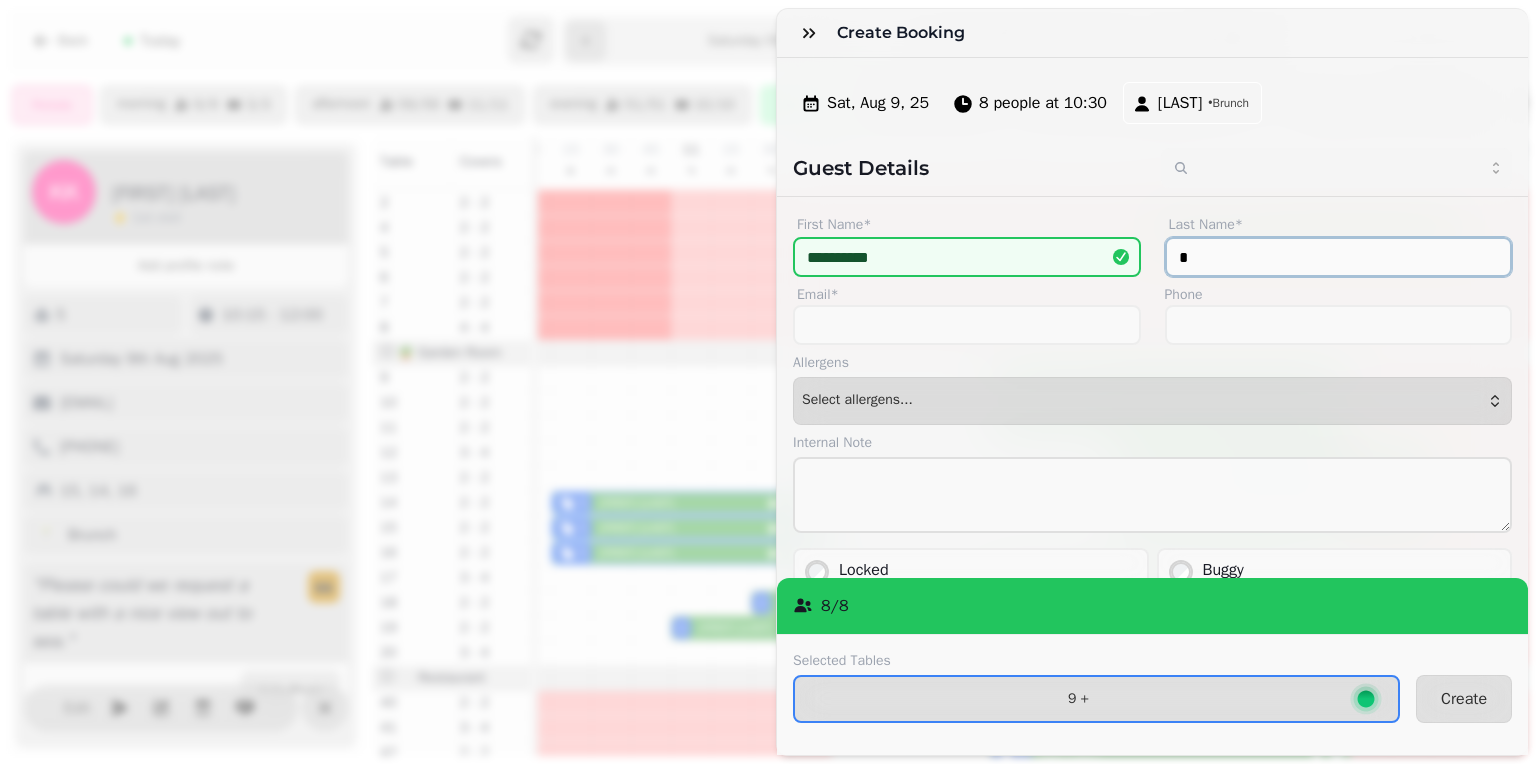 type on "*" 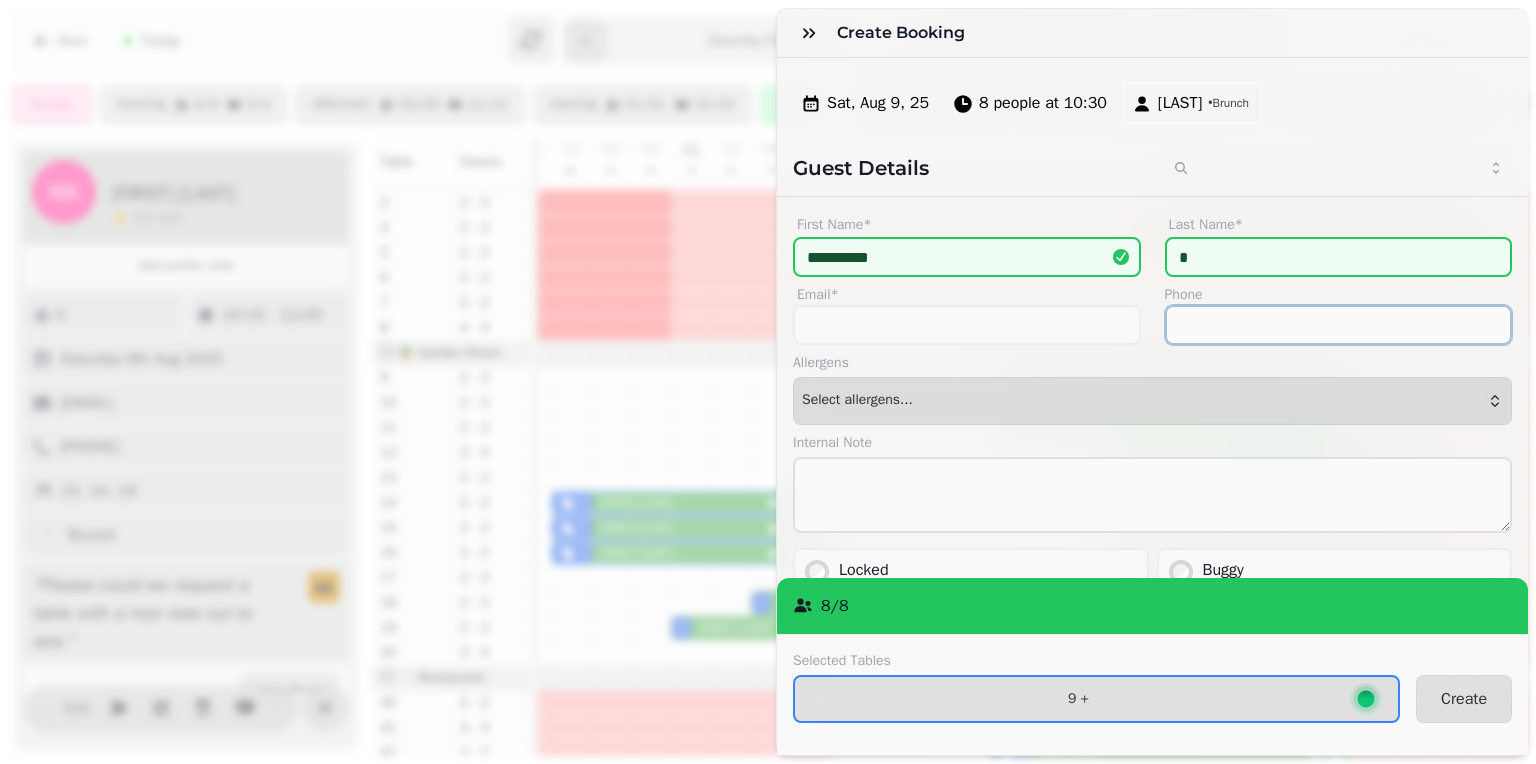 click on "Phone" at bounding box center [1339, 325] 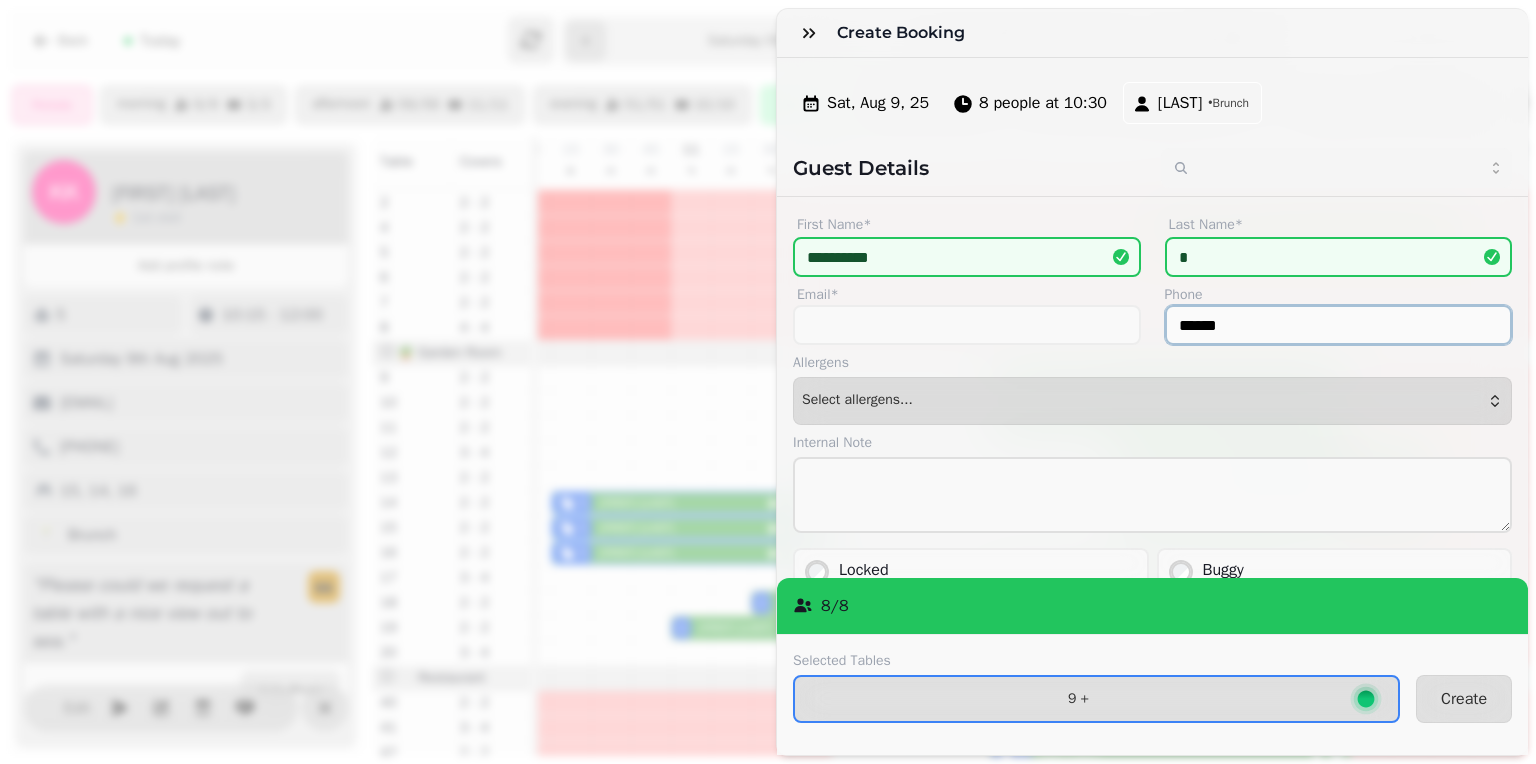 type on "******" 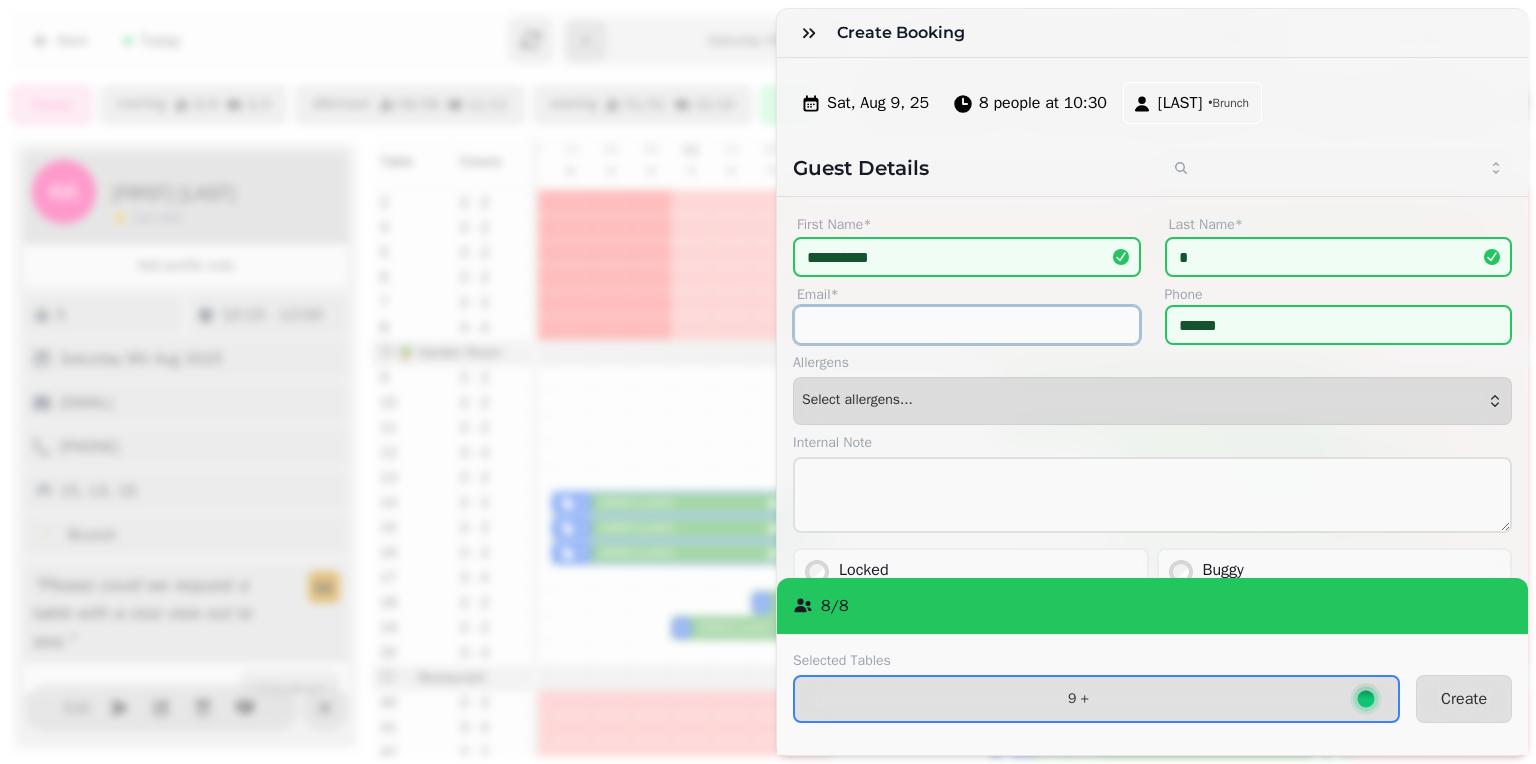 click on "Email*" at bounding box center [967, 325] 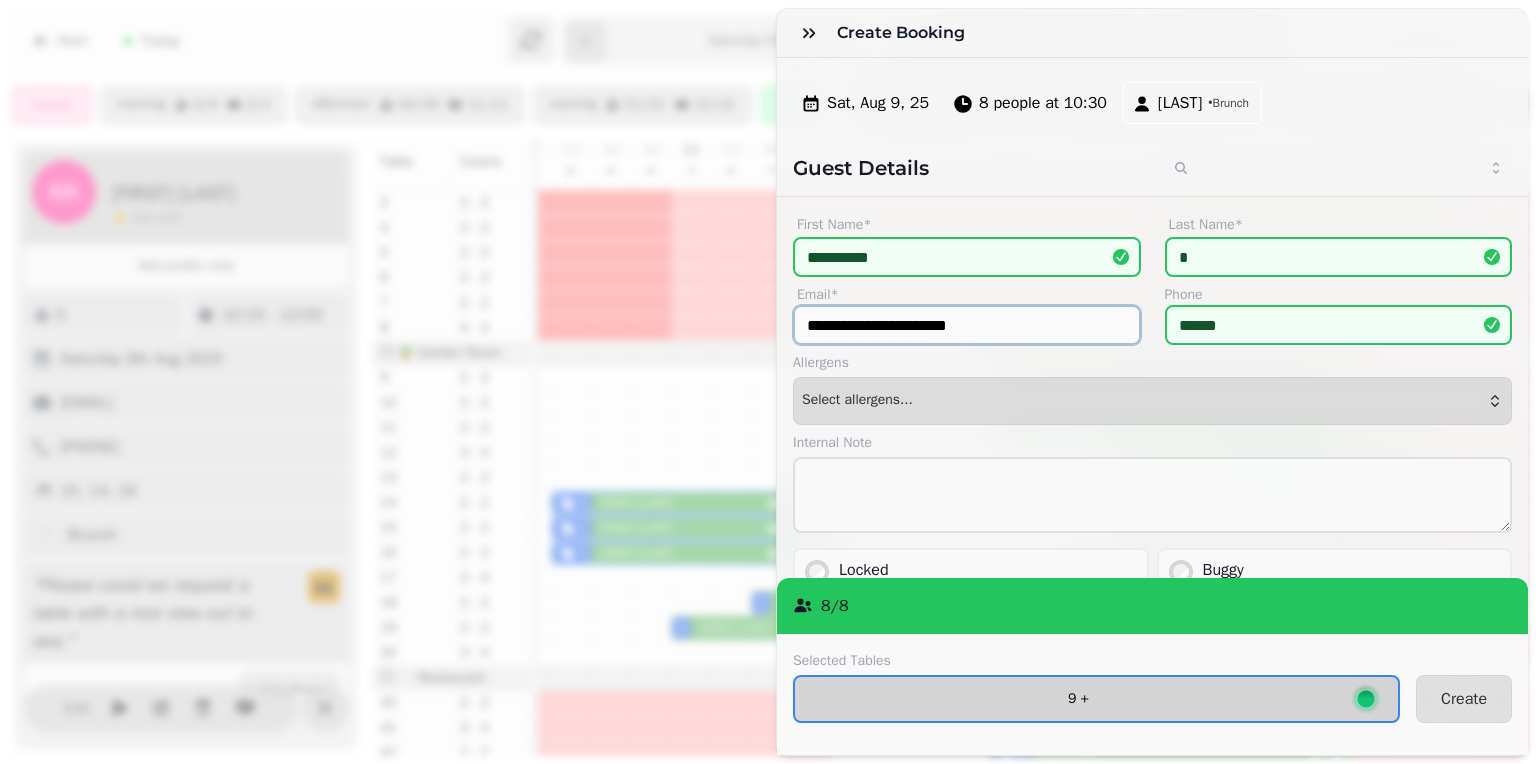 type on "**********" 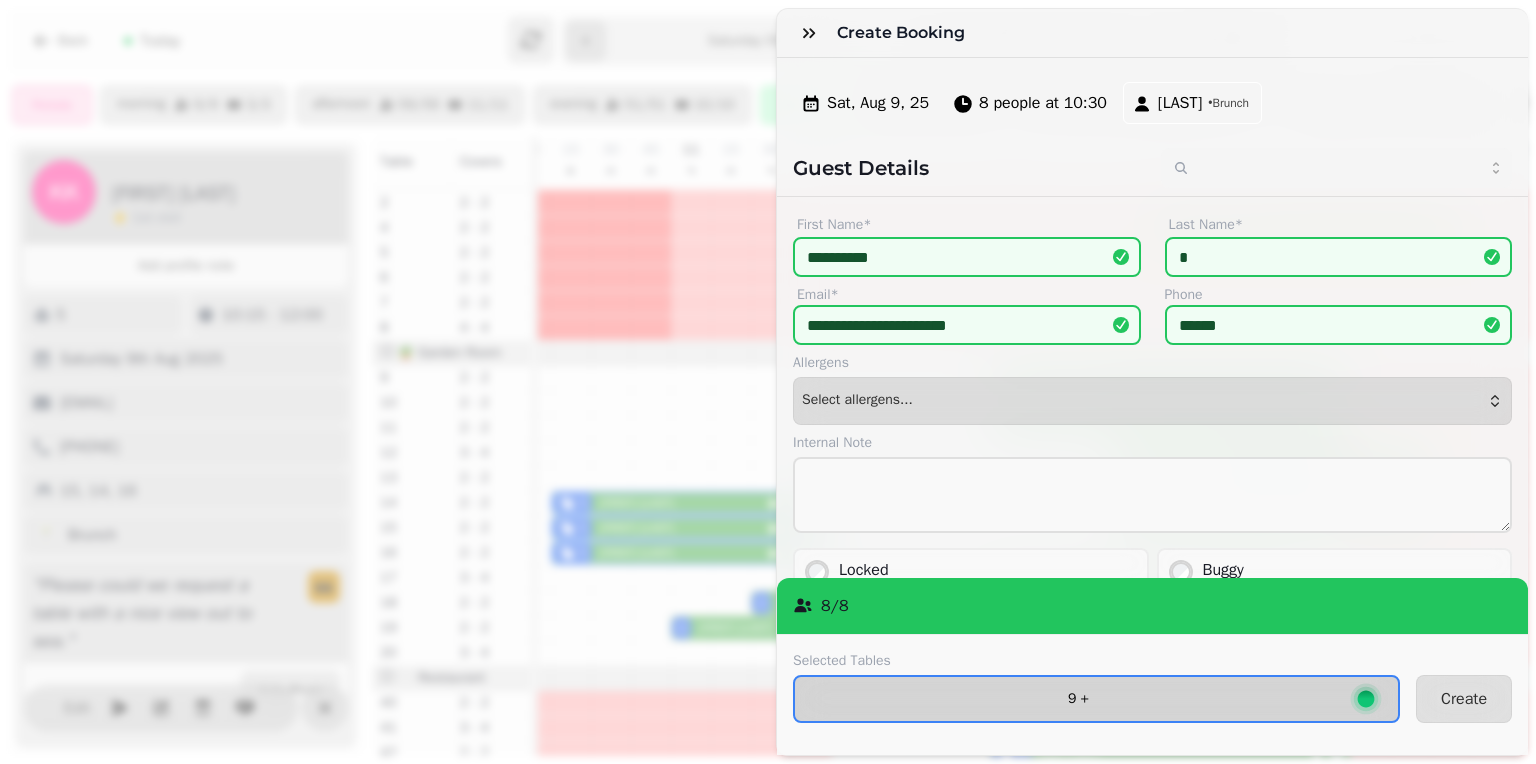 click on "9     +" at bounding box center (1078, 699) 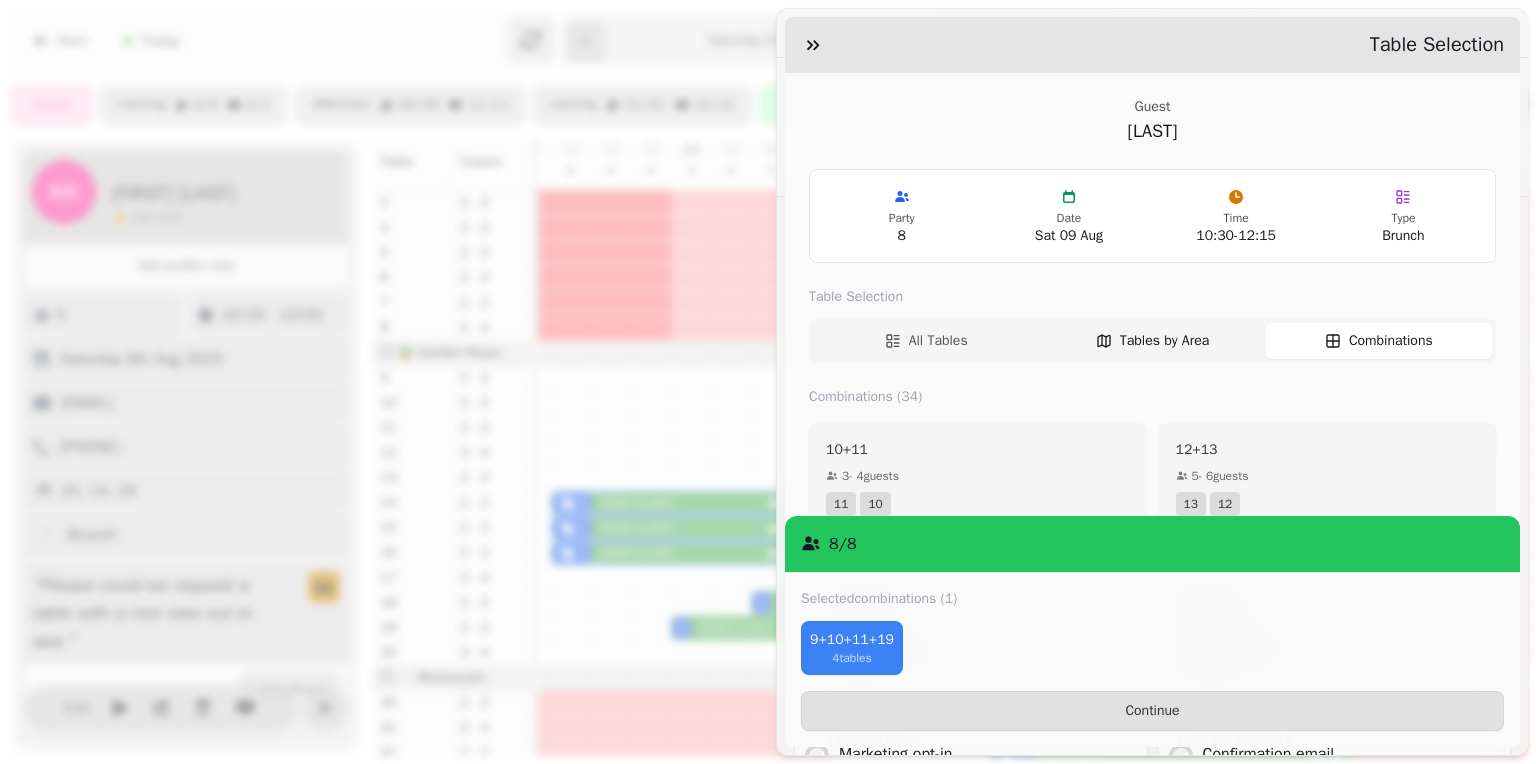 click on "Tables by Area" at bounding box center (1164, 341) 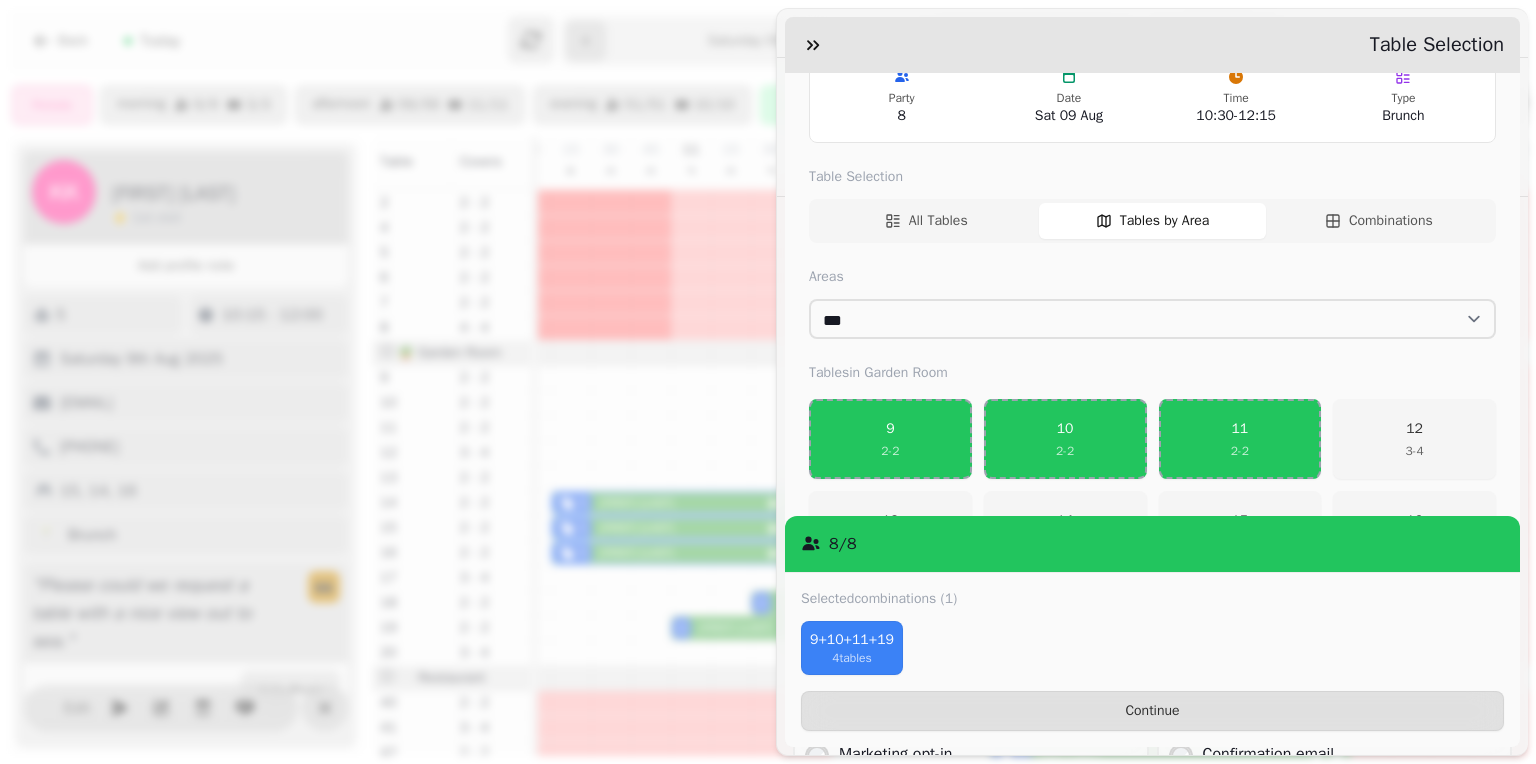 scroll, scrollTop: 160, scrollLeft: 0, axis: vertical 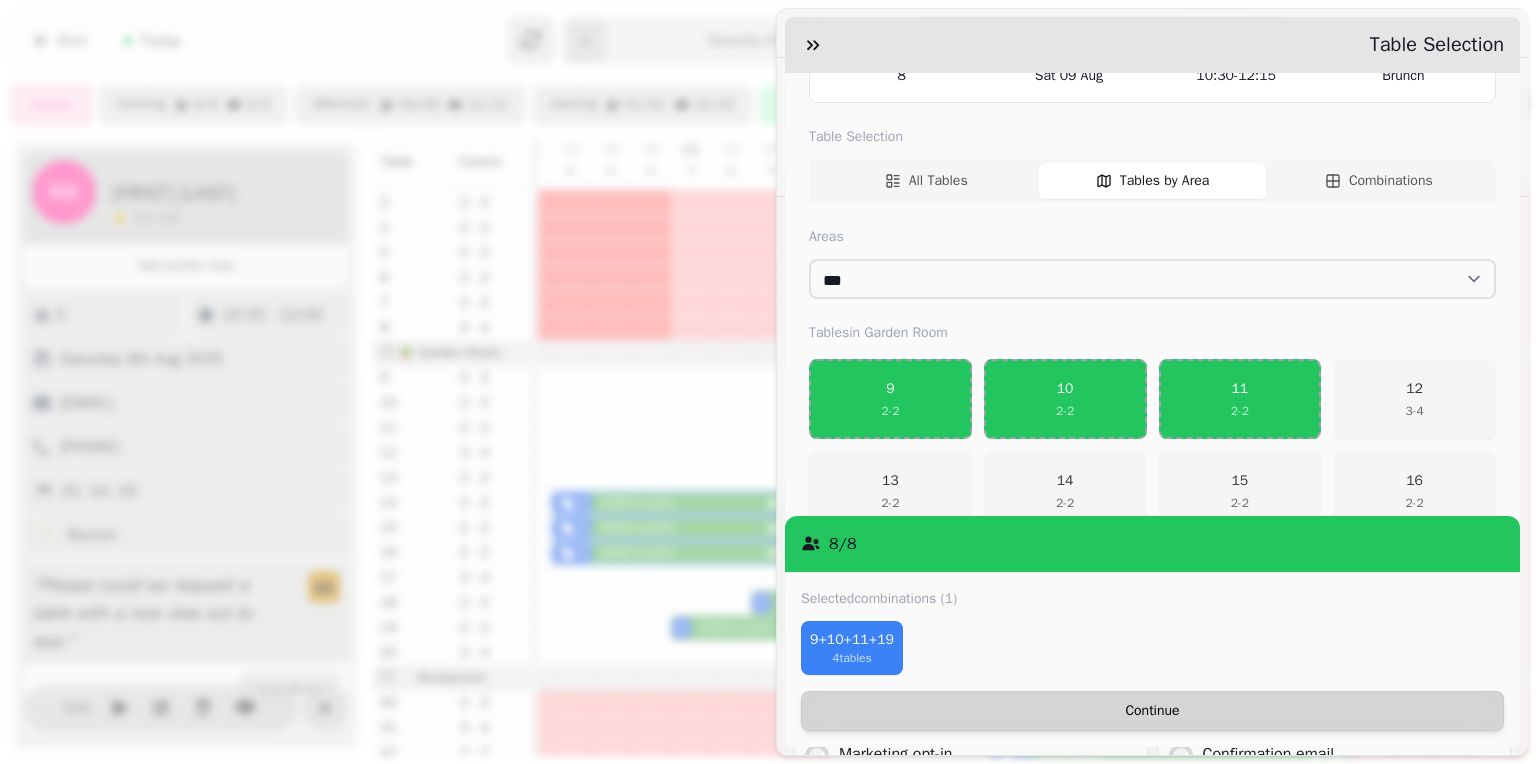 click on "Continue" at bounding box center (1152, 711) 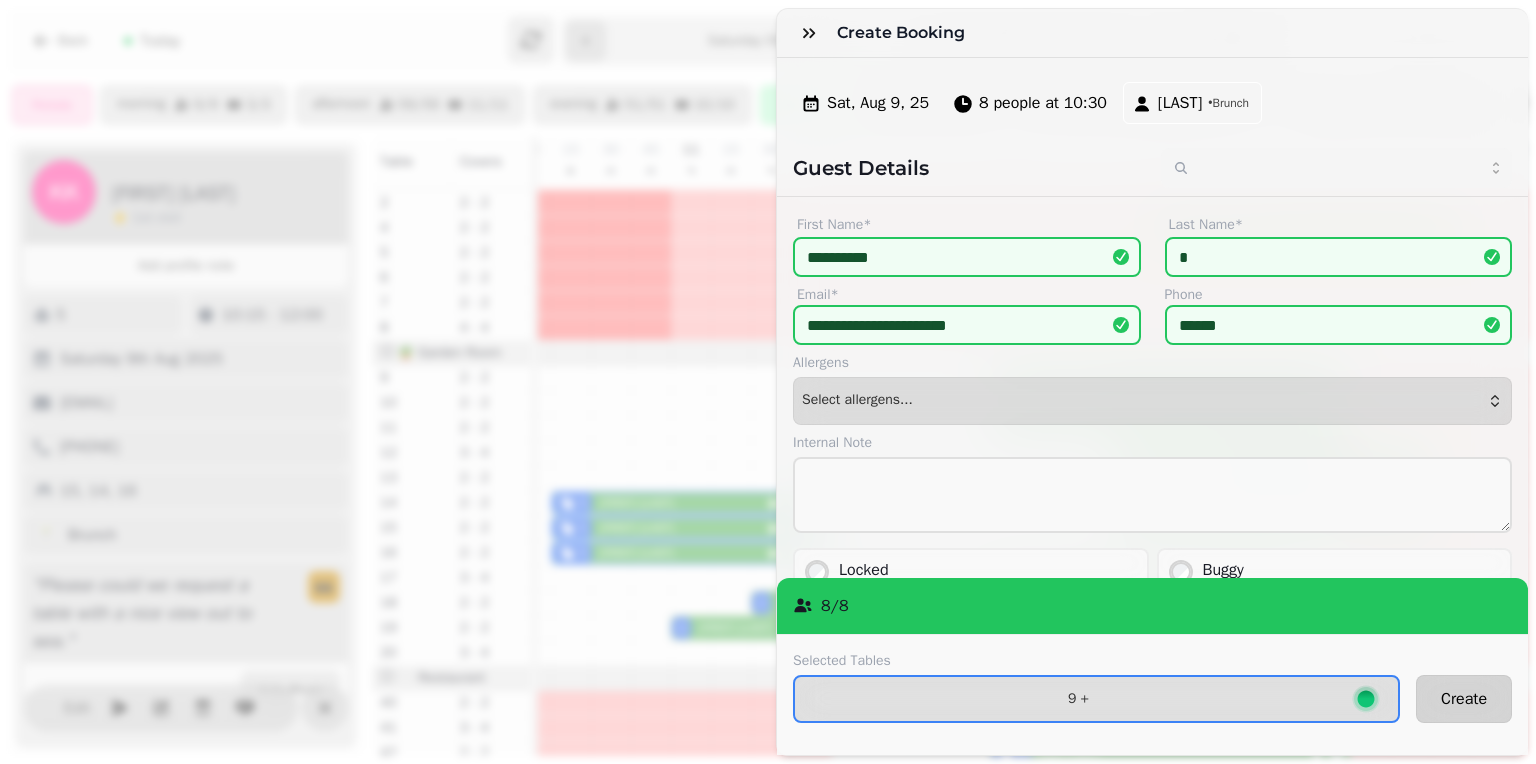 click on "Create" at bounding box center (1464, 699) 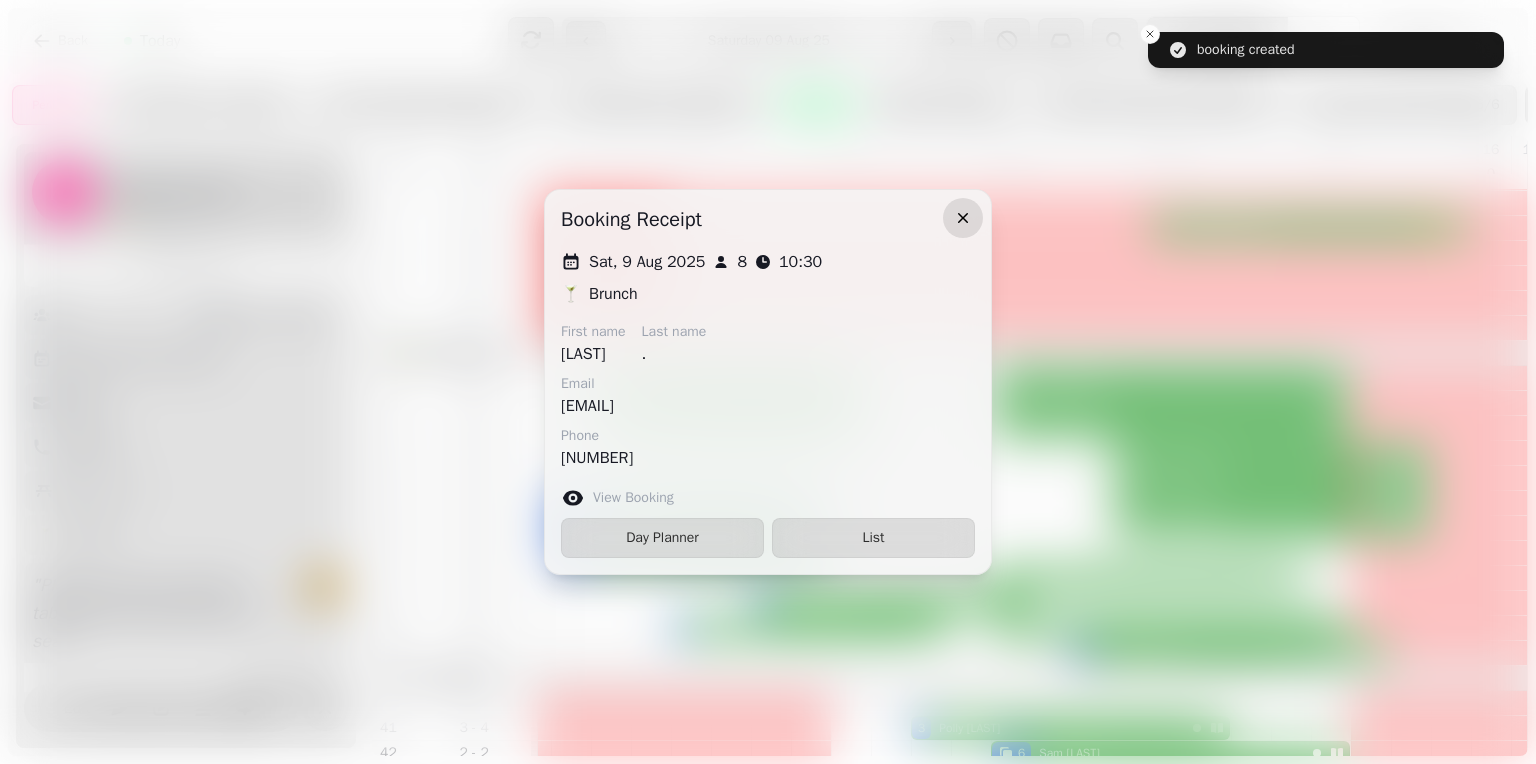 click 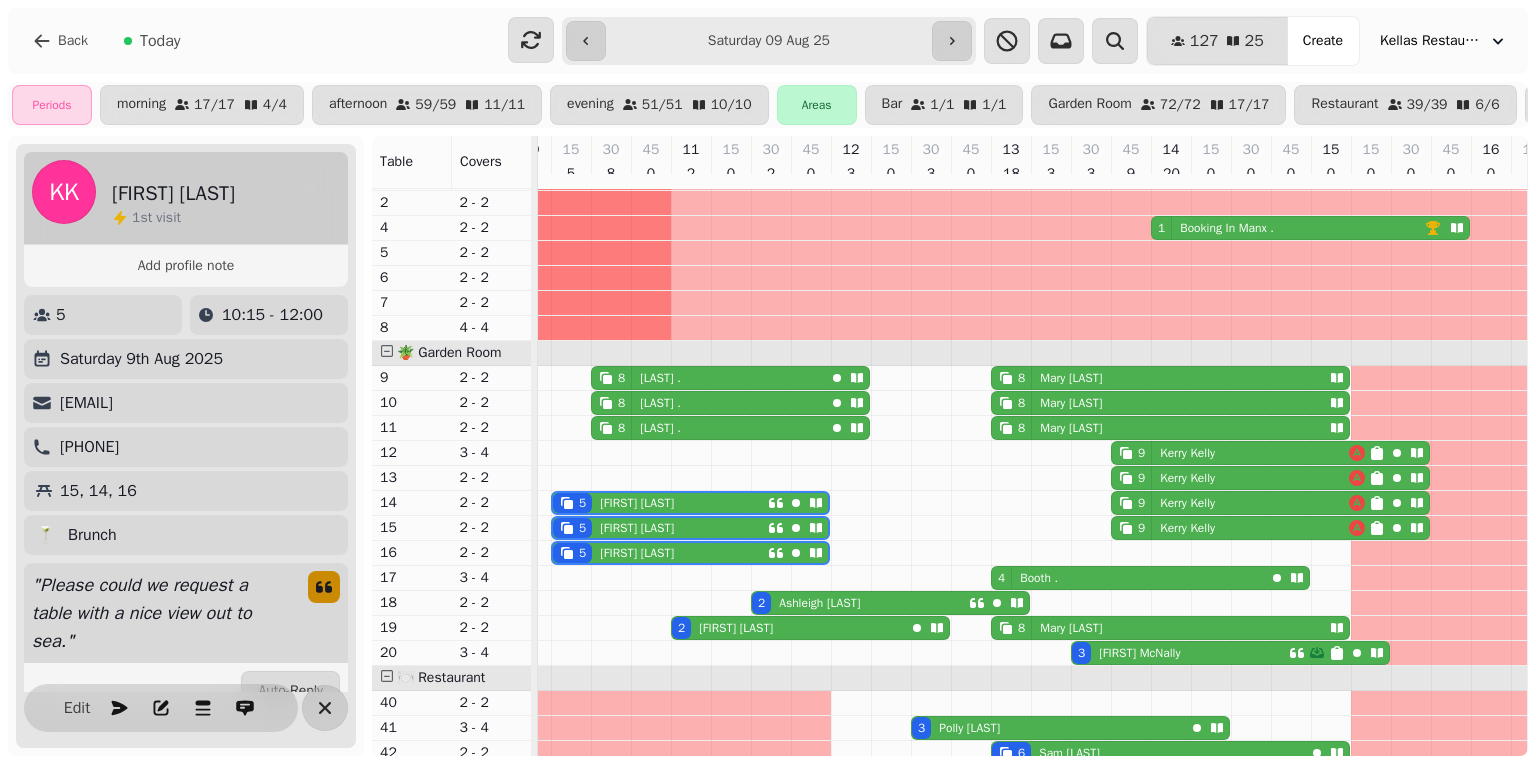 click on "[FIRST]   [LAST]" at bounding box center [736, 628] 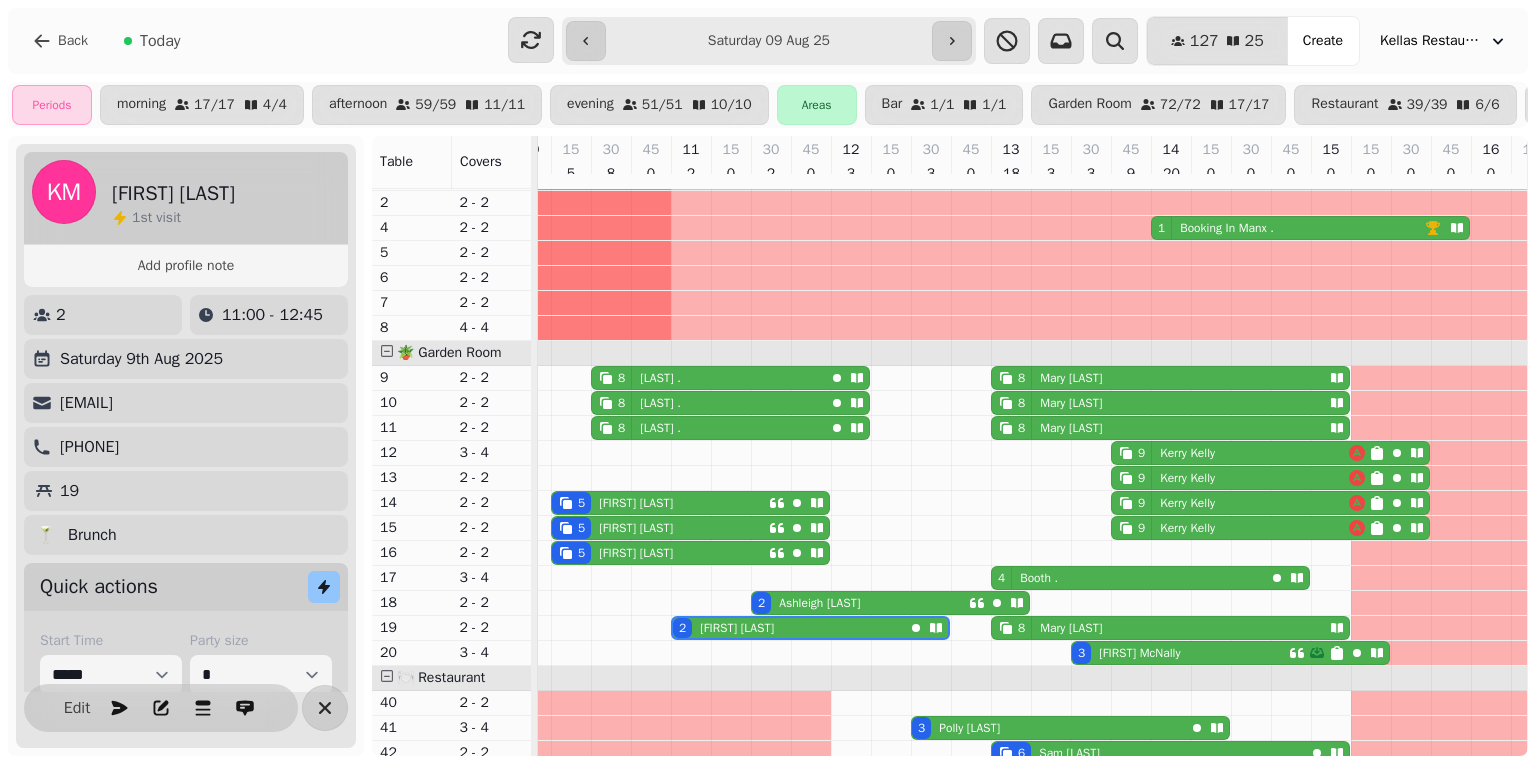 scroll, scrollTop: 0, scrollLeft: 307, axis: horizontal 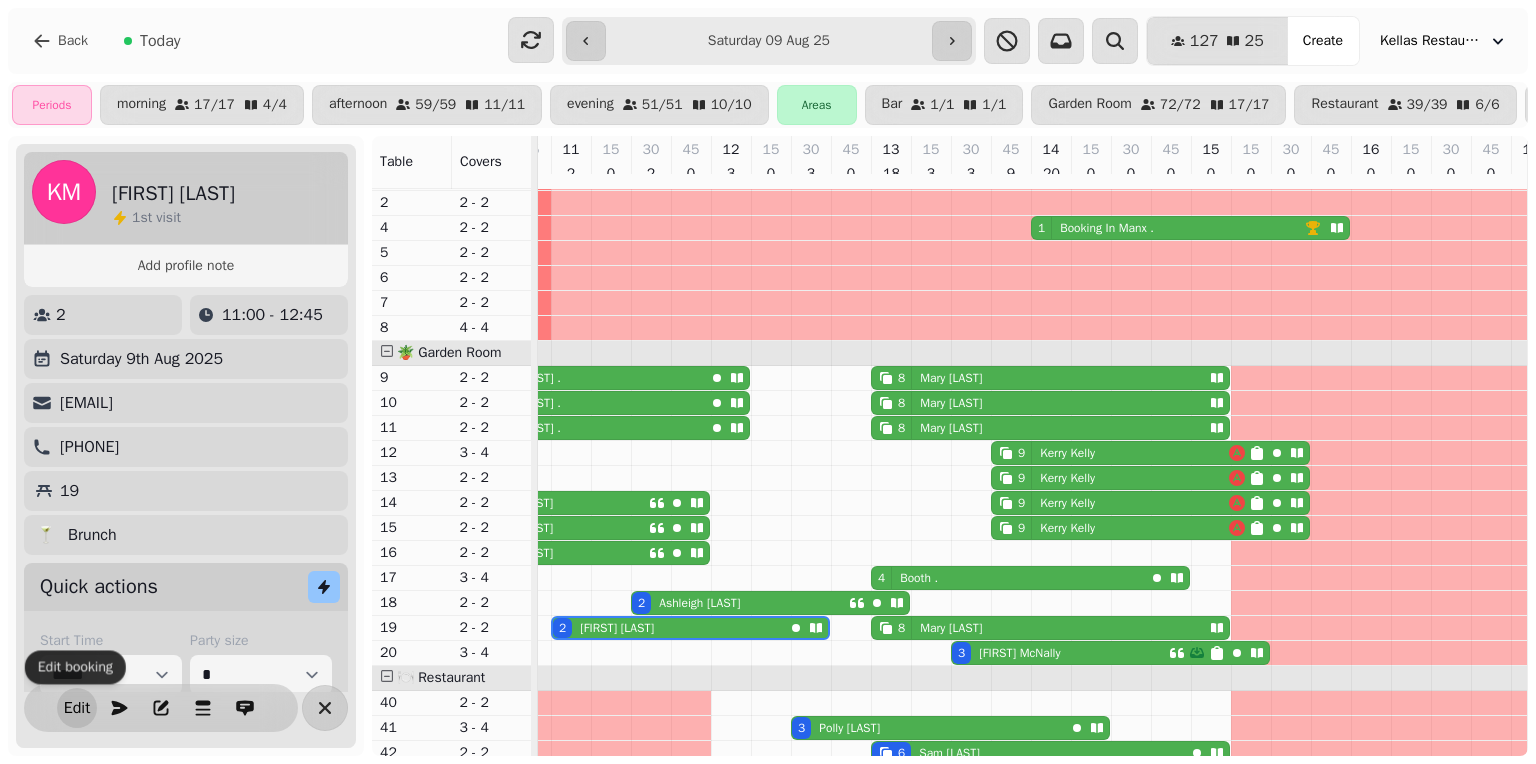 click on "Edit" at bounding box center (77, 708) 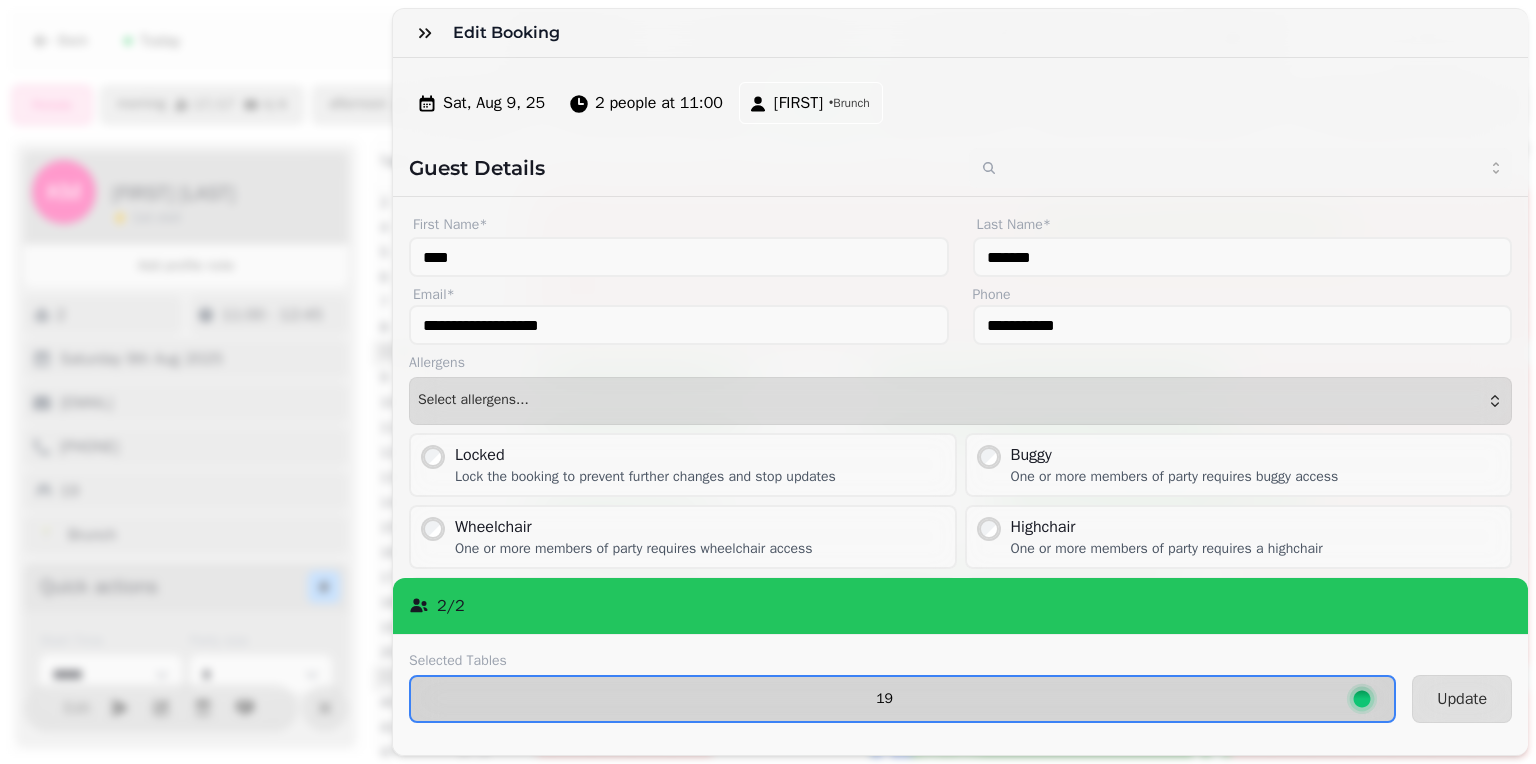 click on "19" at bounding box center (884, 699) 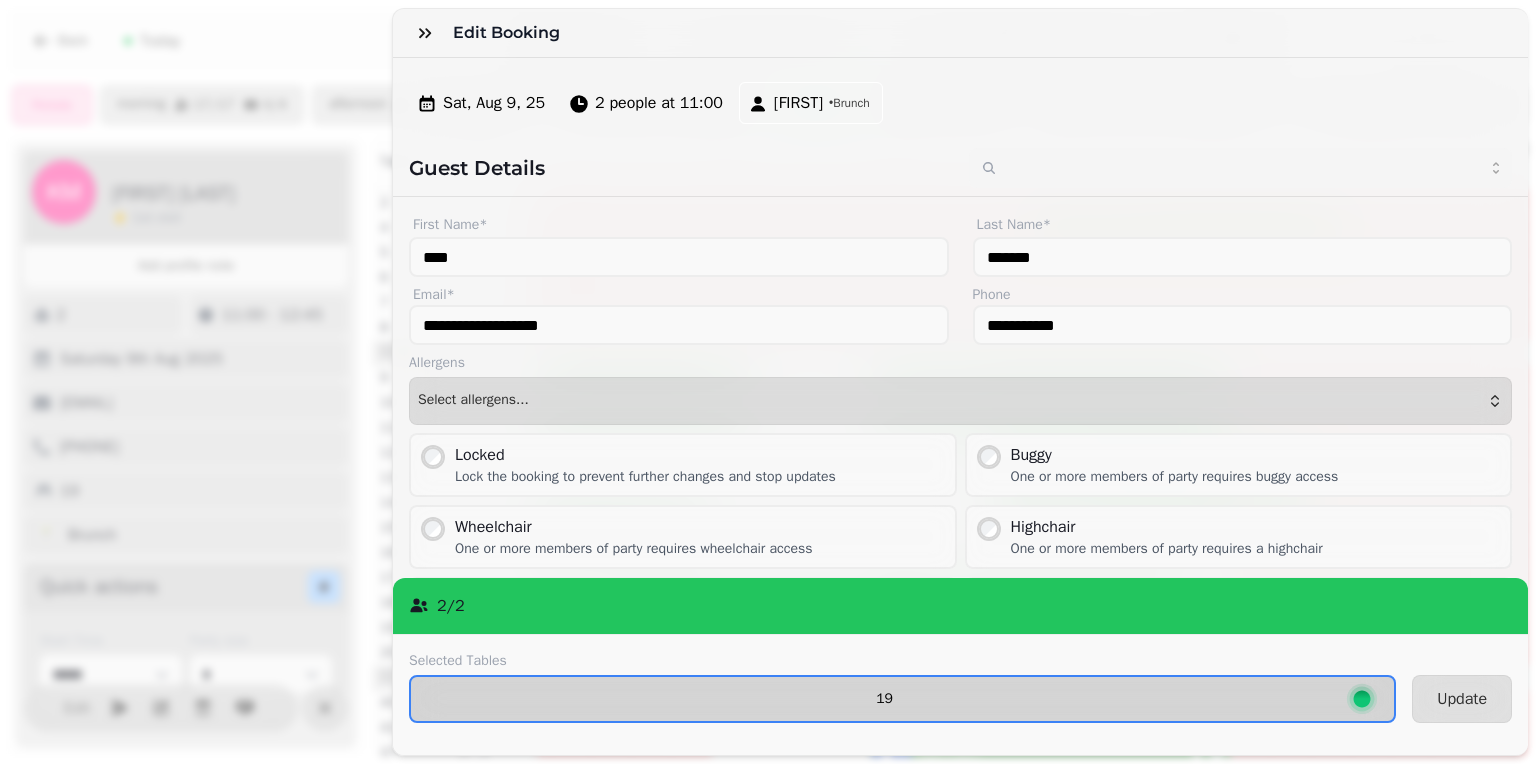 select on "**********" 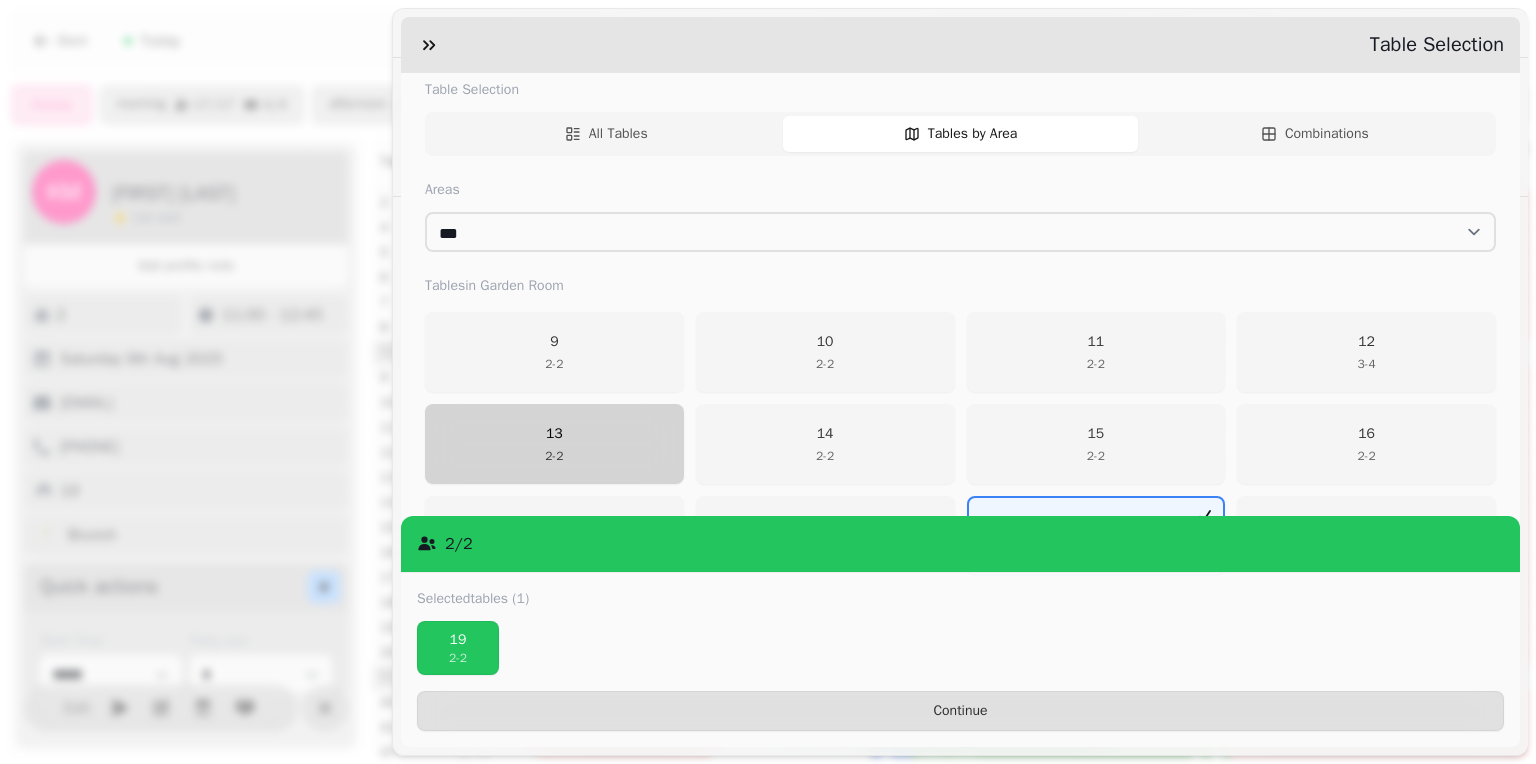 scroll, scrollTop: 290, scrollLeft: 0, axis: vertical 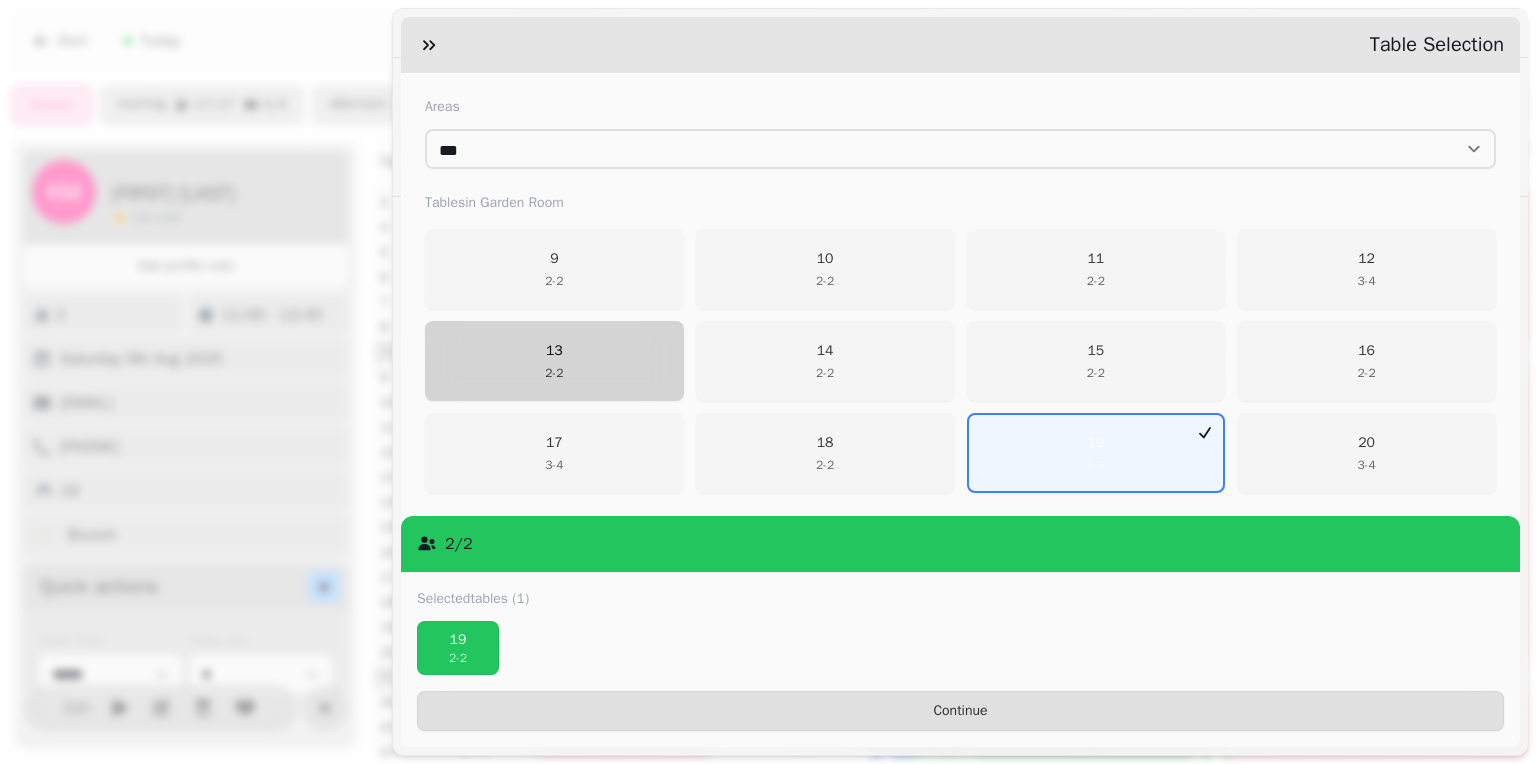 click on "13 2  -  2" at bounding box center [554, 361] 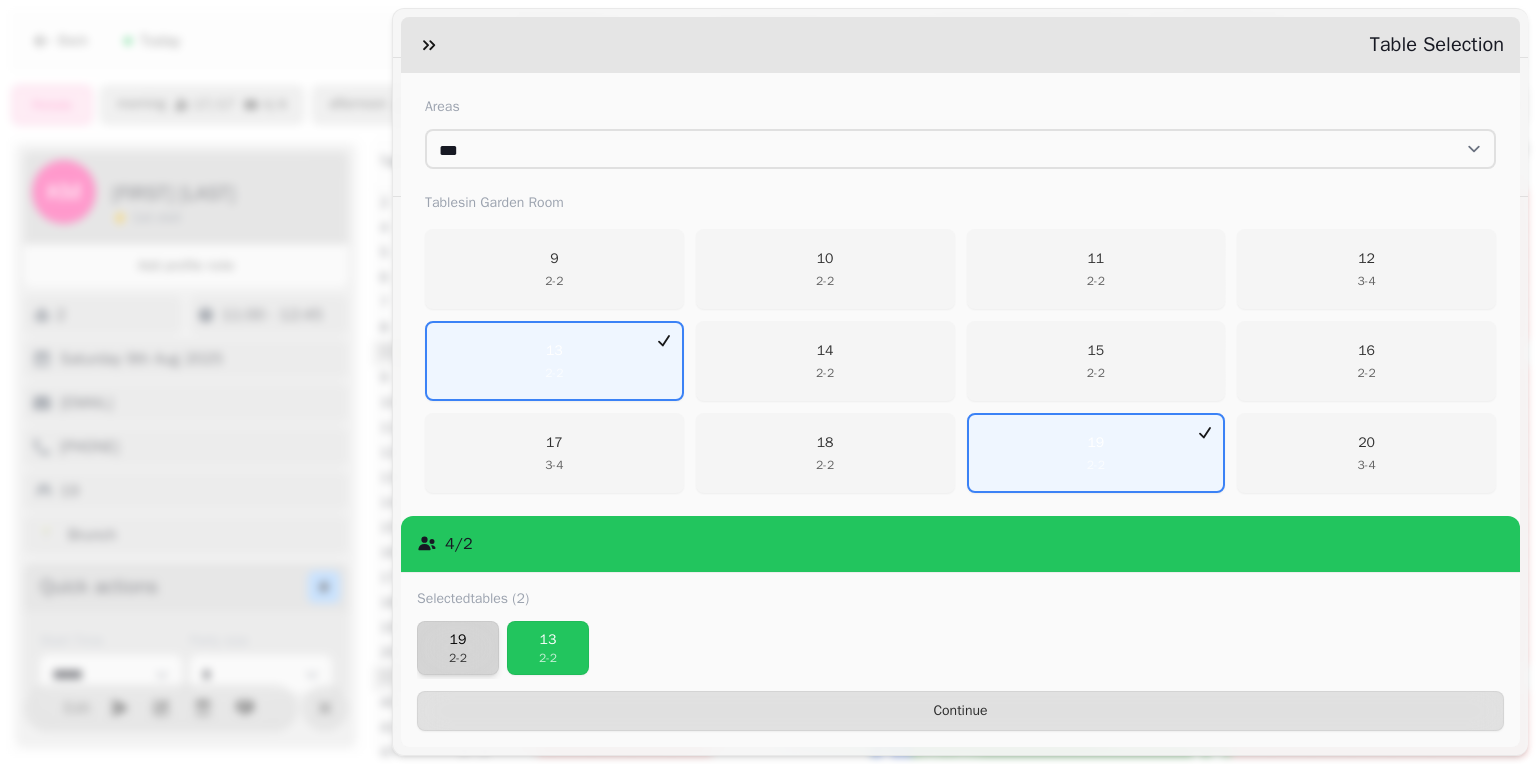 click on "19" at bounding box center [458, 640] 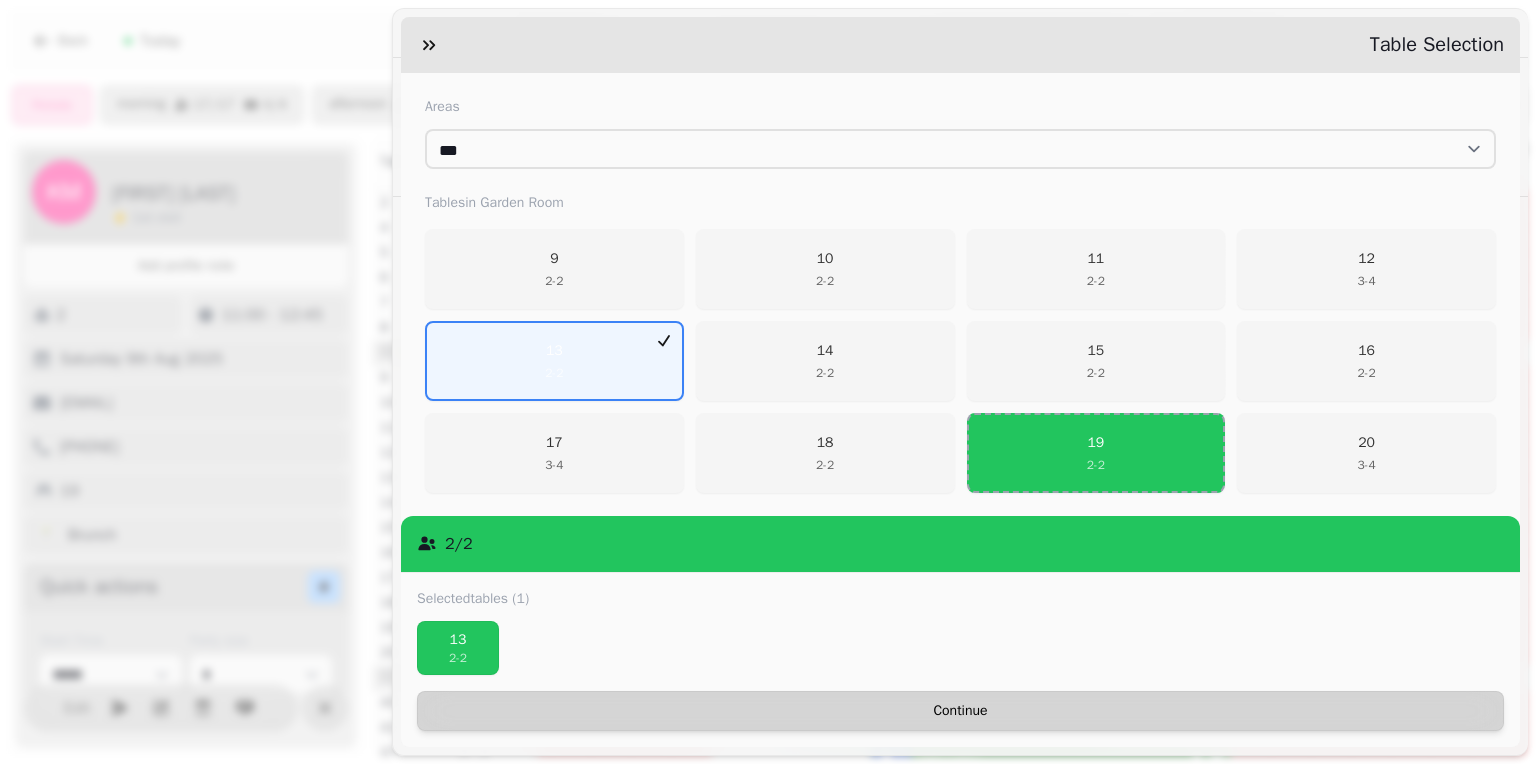 click on "Continue" at bounding box center (960, 711) 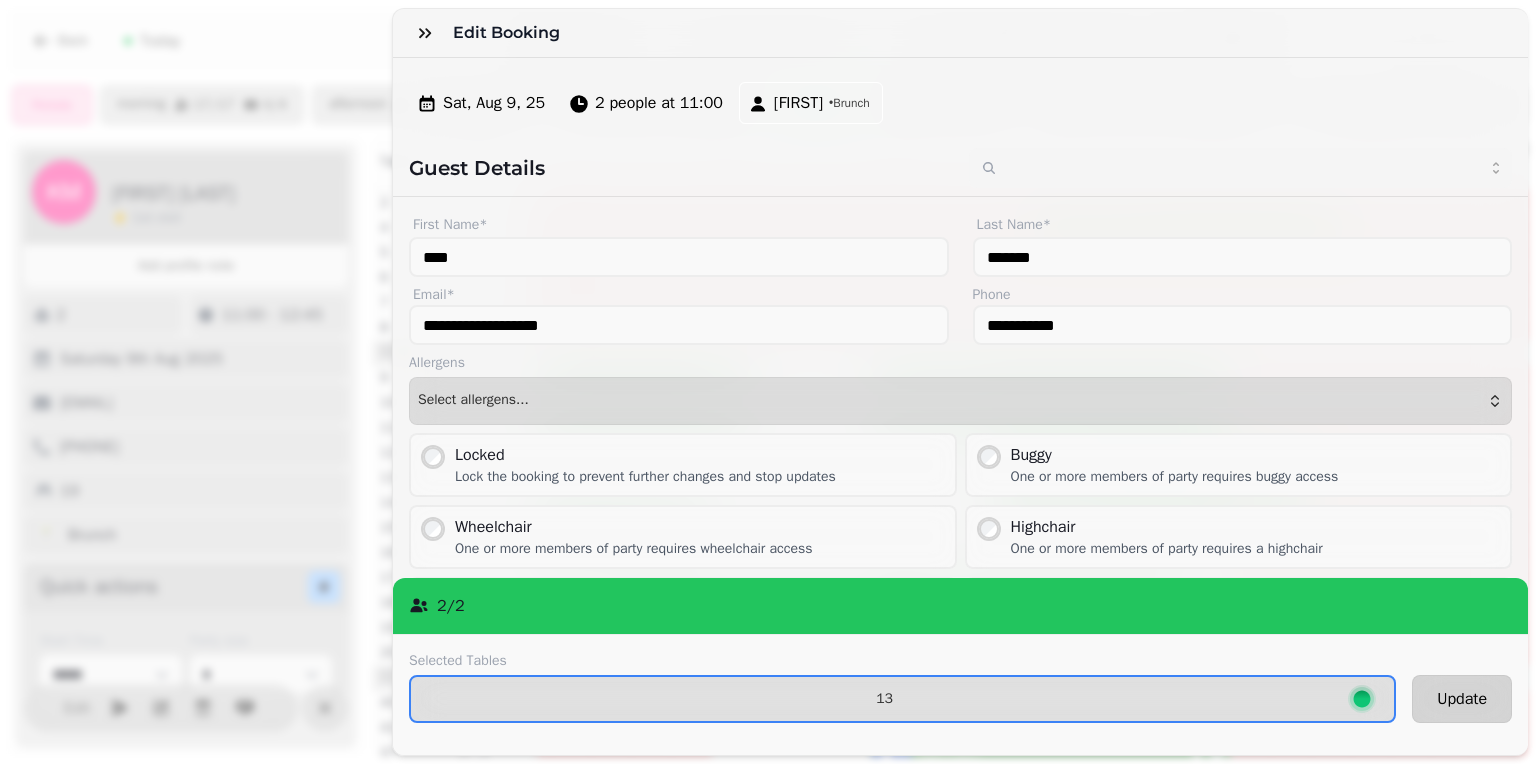 click on "Update" at bounding box center [1462, 699] 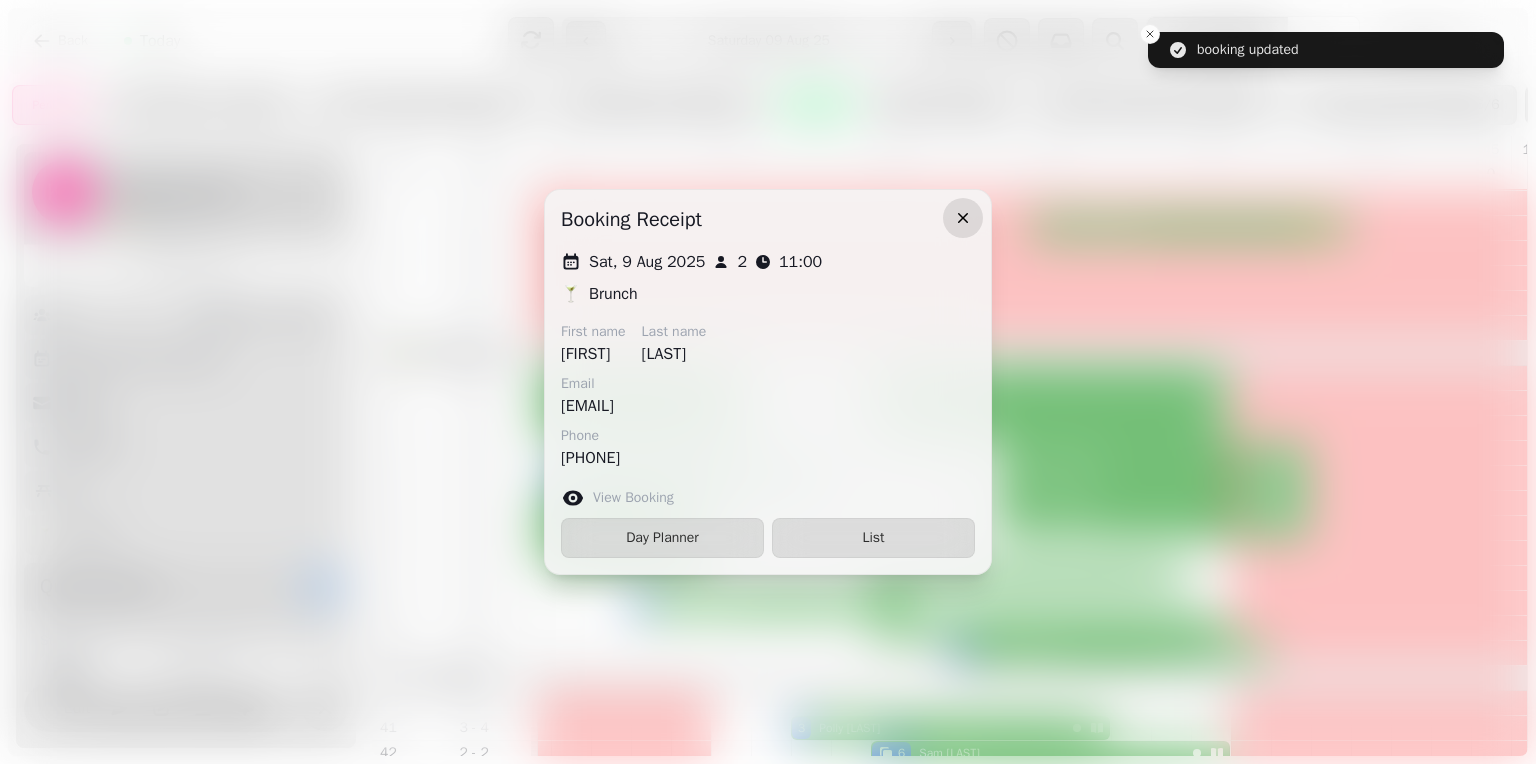 click 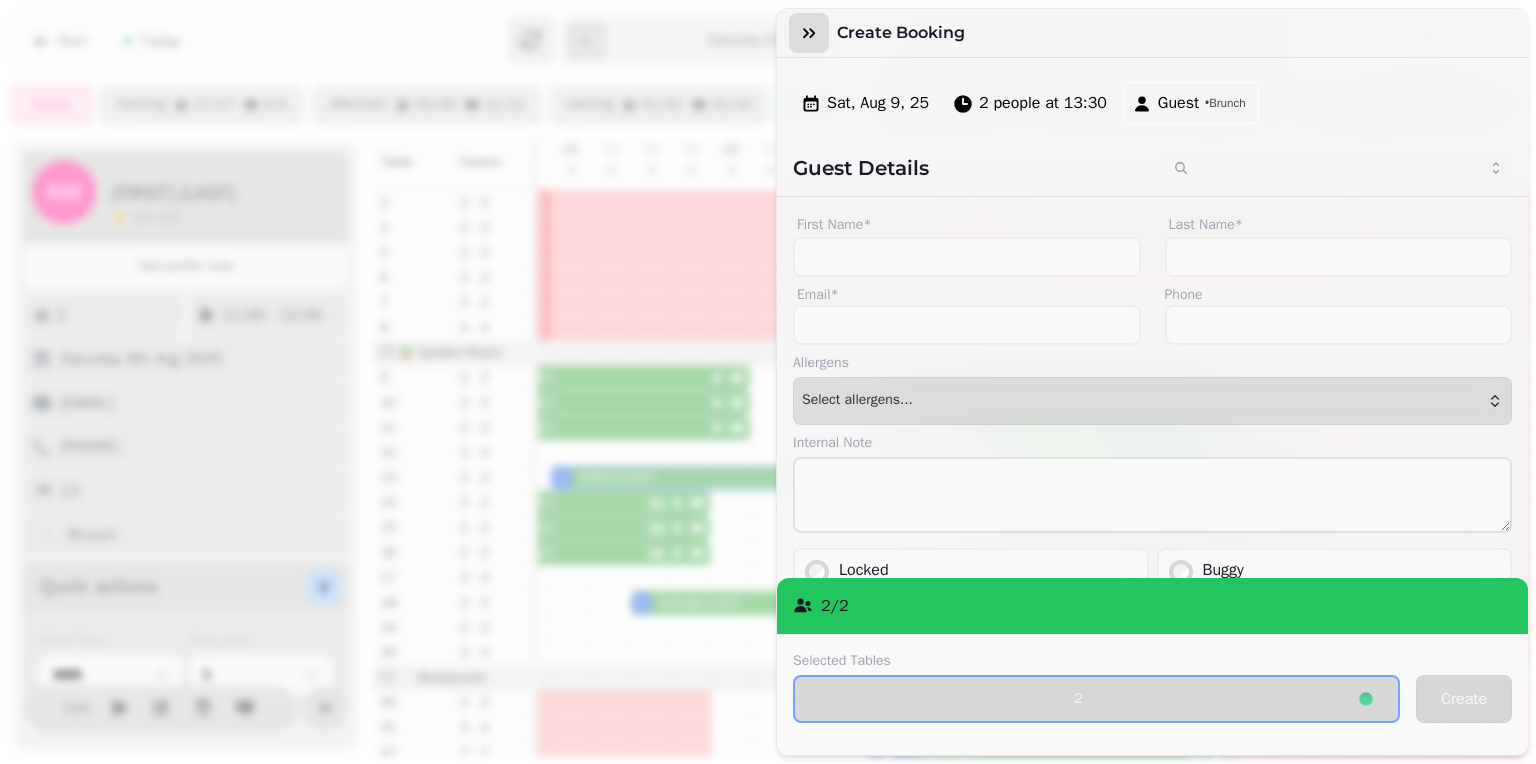 click 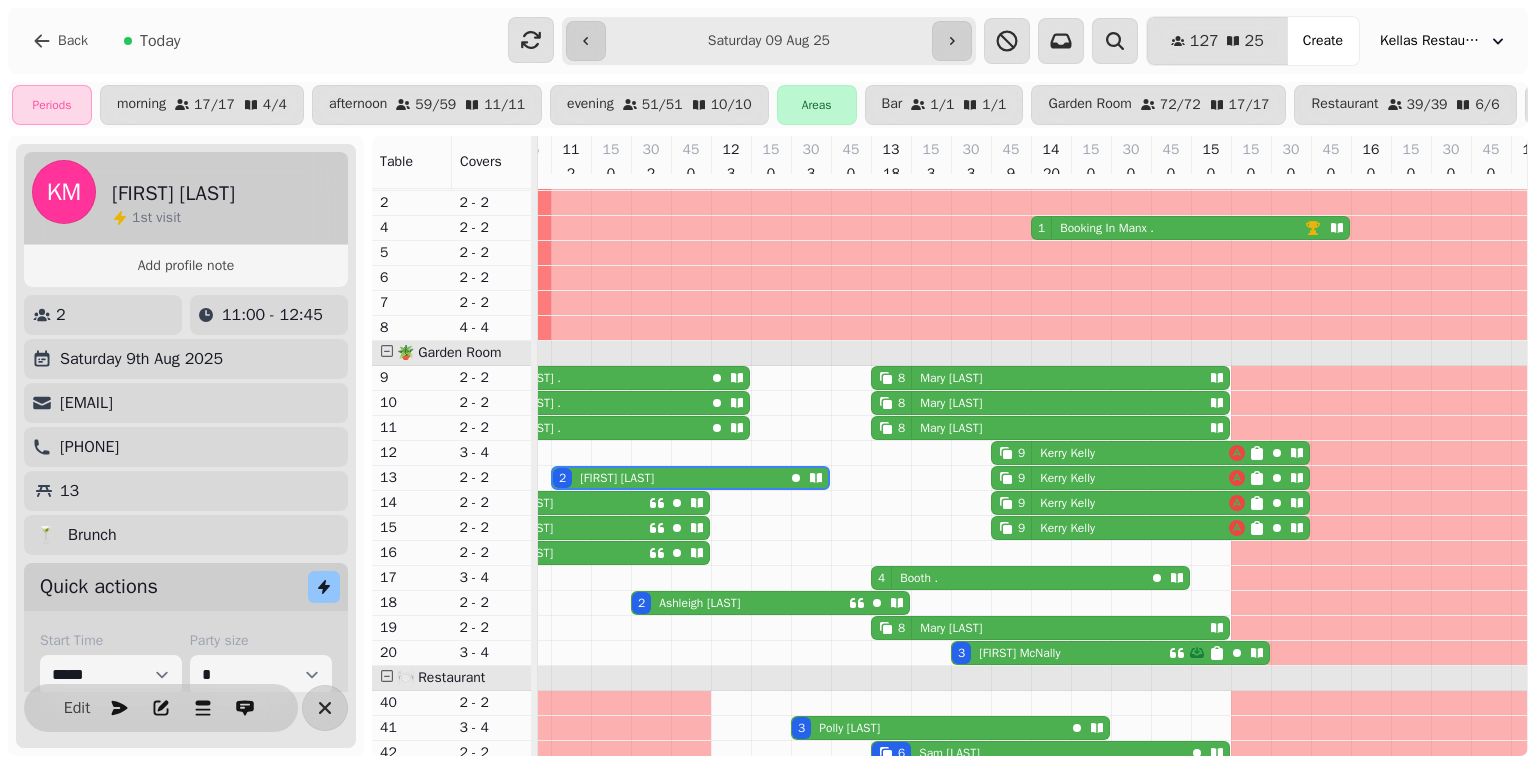 click on "8 [LAST]   ." at bounding box center [588, 378] 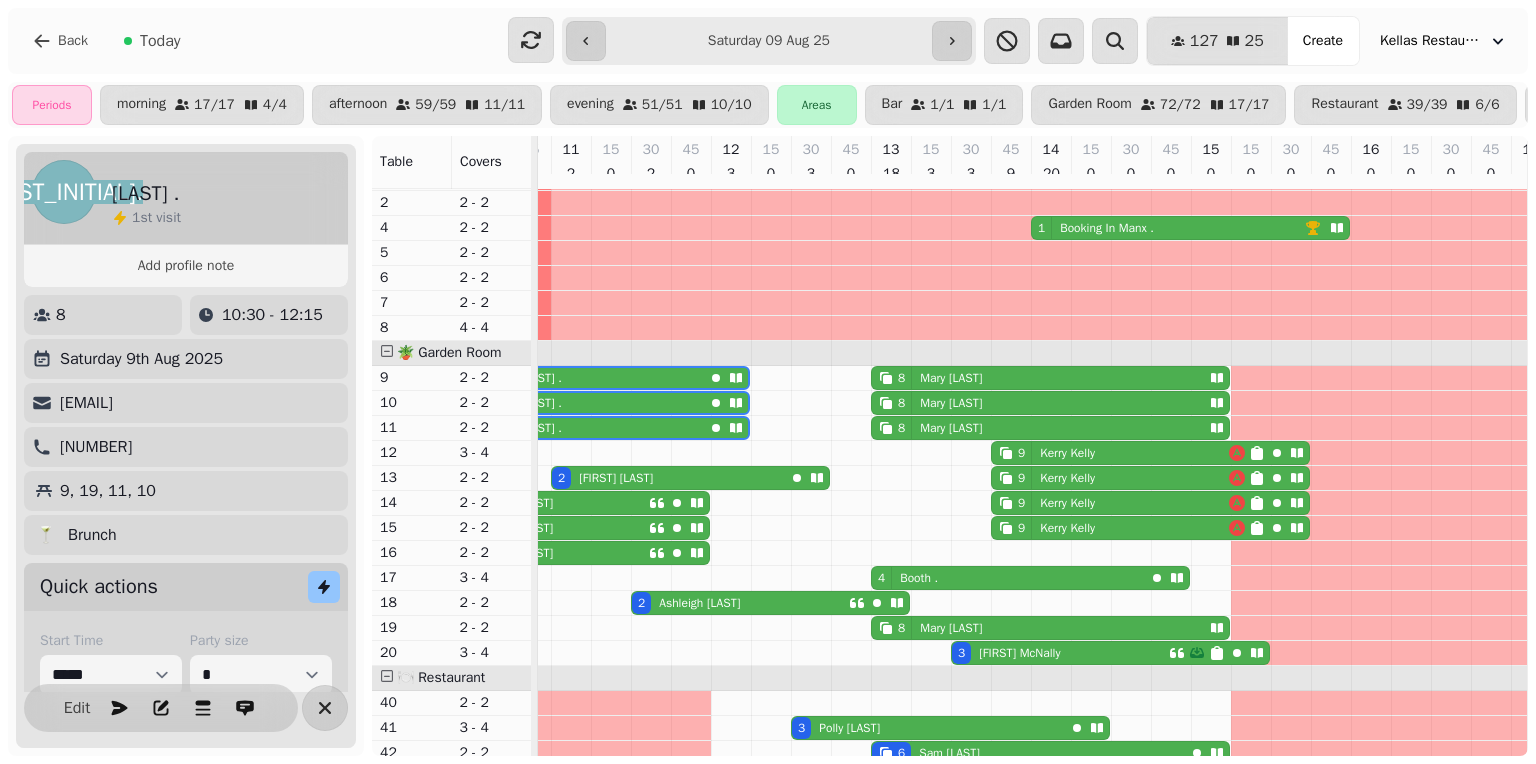 scroll, scrollTop: 0, scrollLeft: 227, axis: horizontal 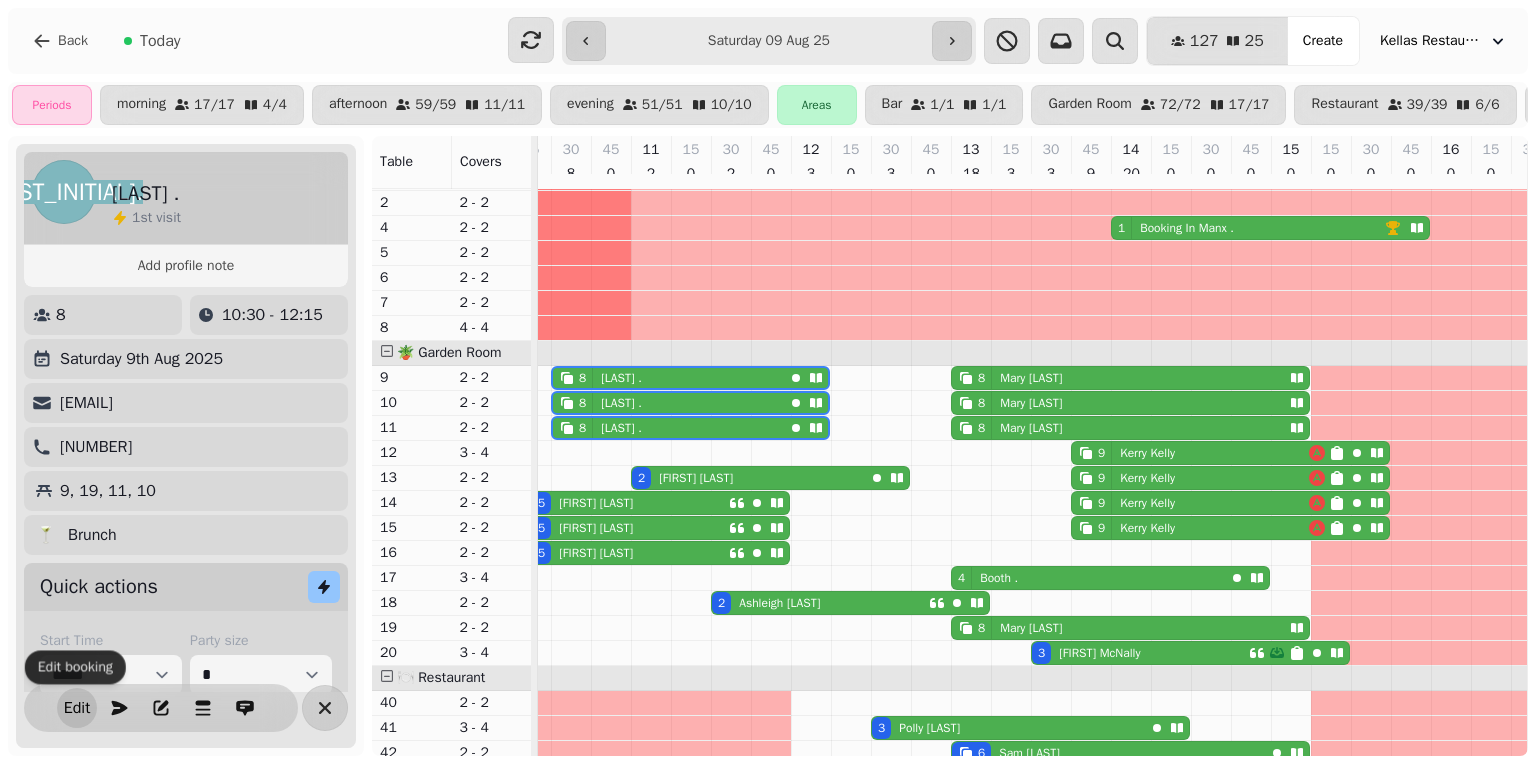 click on "Edit" at bounding box center [77, 708] 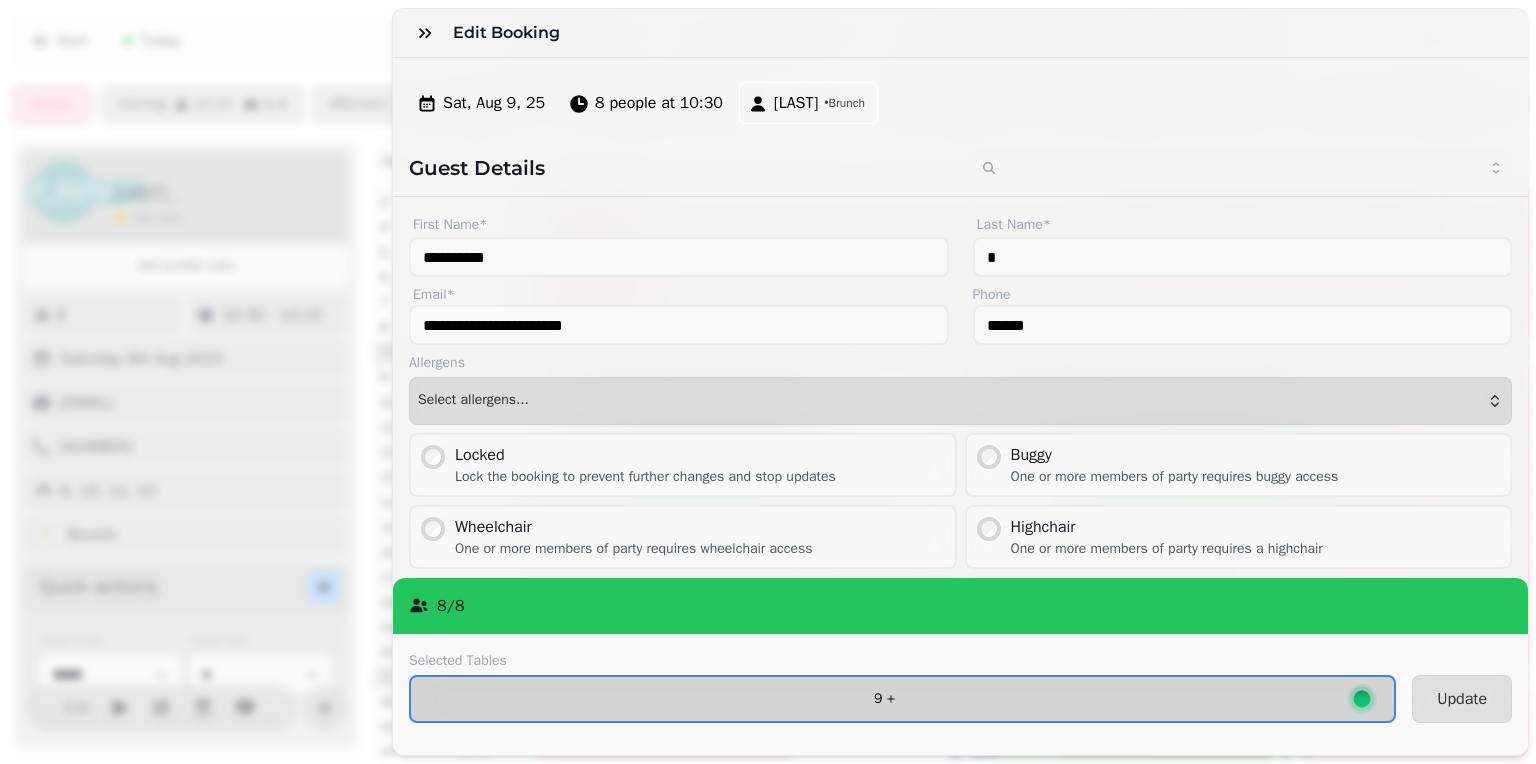 click on "9     +" at bounding box center (884, 699) 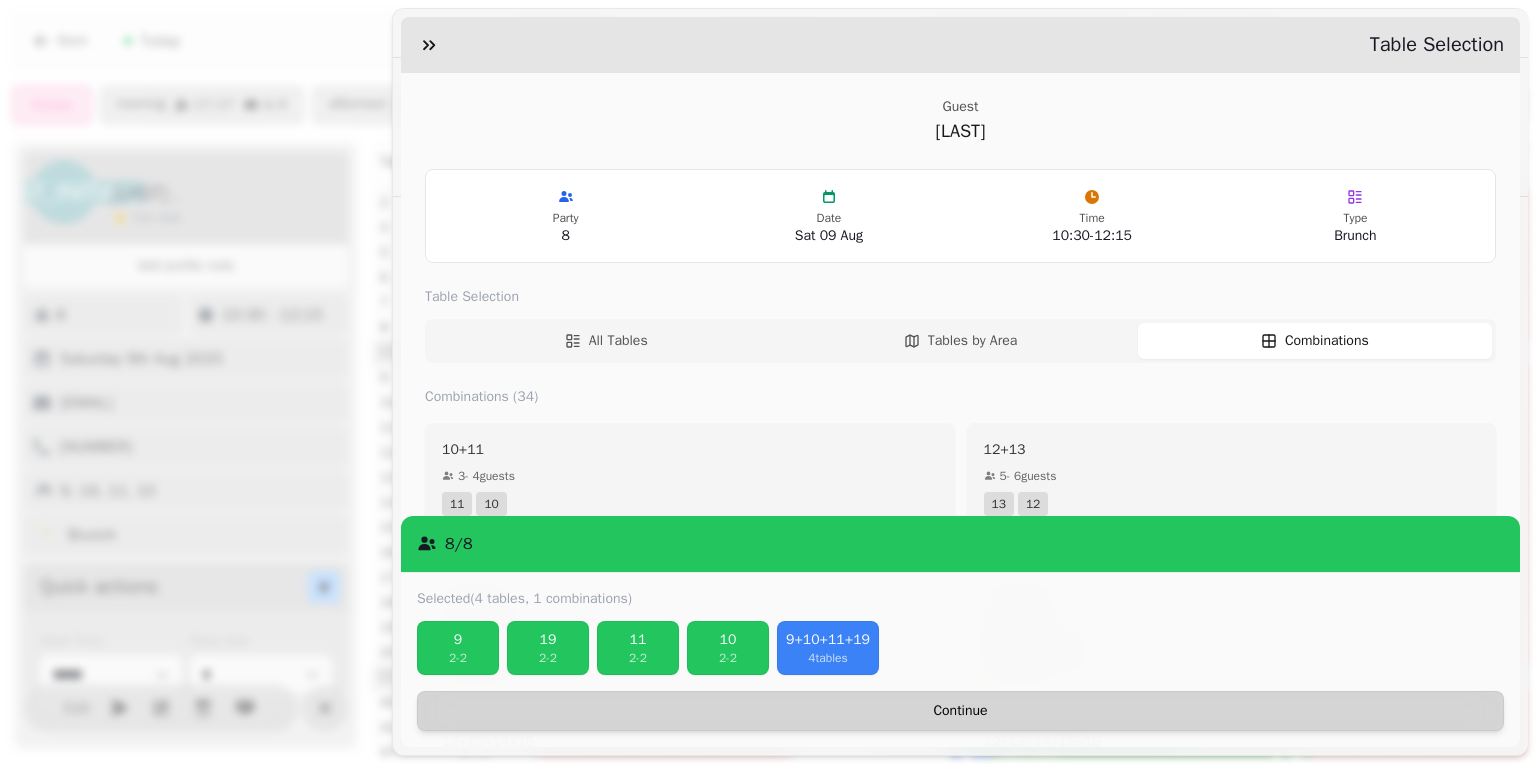 click on "Continue" at bounding box center (960, 711) 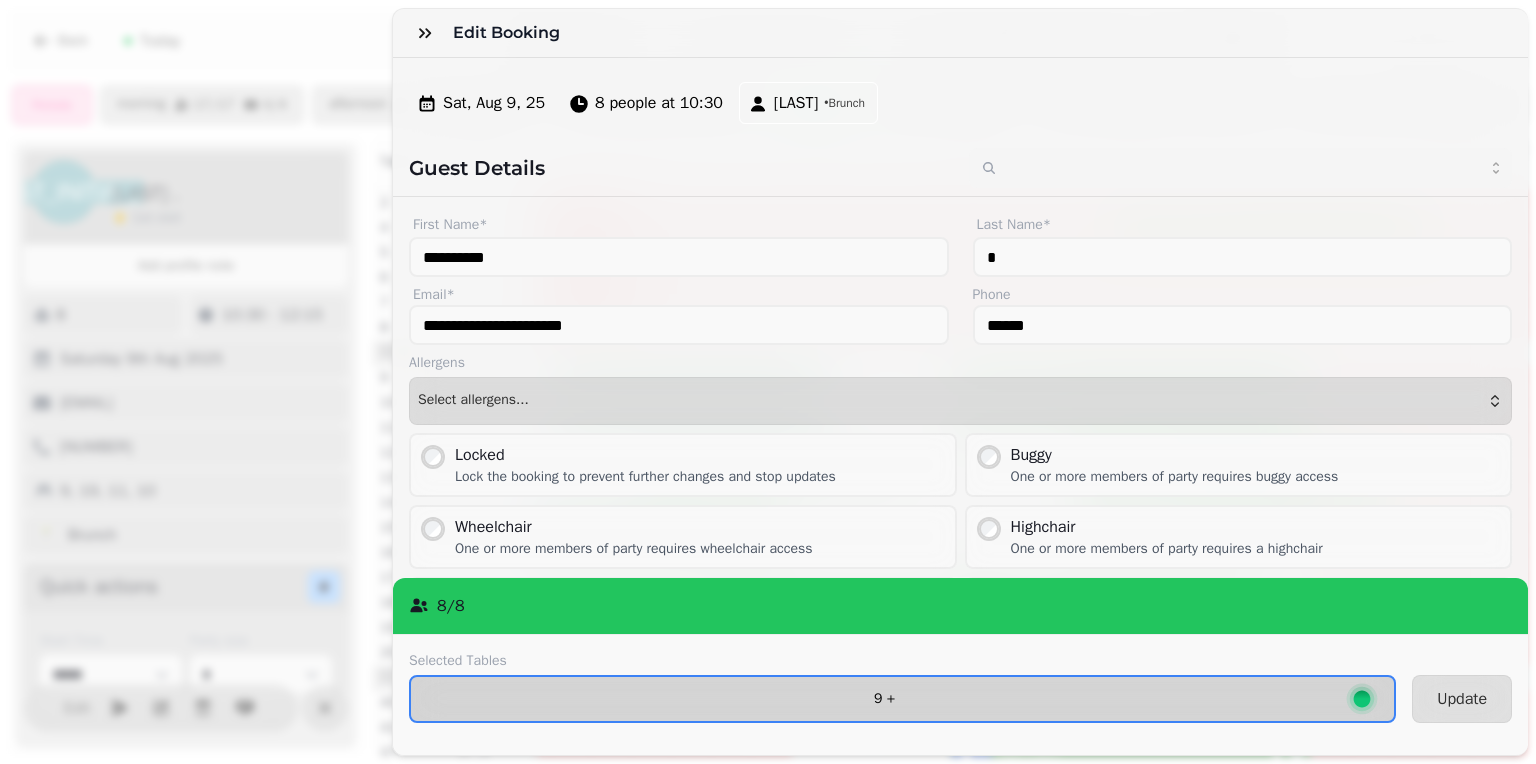 click on "9     +" at bounding box center (884, 699) 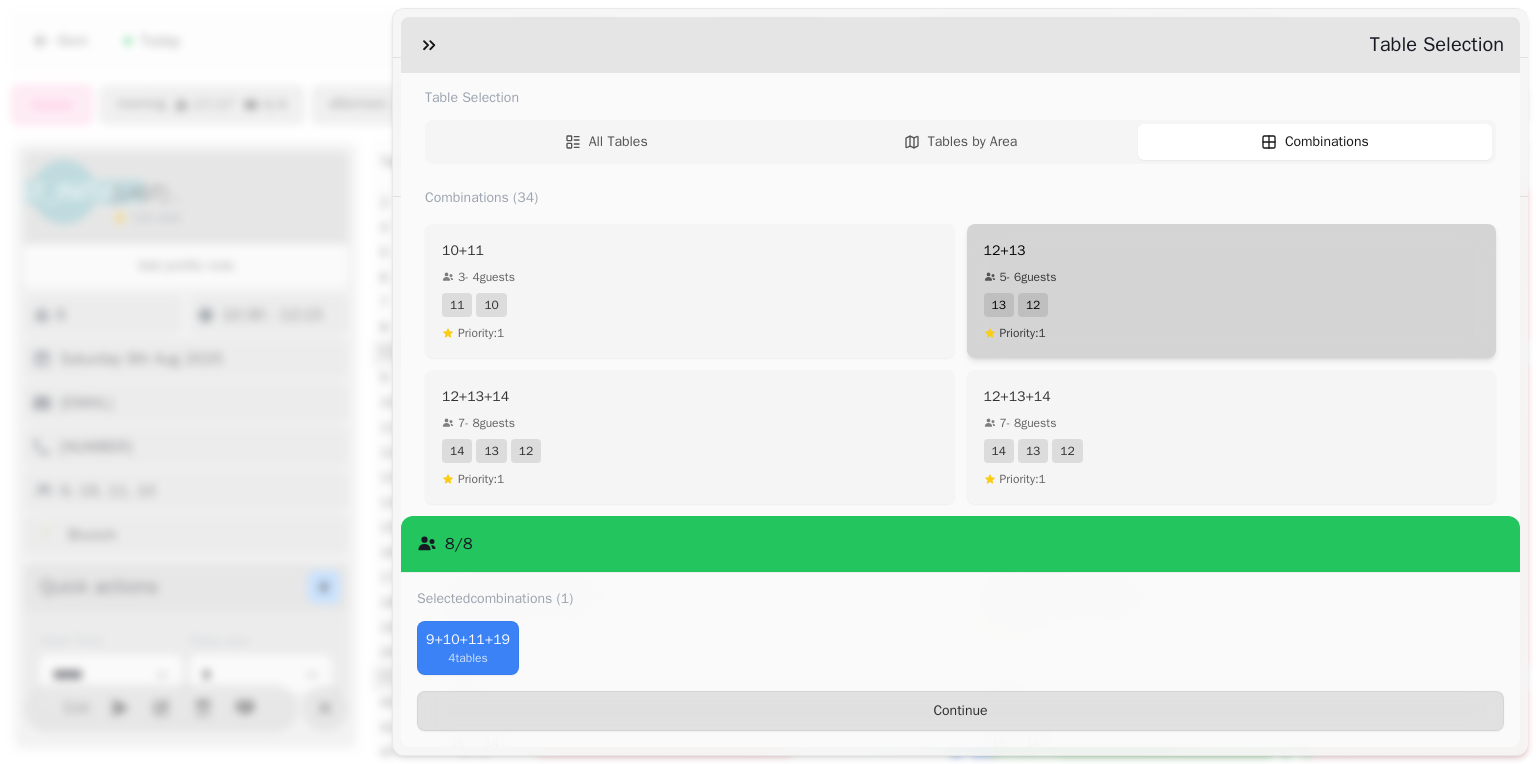 scroll, scrollTop: 200, scrollLeft: 0, axis: vertical 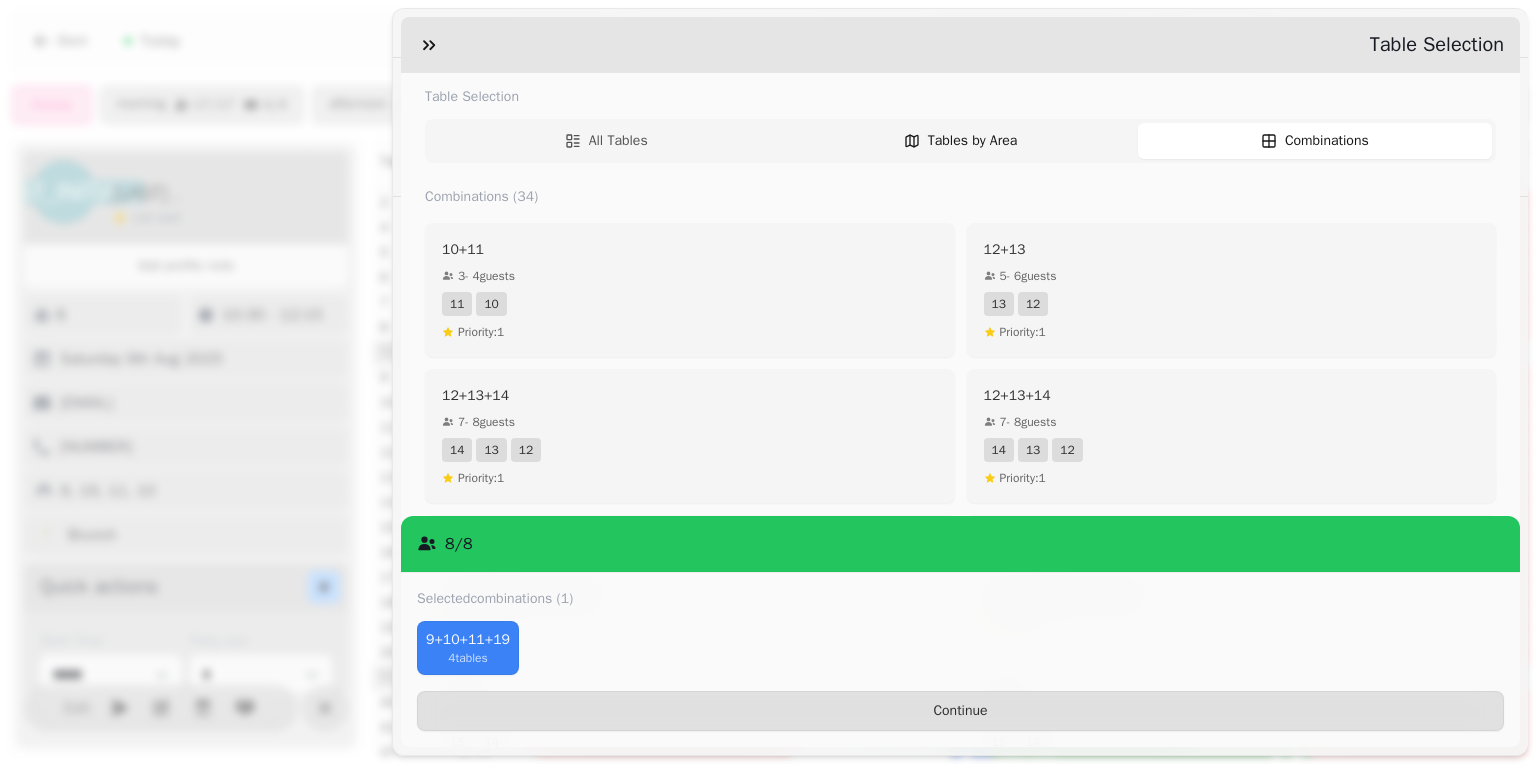 click on "Tables by Area" at bounding box center [972, 141] 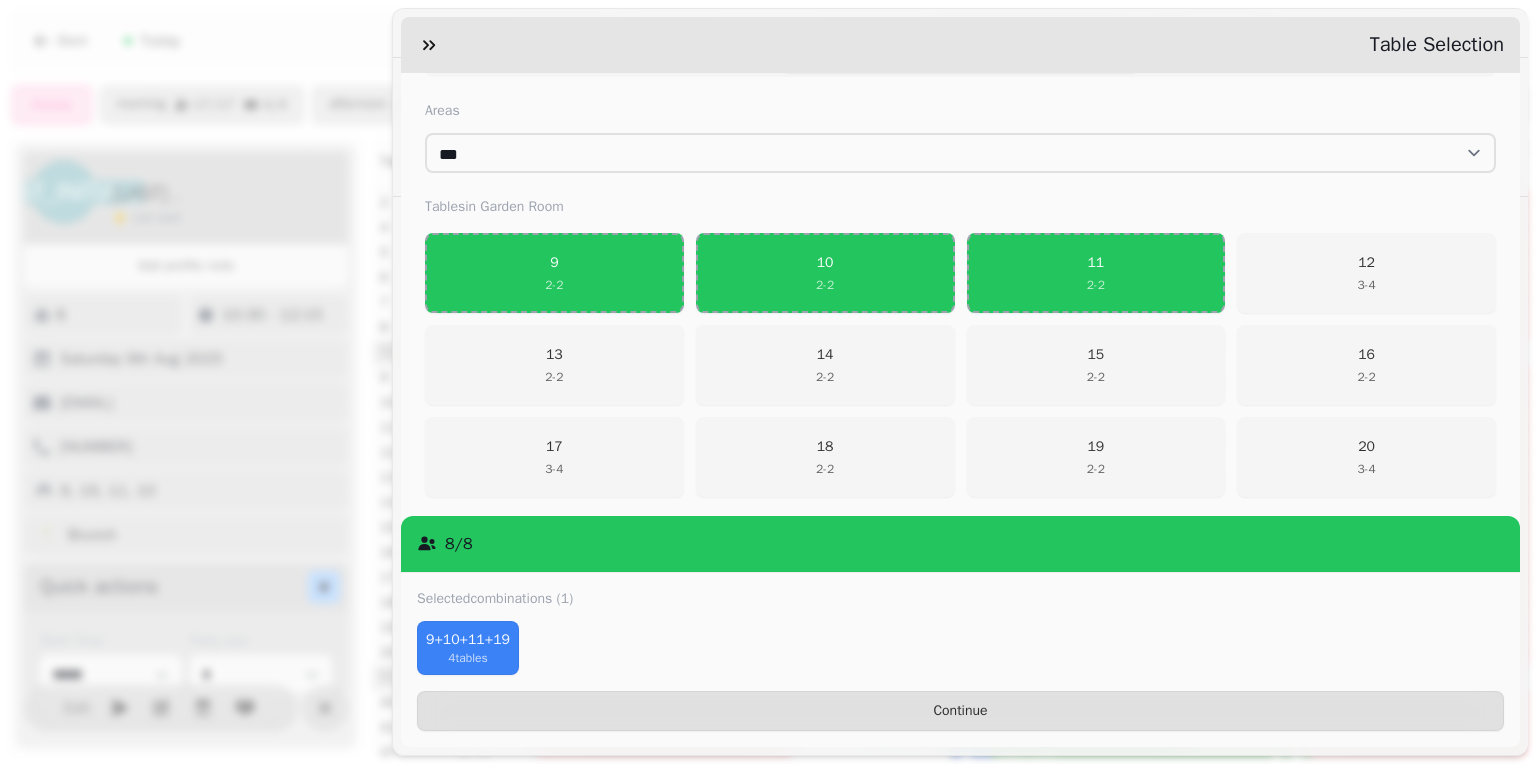 scroll, scrollTop: 290, scrollLeft: 0, axis: vertical 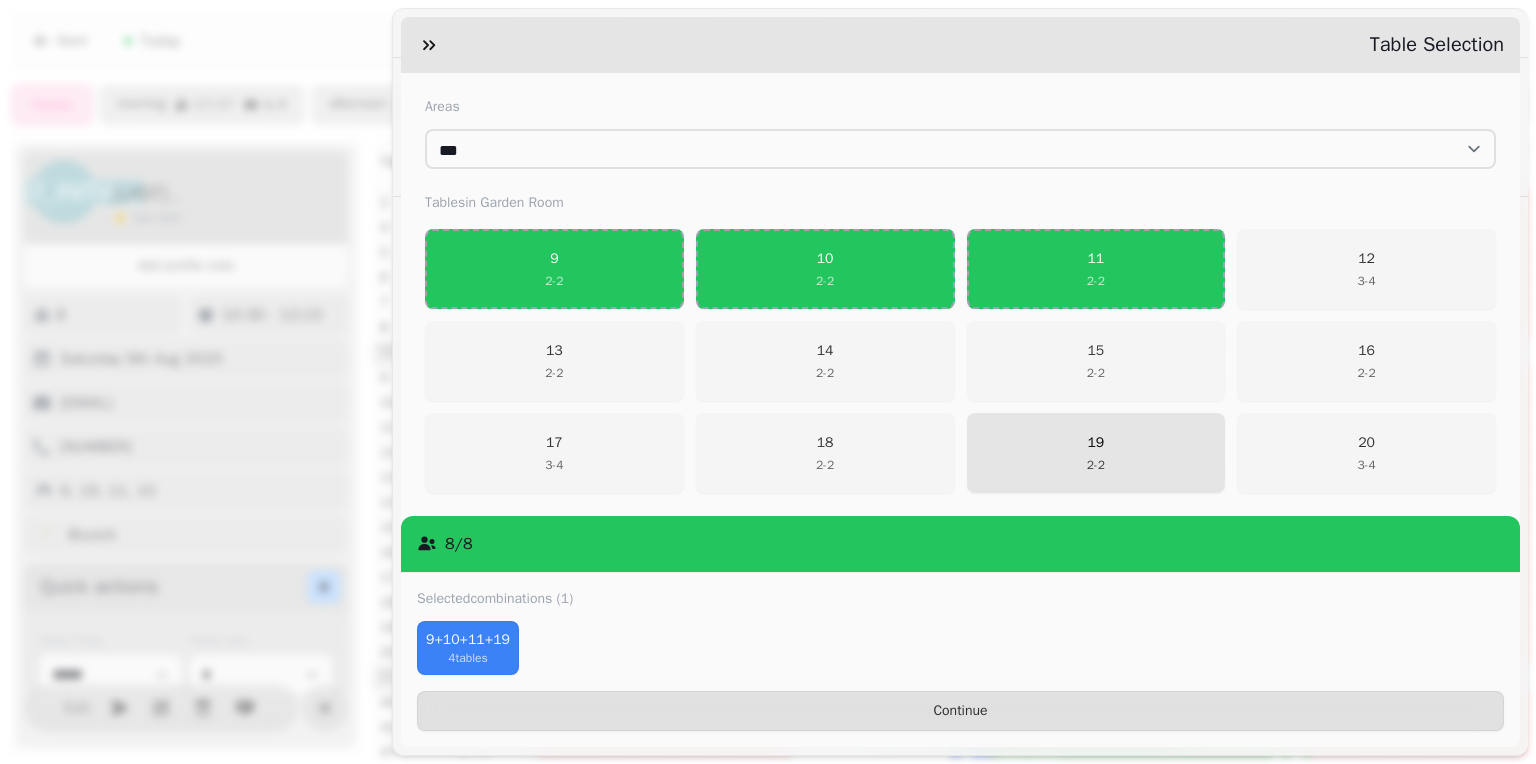 click on "2  -  2" at bounding box center [1096, 465] 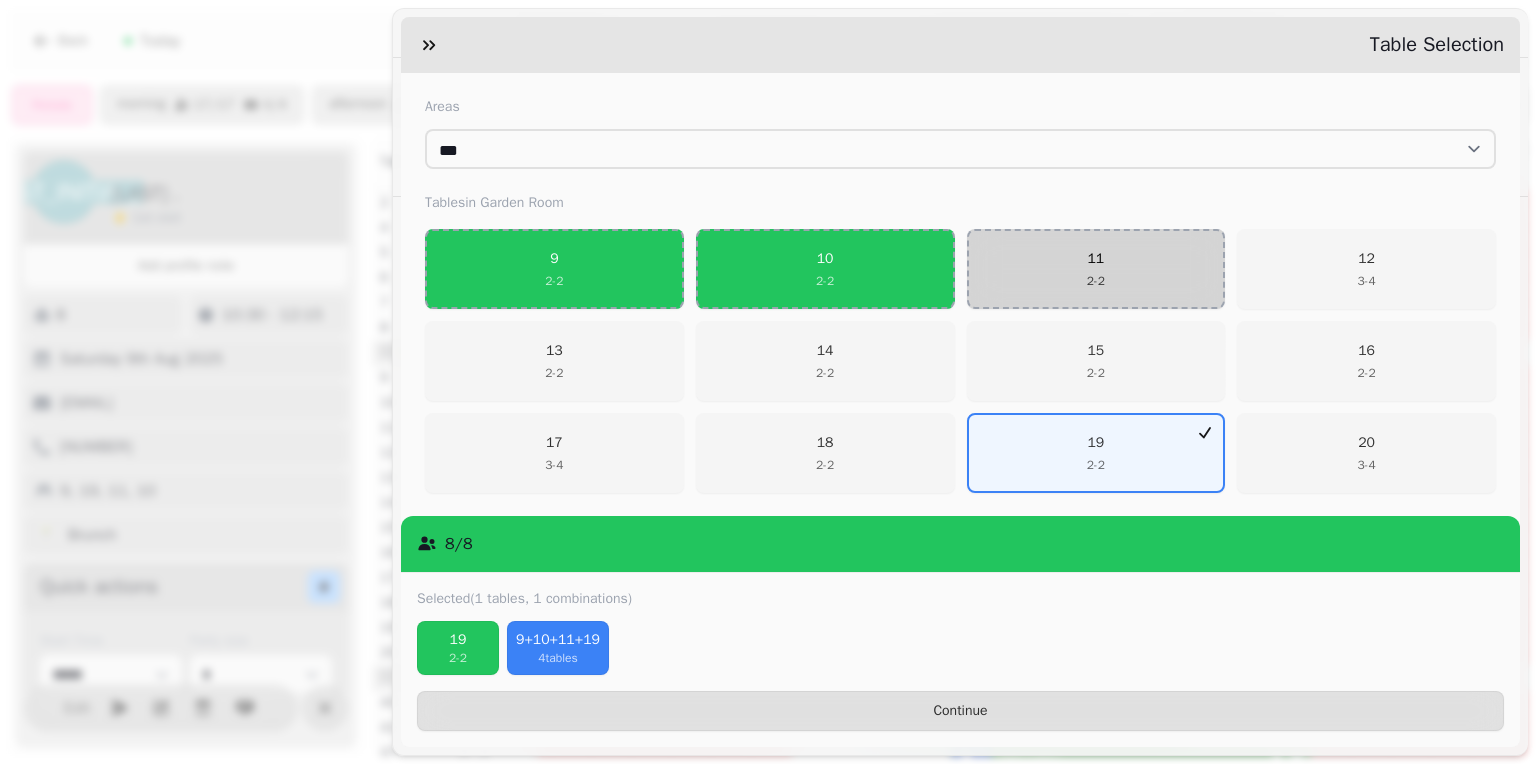 click on "11 2  -  2" at bounding box center (1096, 269) 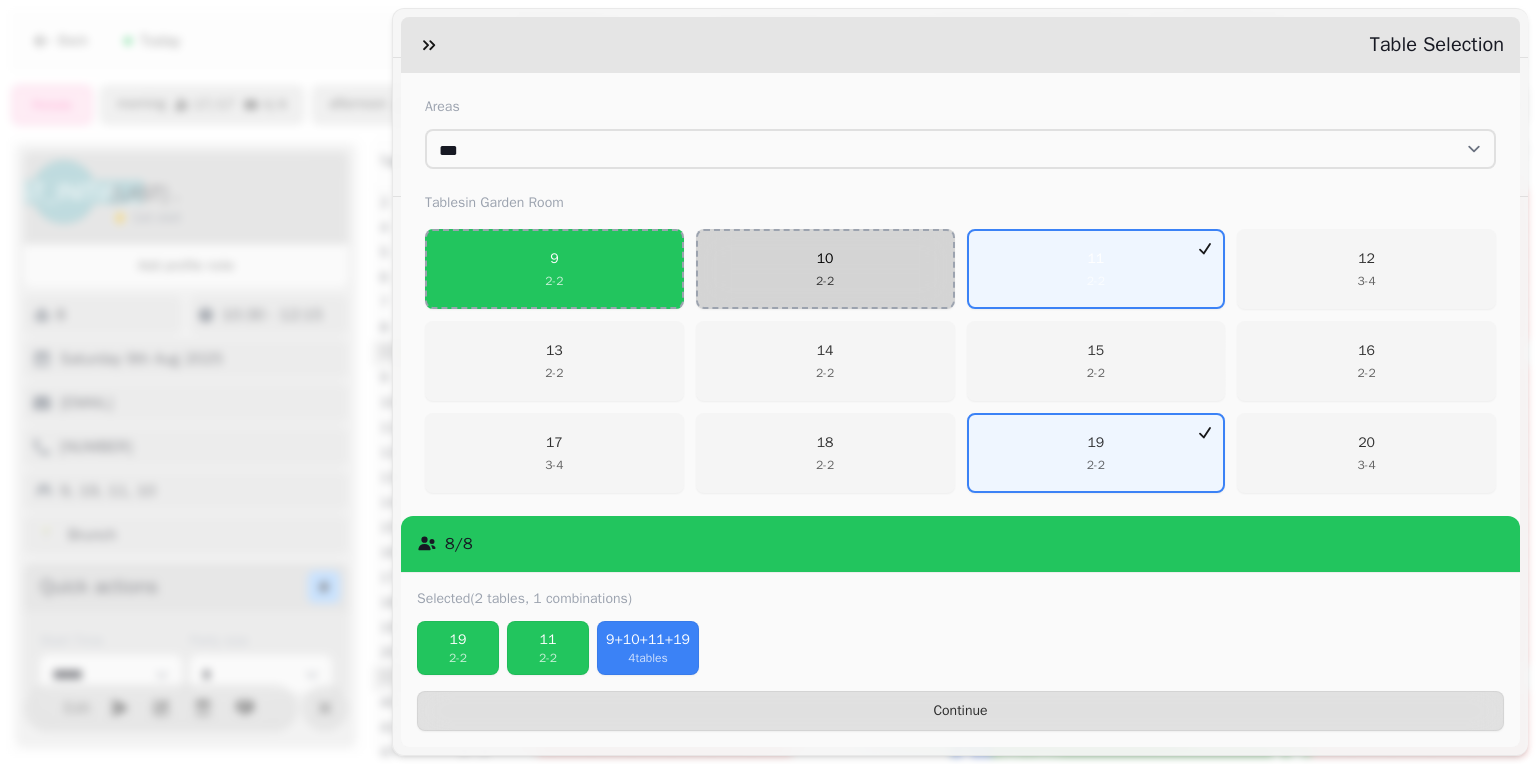 click on "10 2  -  2" at bounding box center (825, 269) 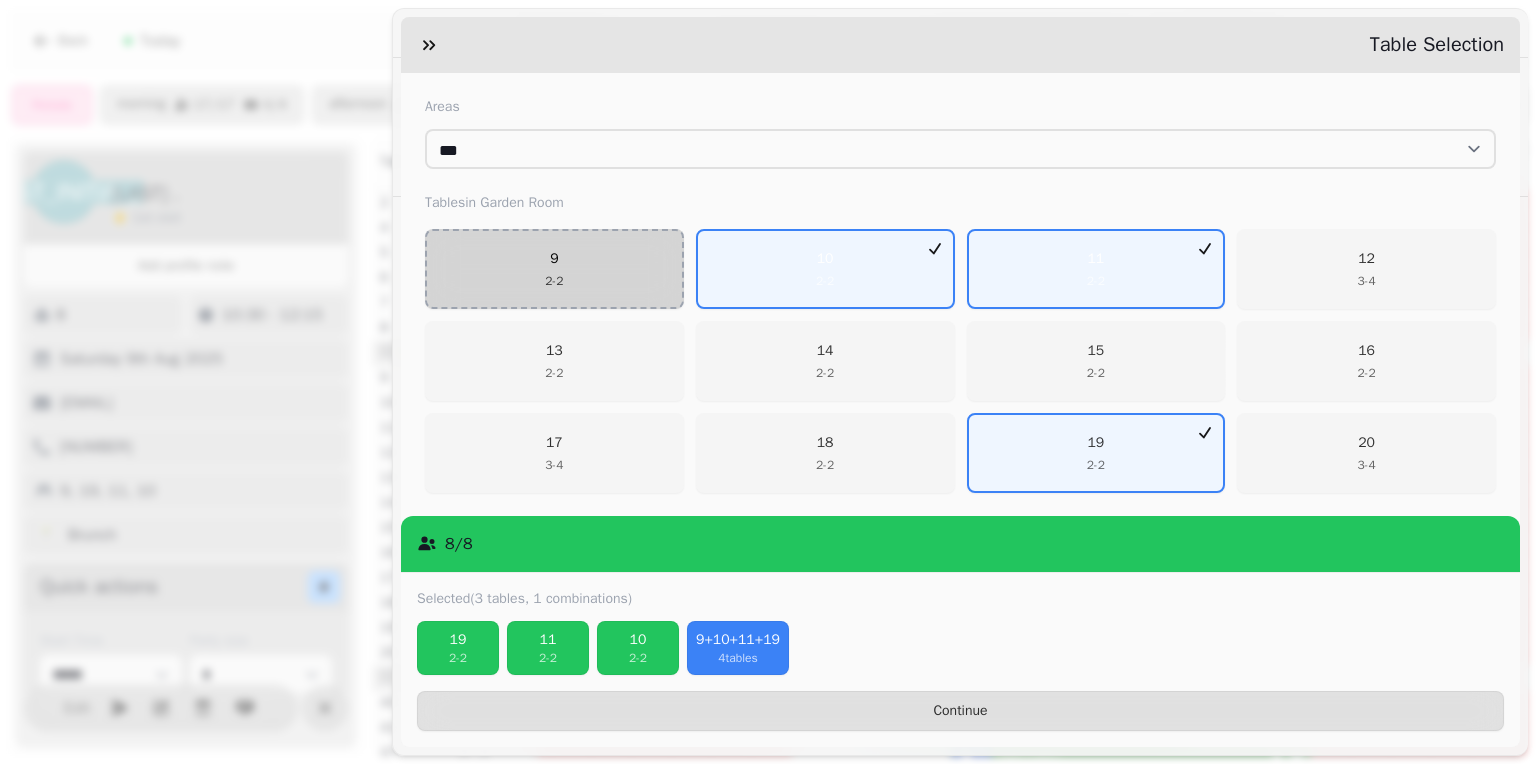 click on "9 2  -  2" at bounding box center [554, 269] 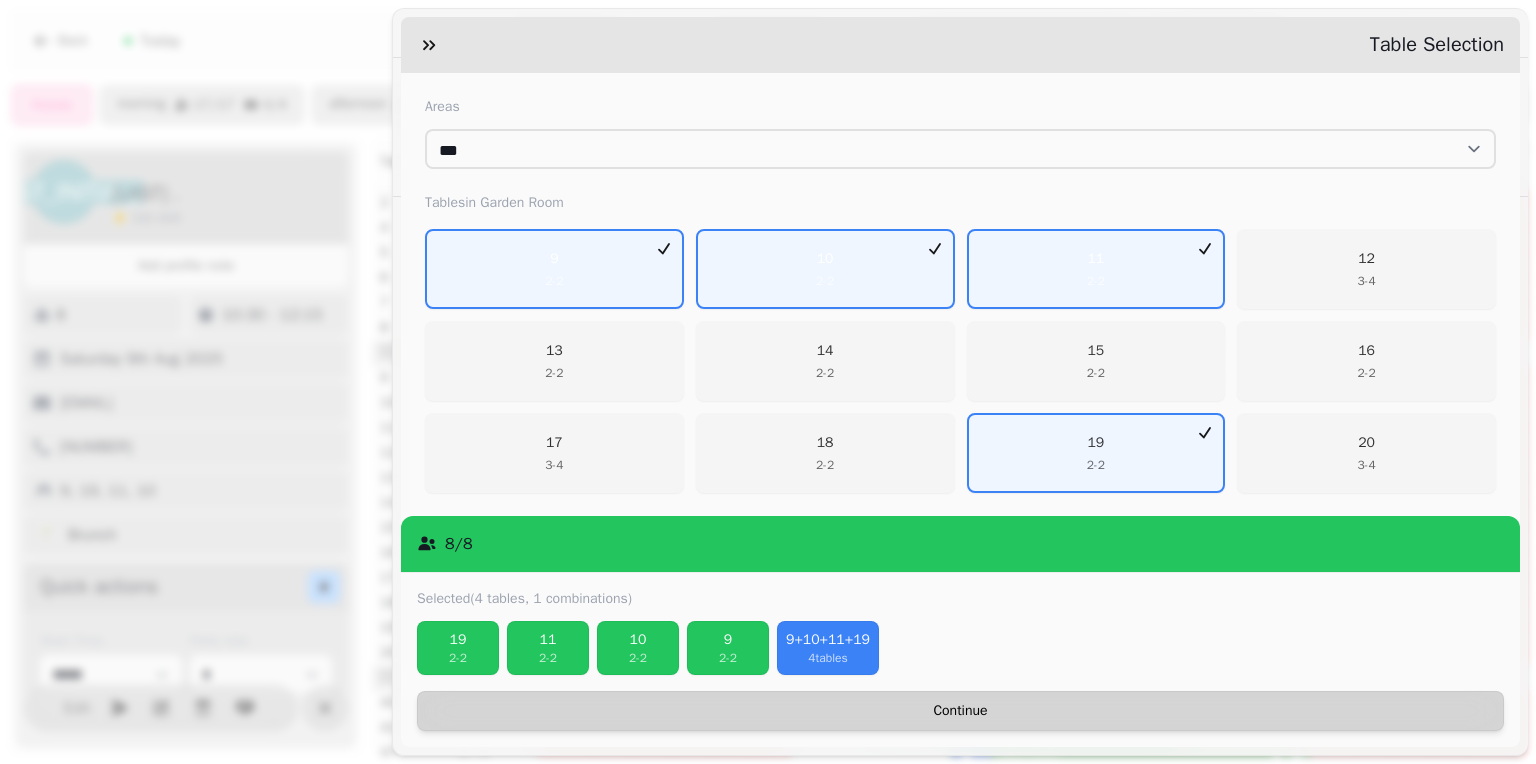 click on "Continue" at bounding box center (960, 711) 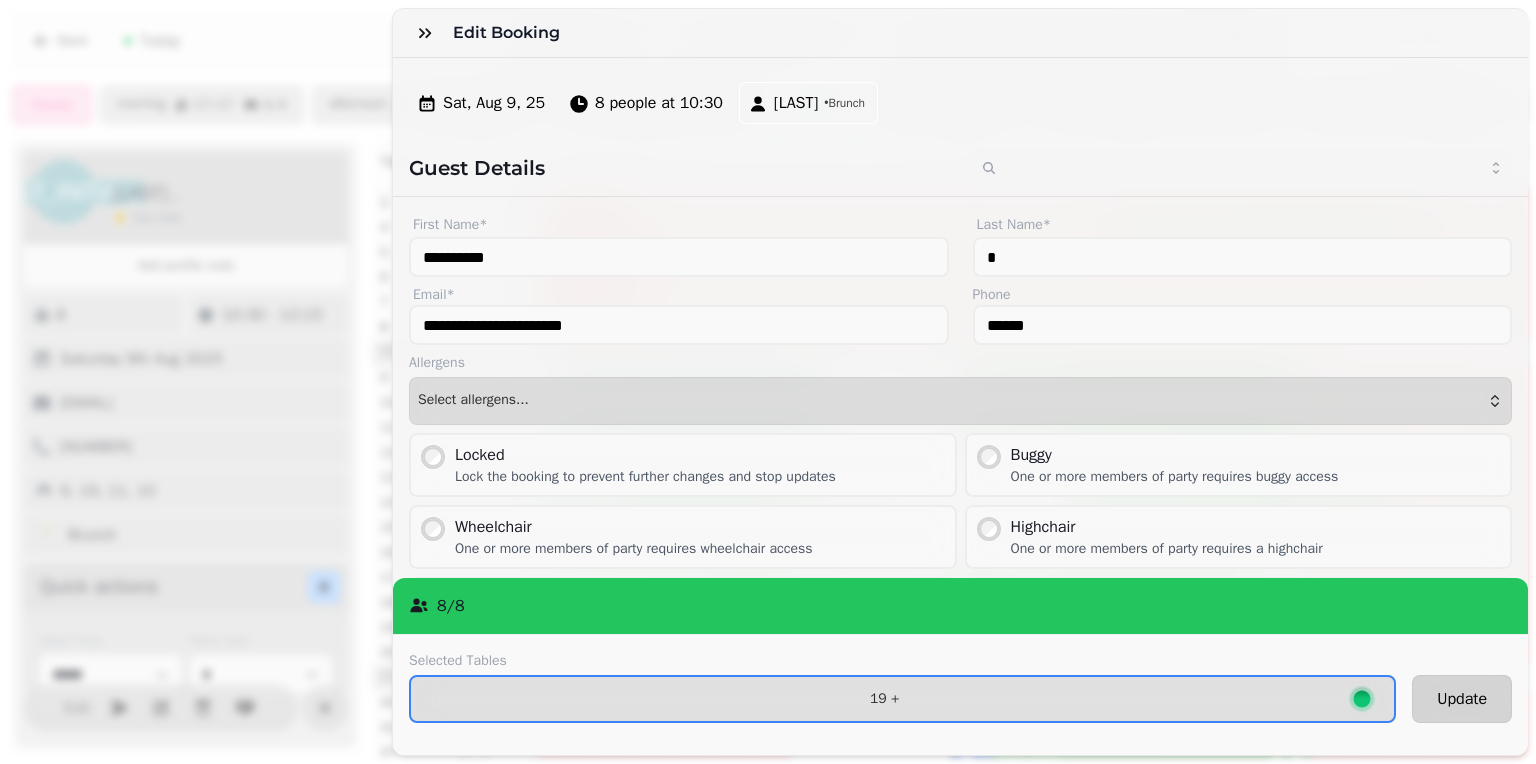 click on "Update" at bounding box center (1462, 699) 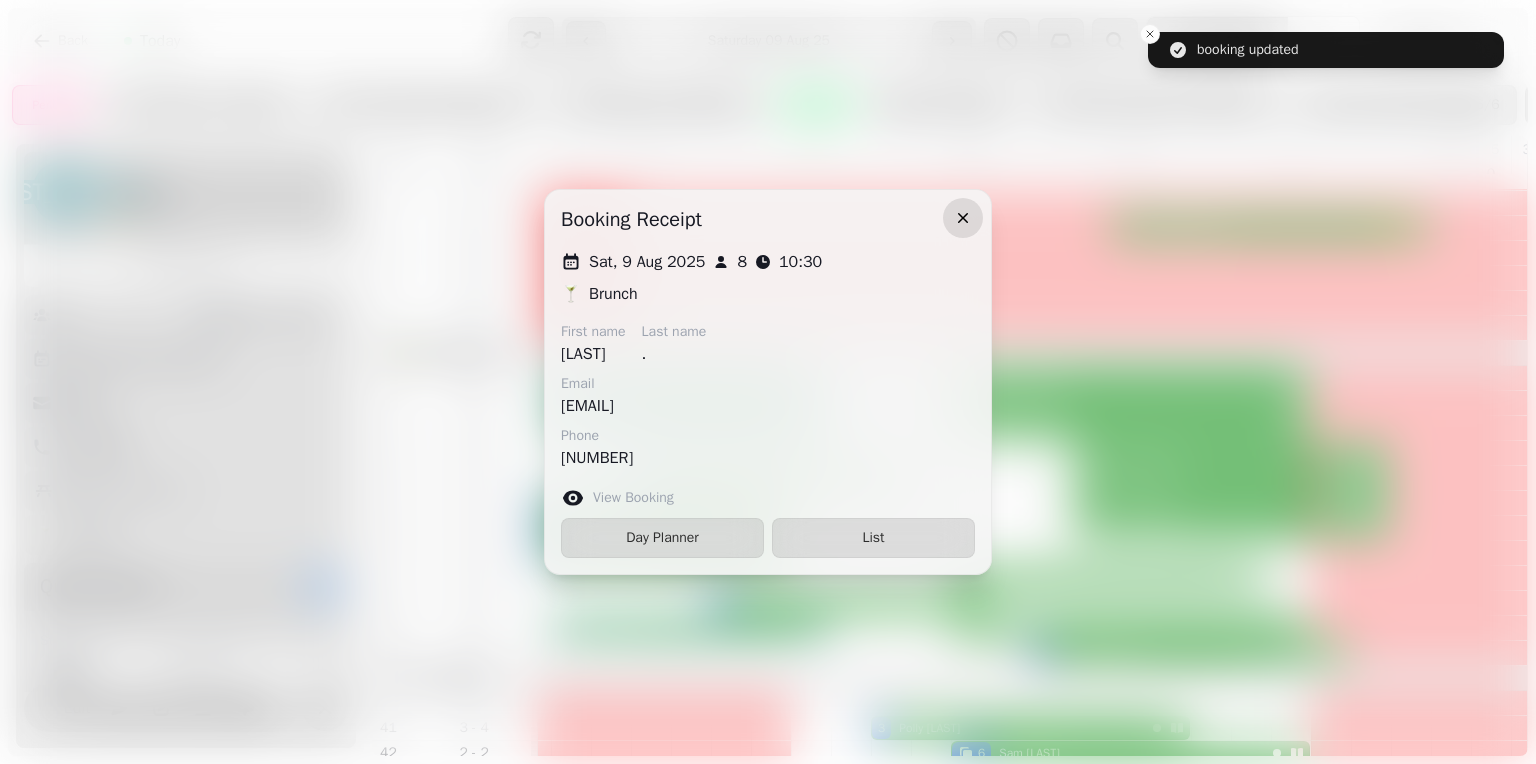 click 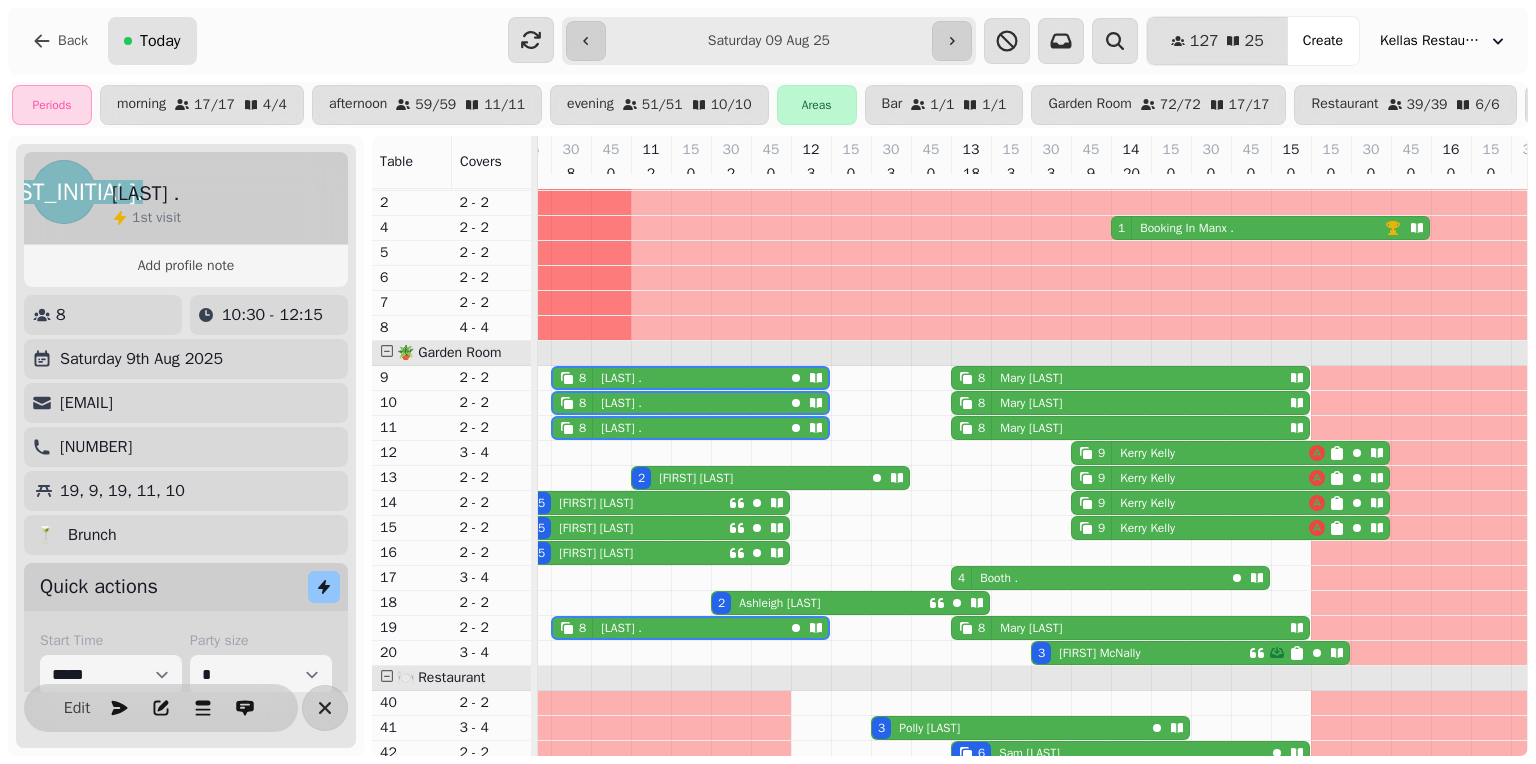 click on "Today" at bounding box center (160, 41) 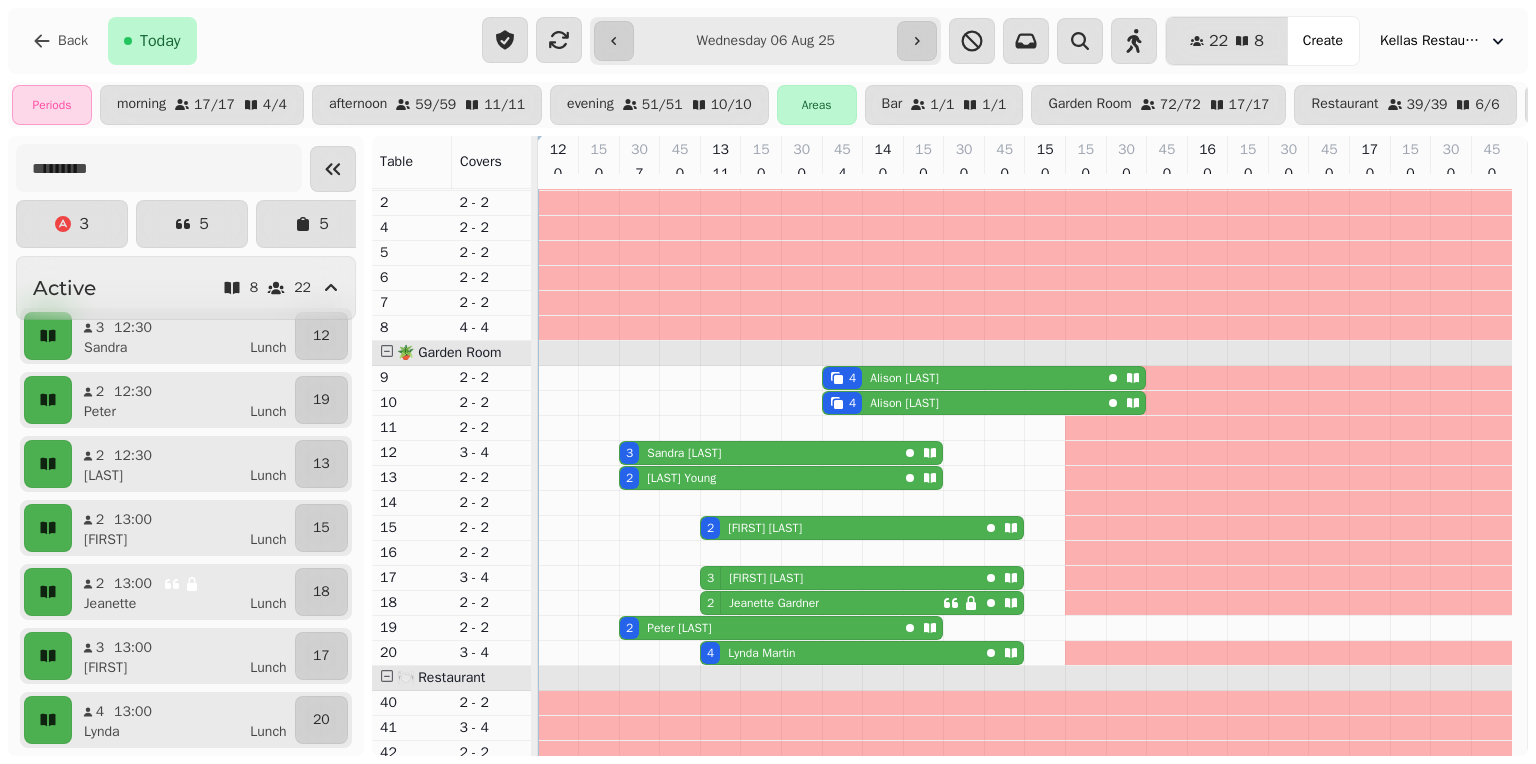 scroll, scrollTop: 0, scrollLeft: 0, axis: both 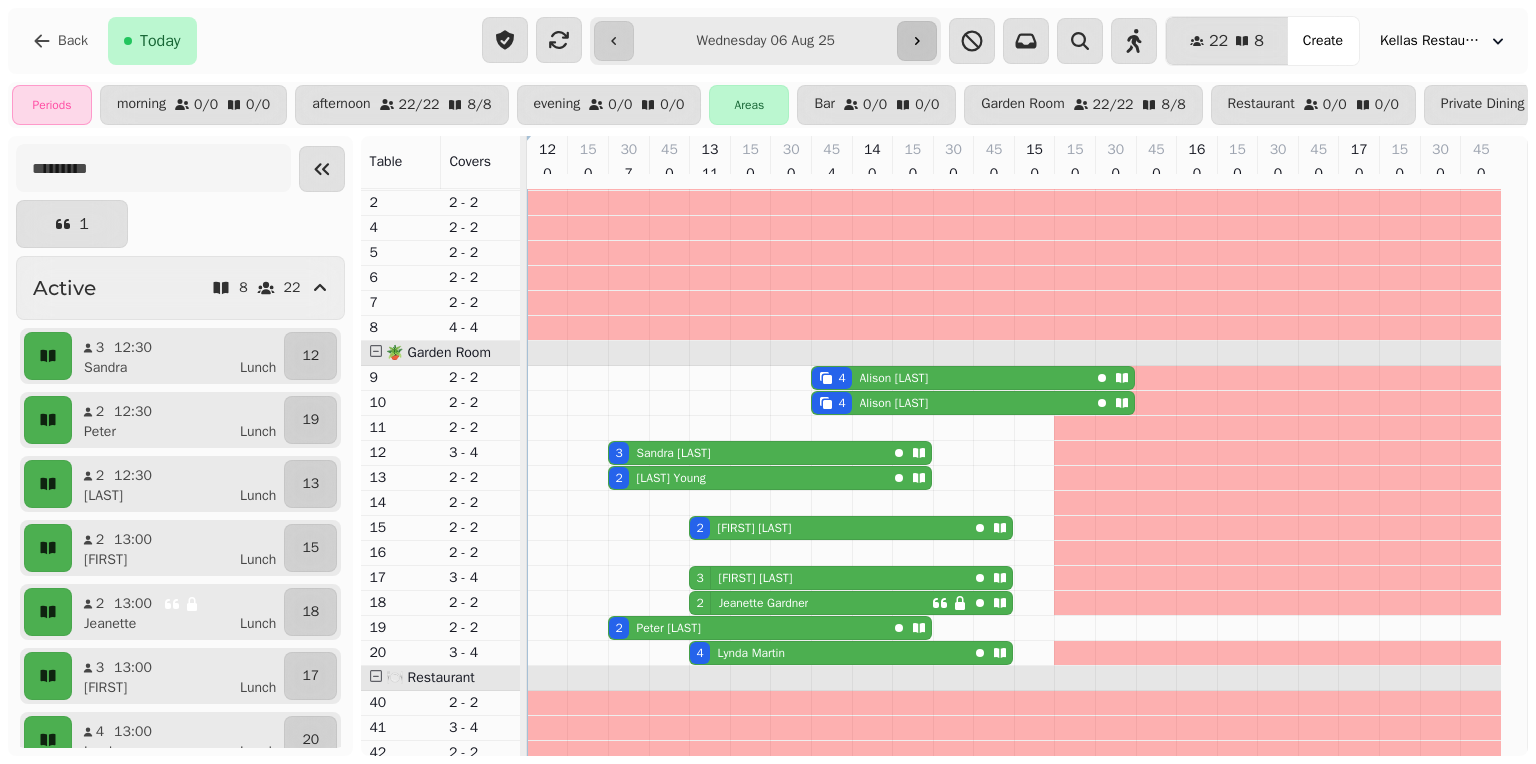 click 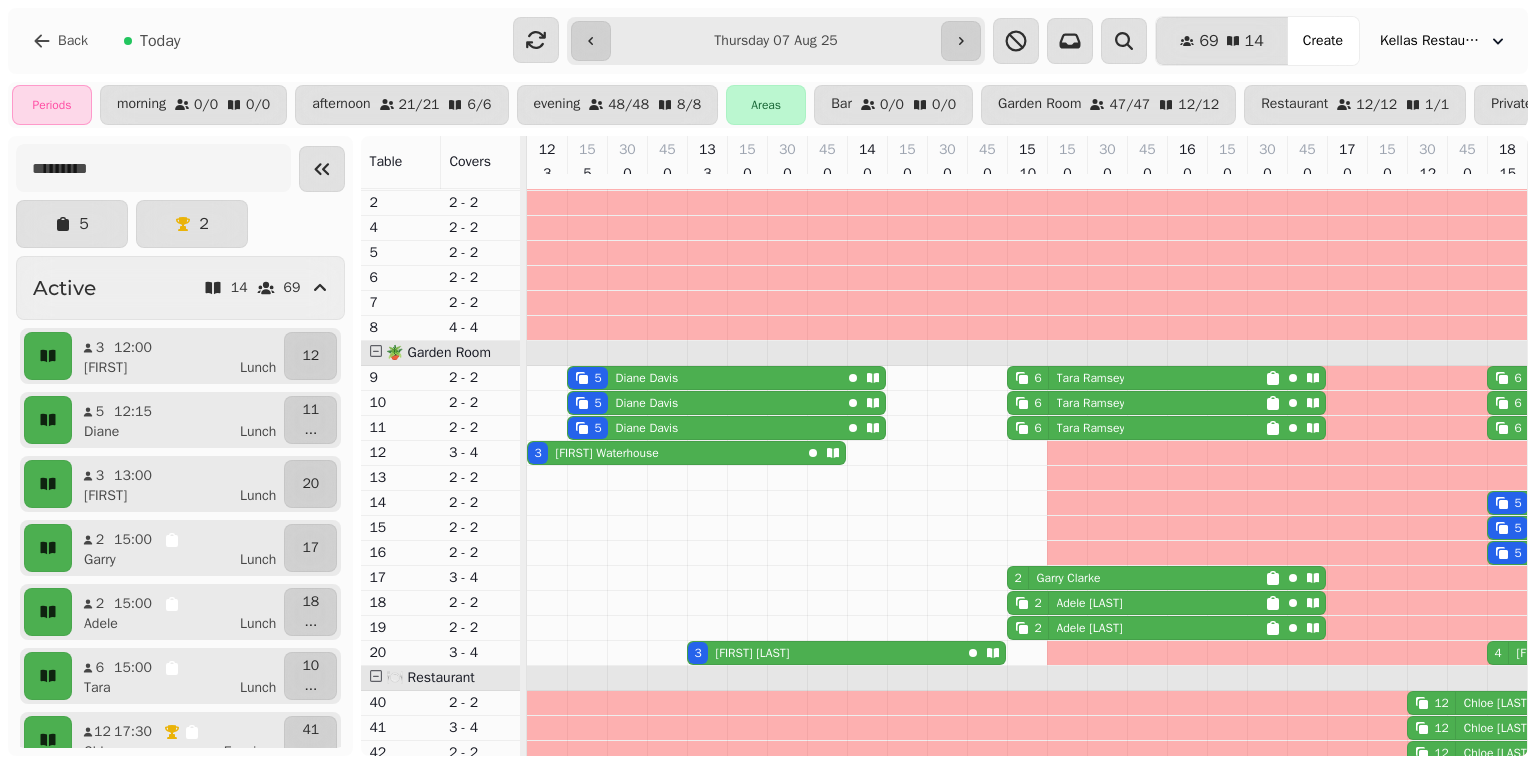 scroll, scrollTop: 48, scrollLeft: 40, axis: both 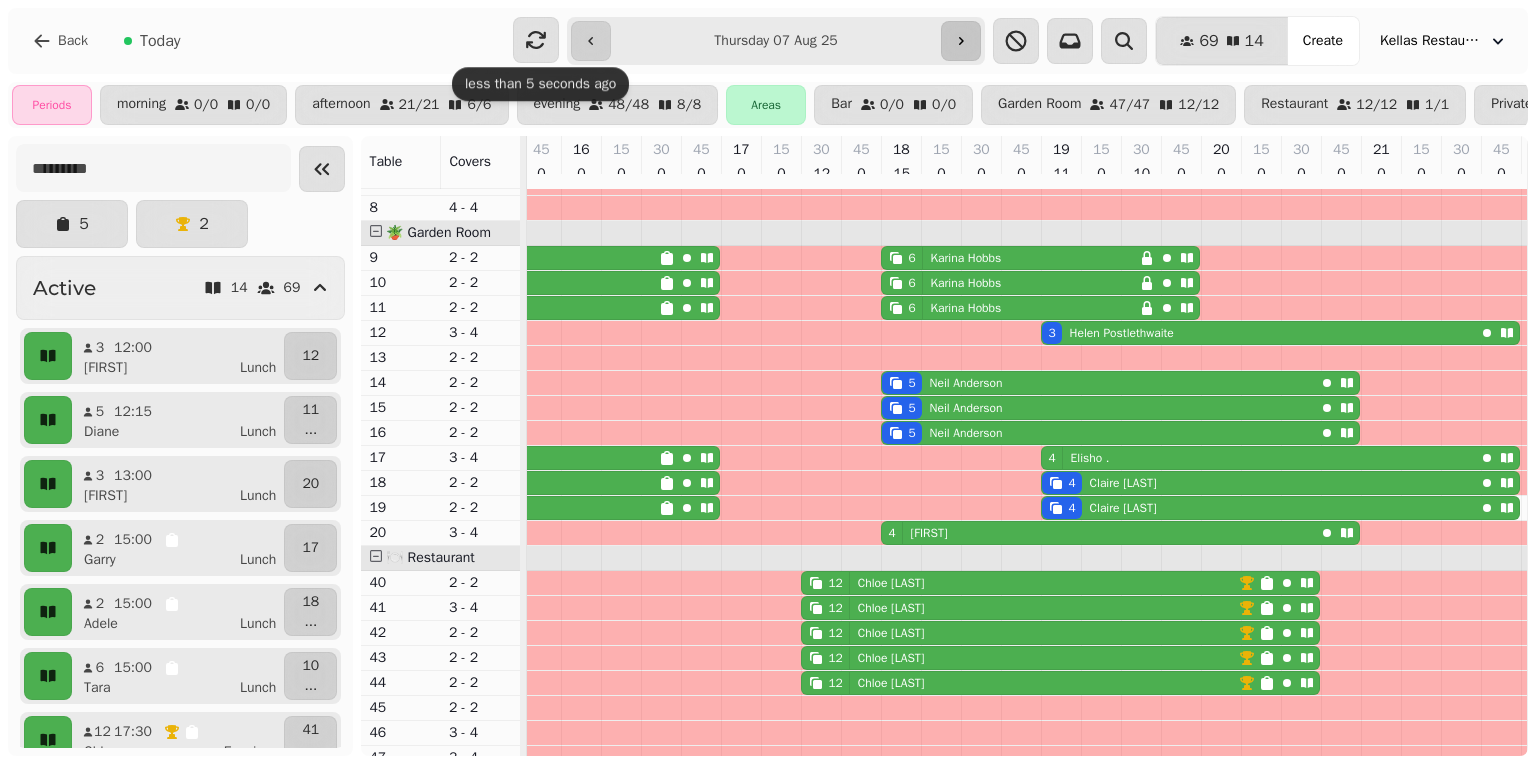click 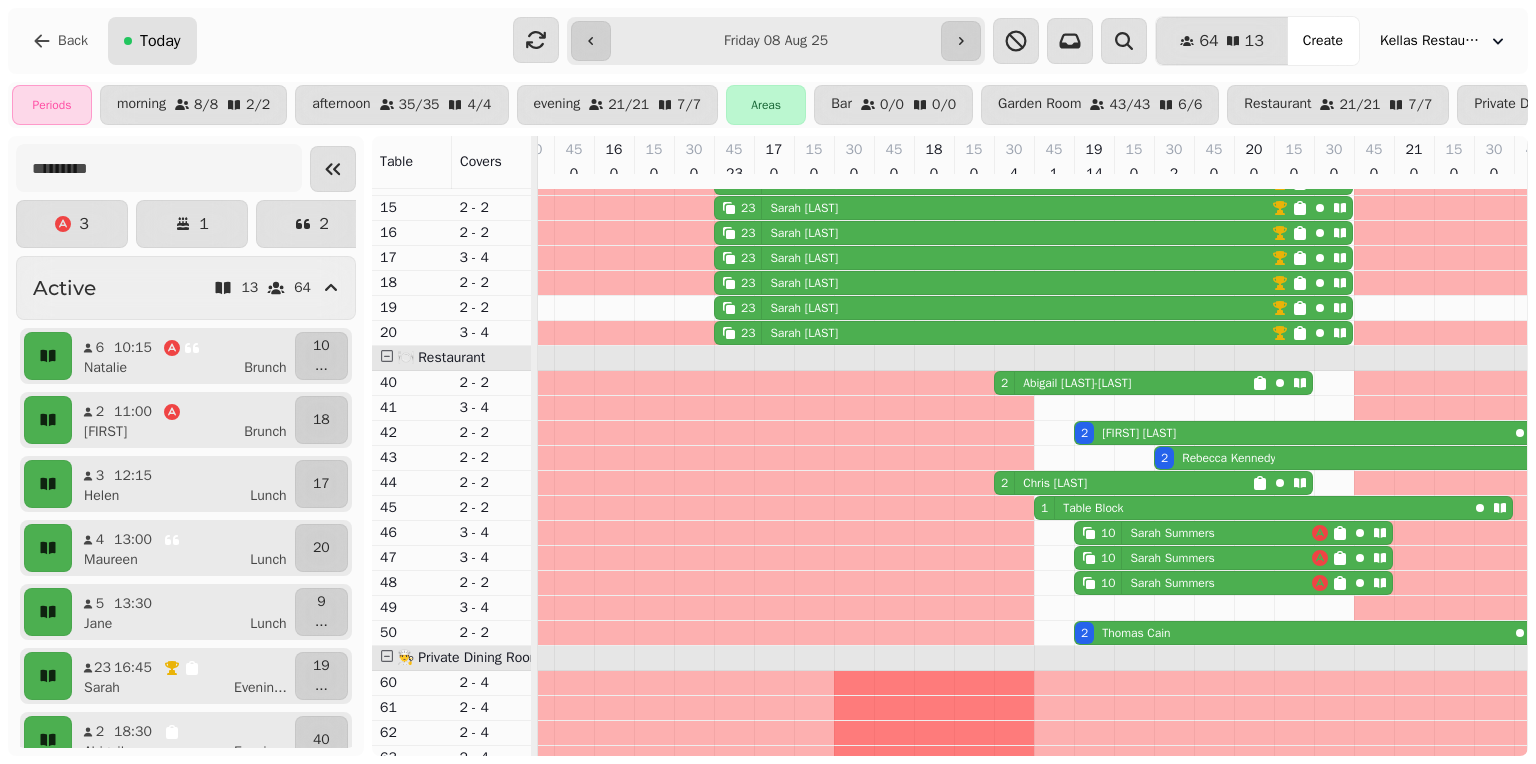 click on "Today" at bounding box center [160, 41] 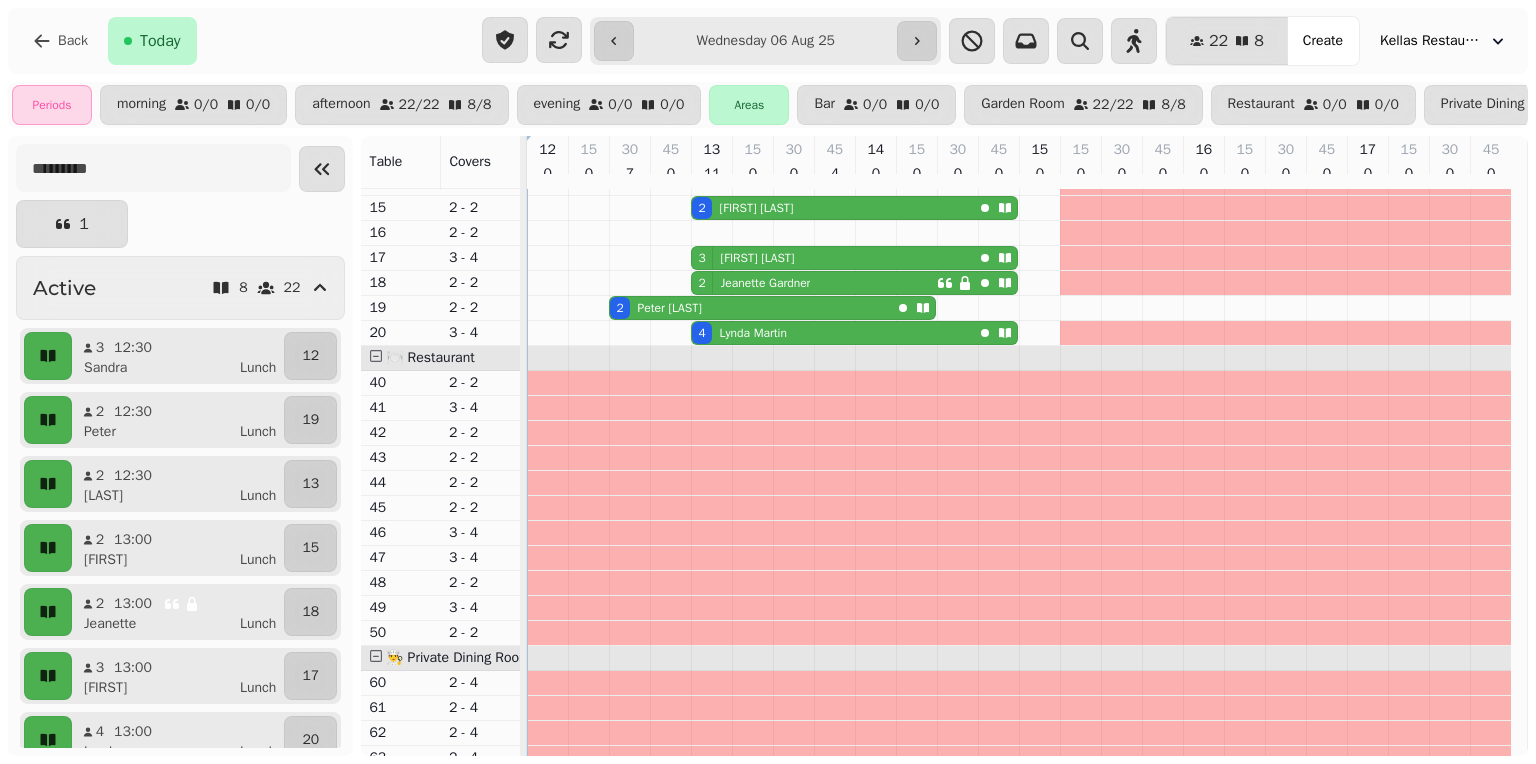 click on "**********" at bounding box center (765, 41) 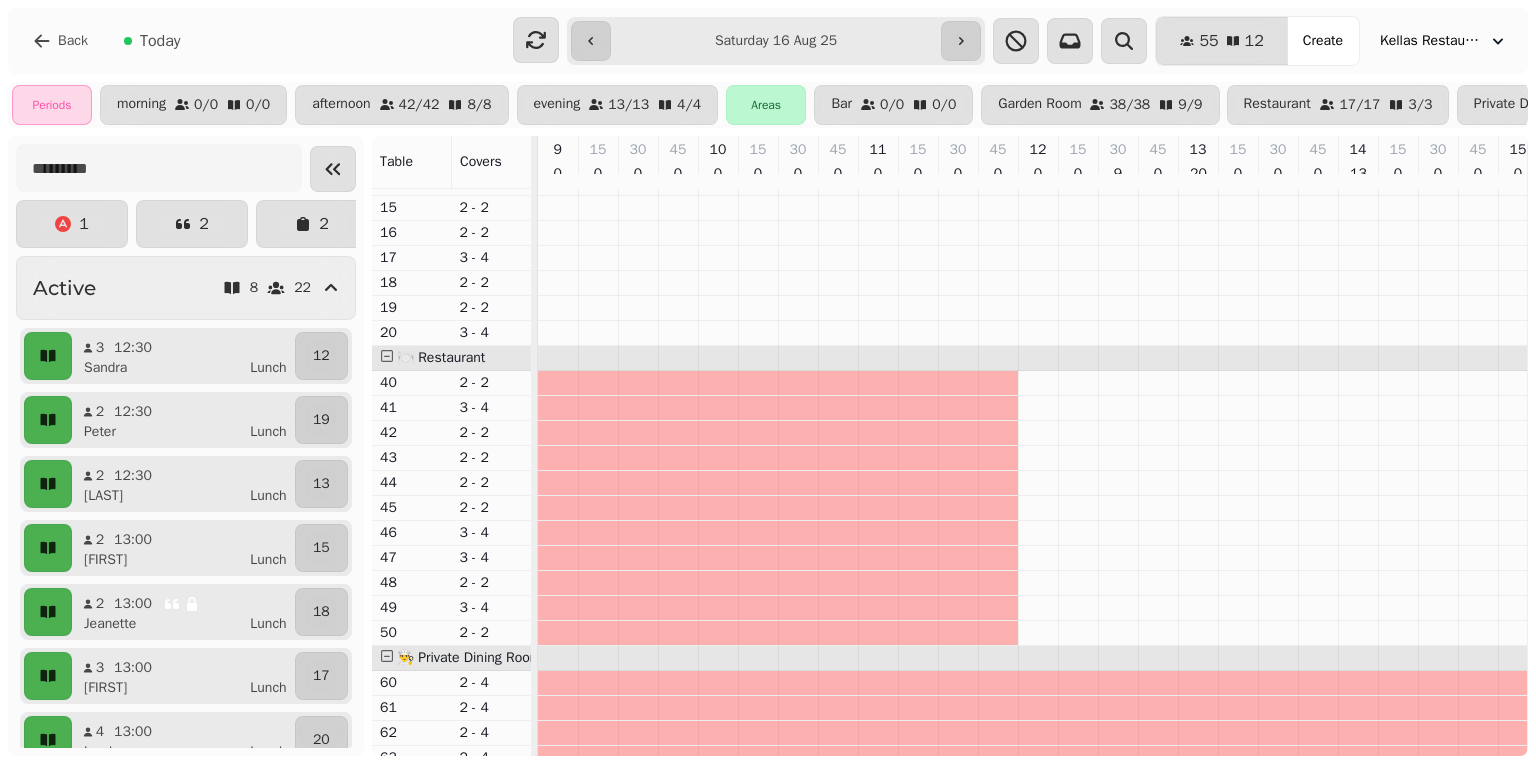 scroll, scrollTop: 0, scrollLeft: 97, axis: horizontal 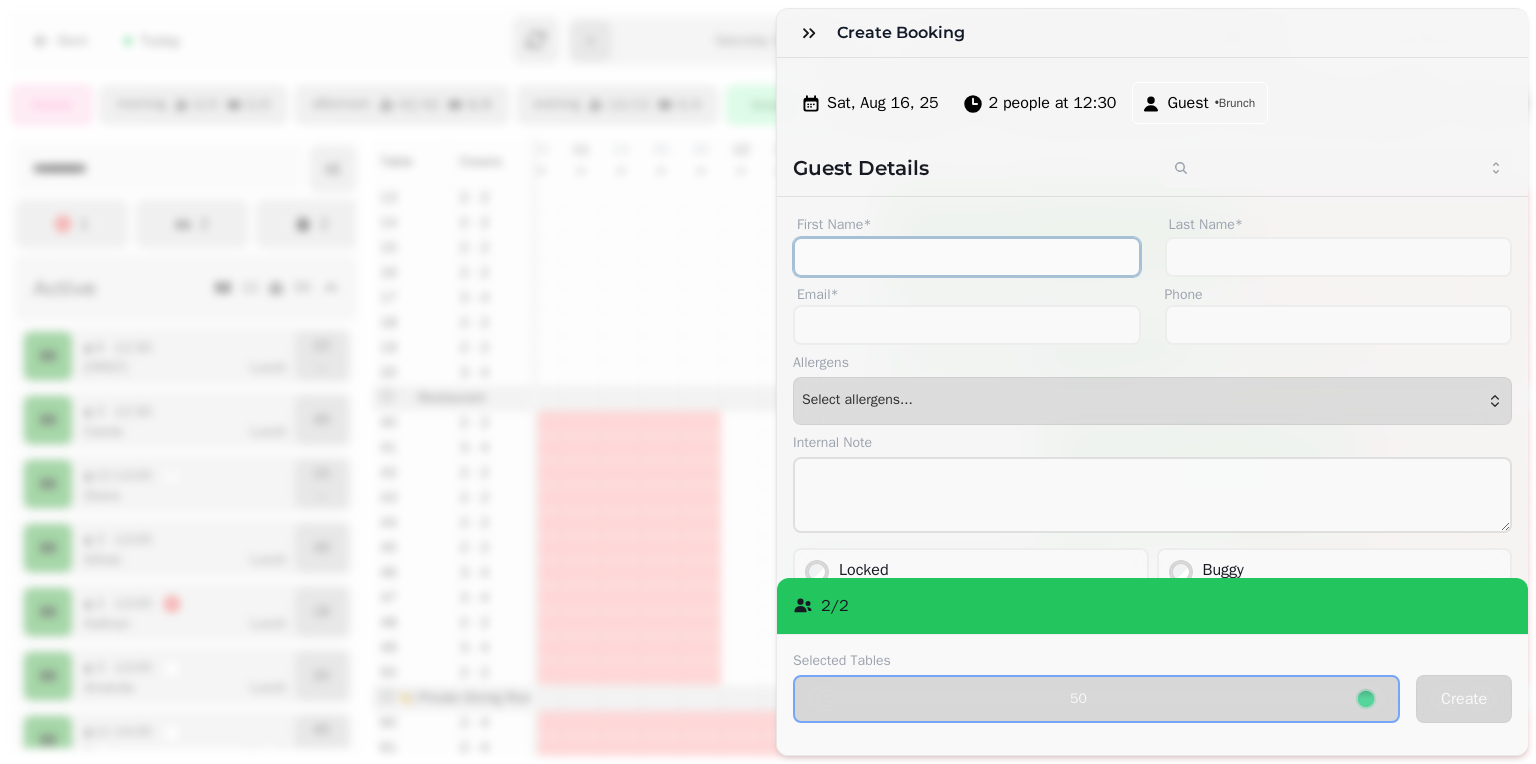 click on "First Name*" at bounding box center (967, 257) 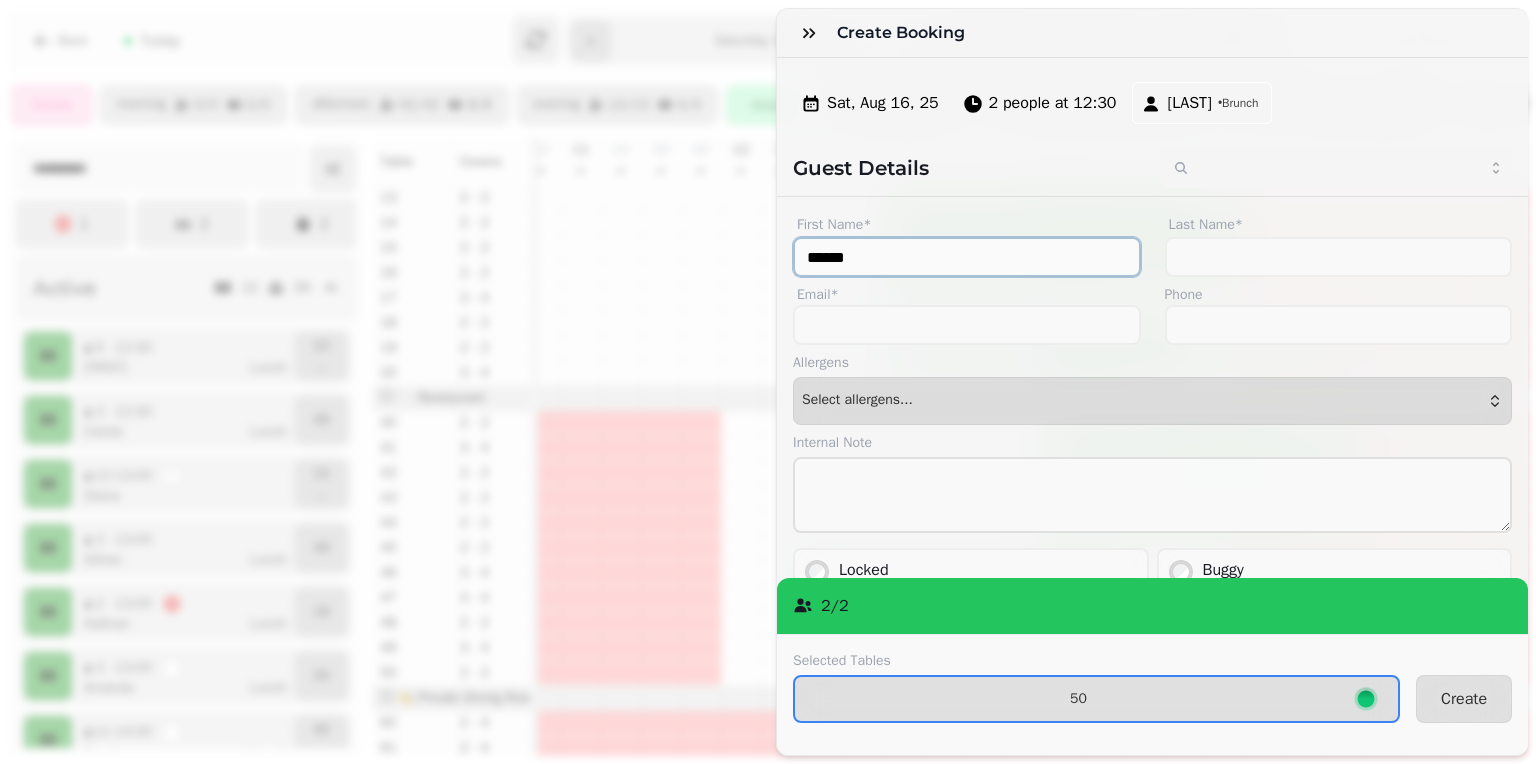 type on "******" 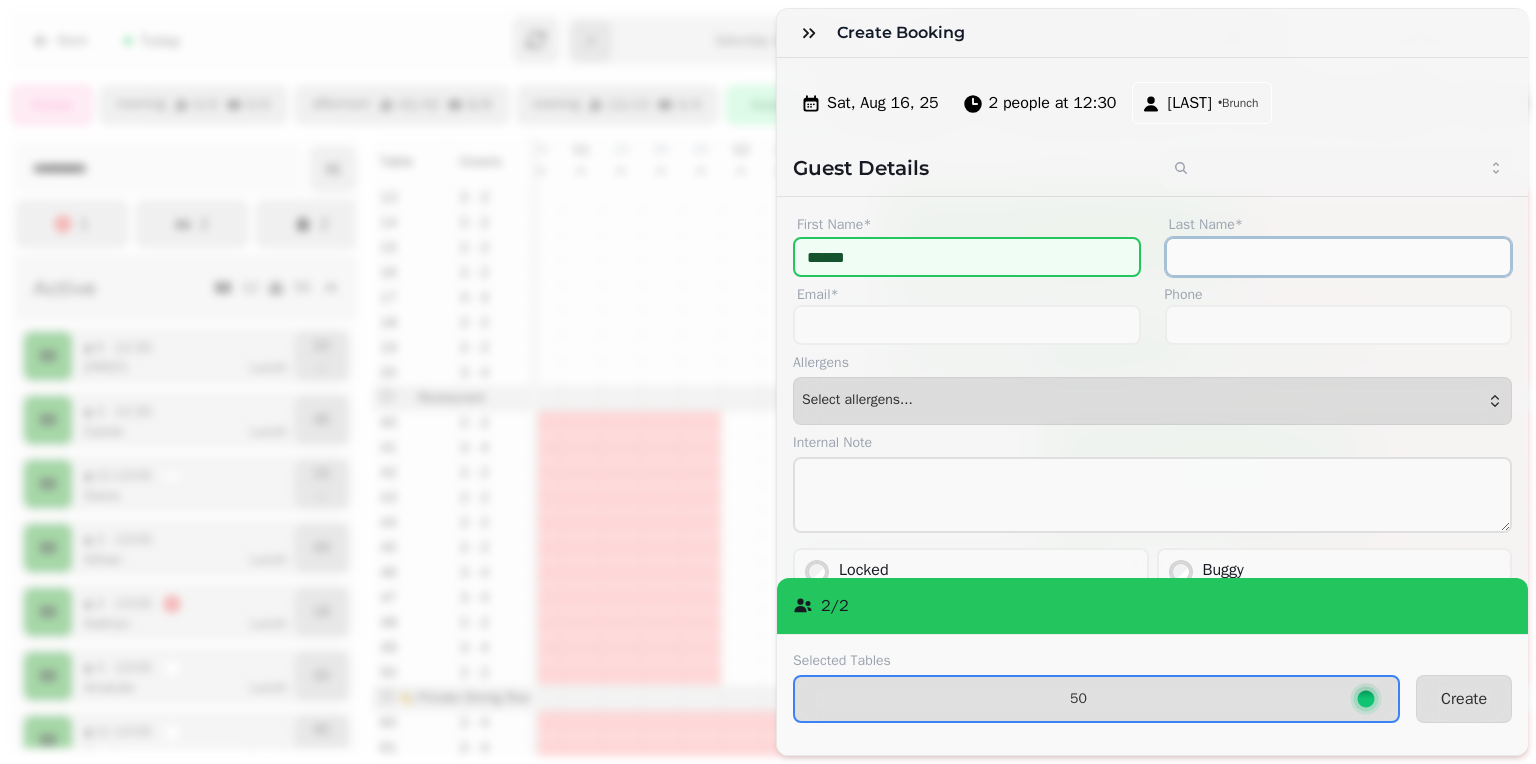 click on "Last Name*" at bounding box center (1339, 257) 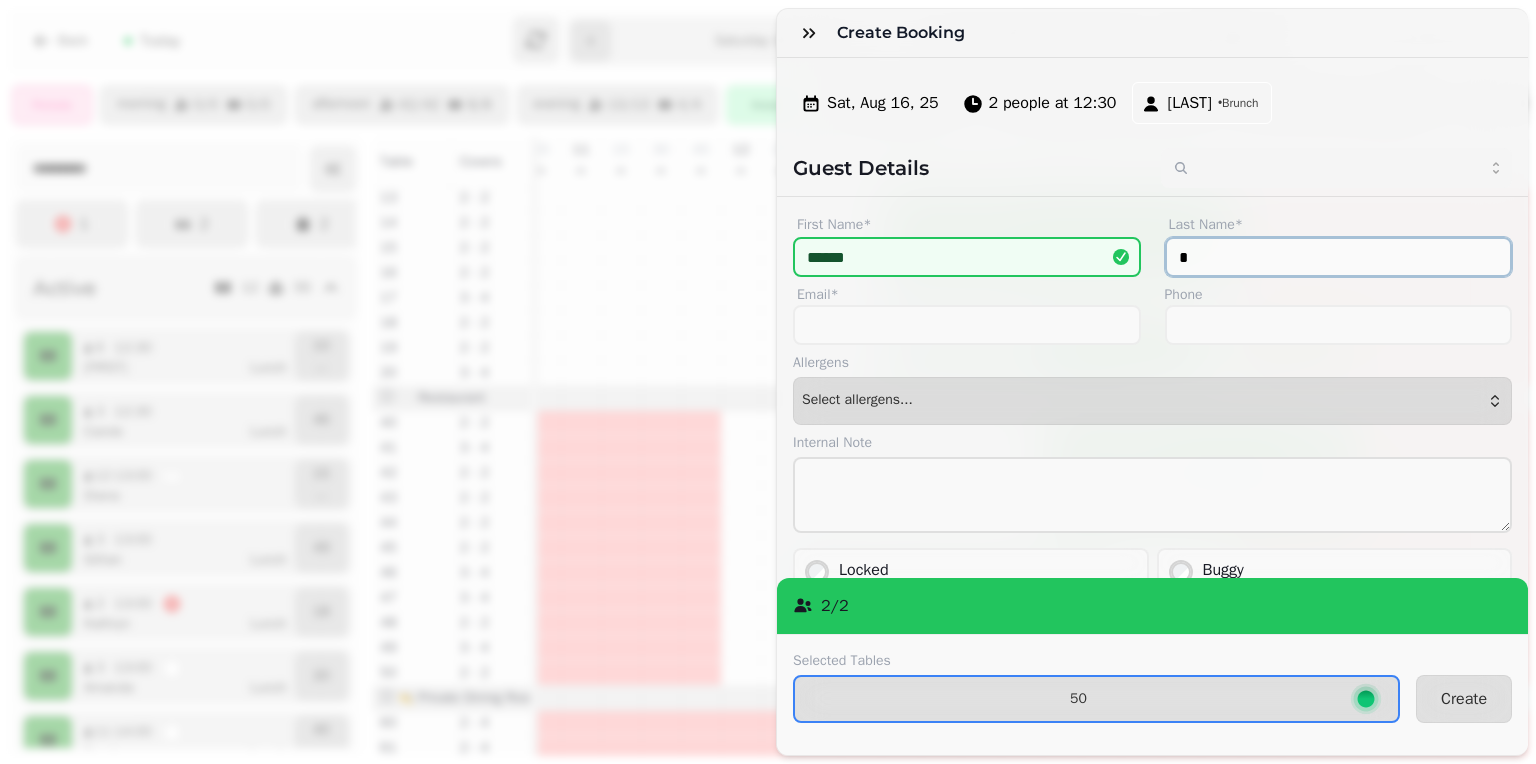 type on "*" 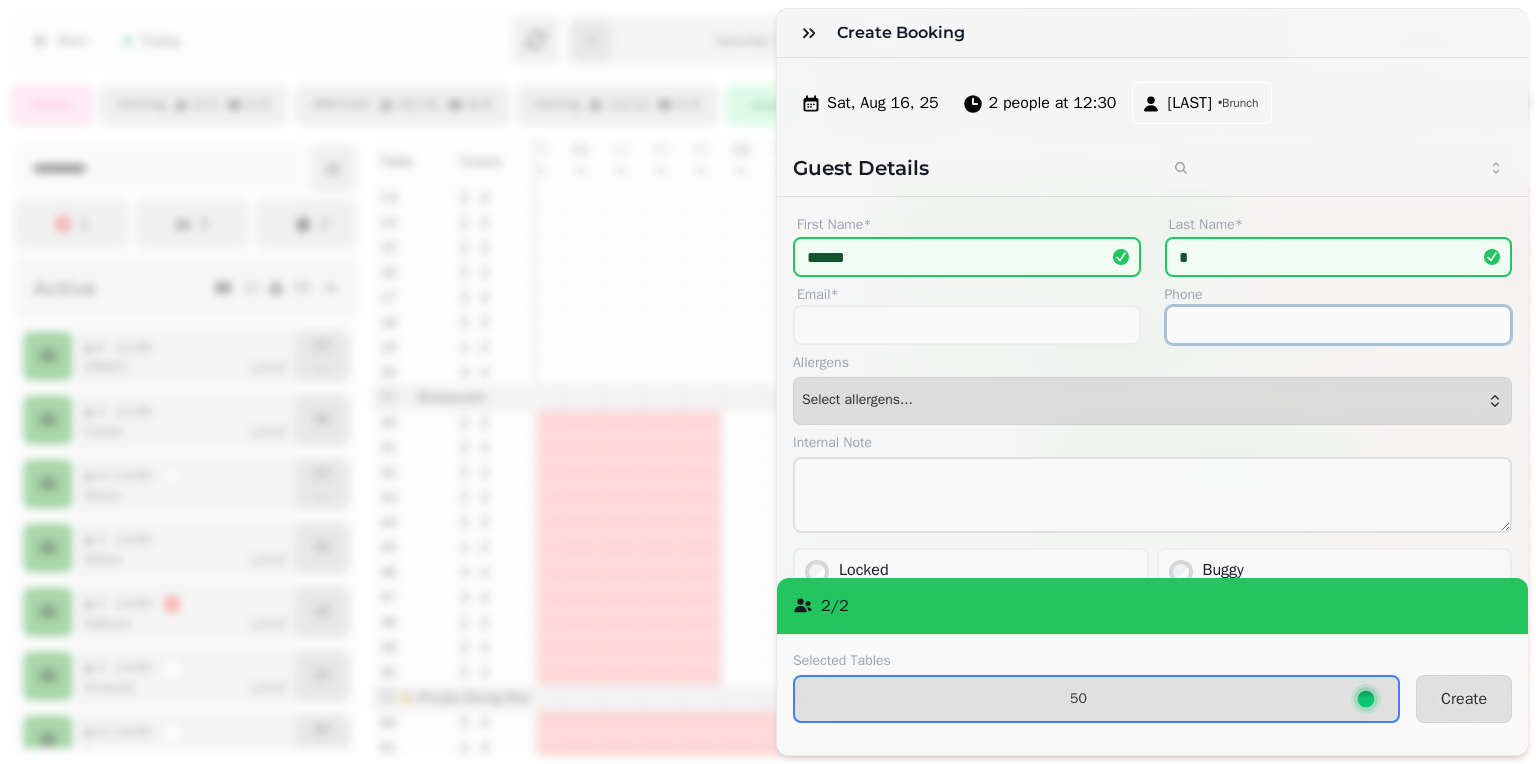 click on "Phone" at bounding box center [1339, 325] 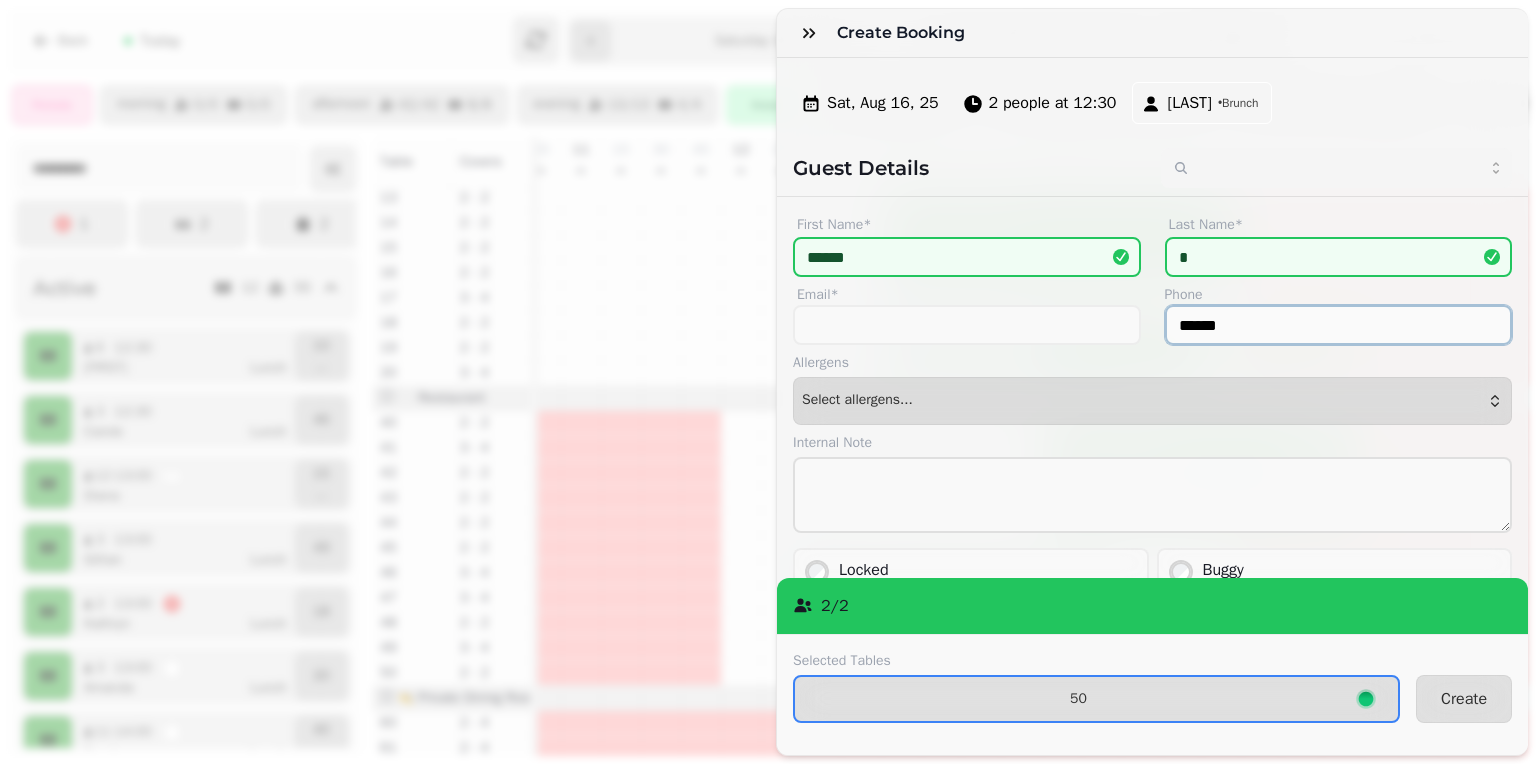 type on "******" 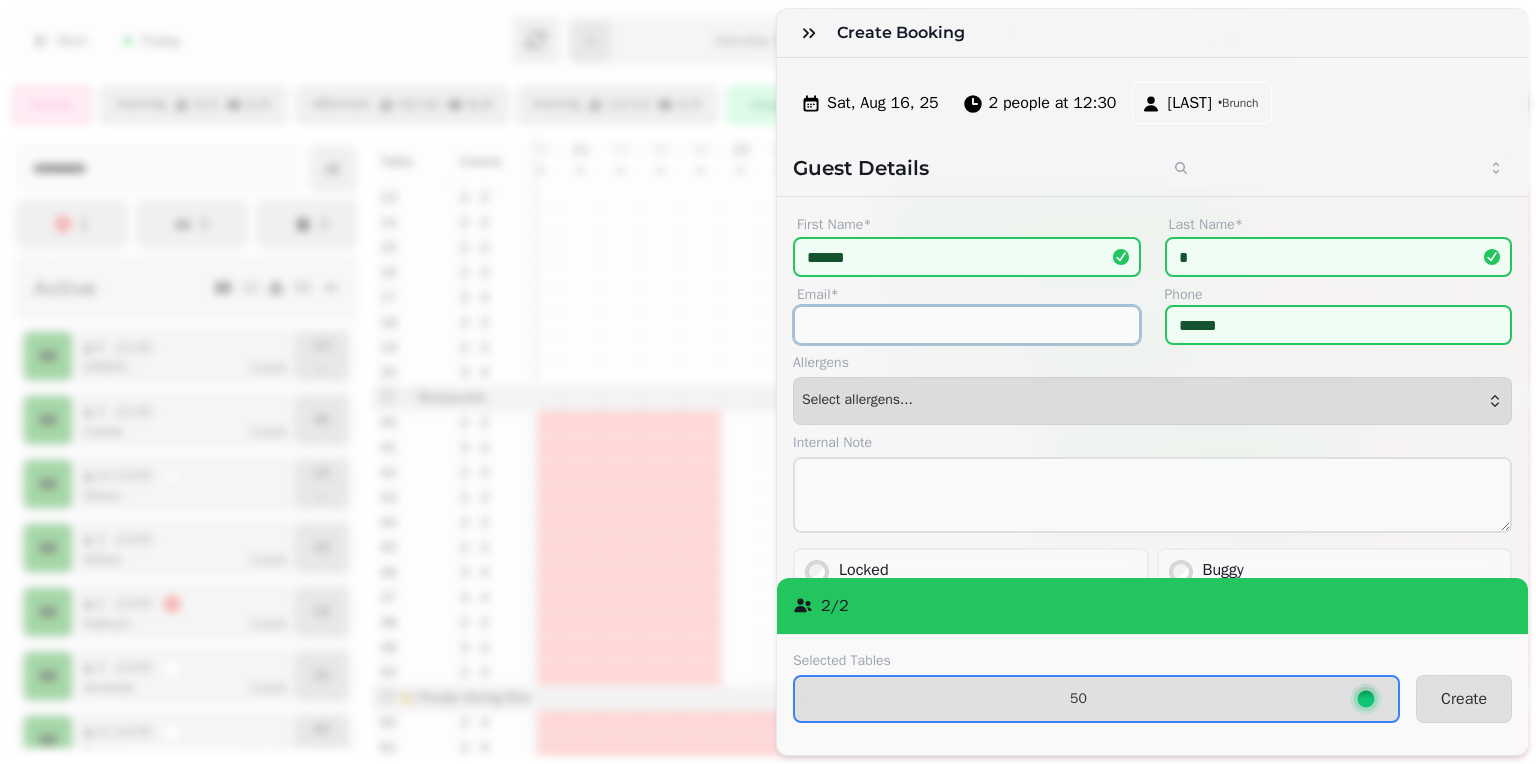 click on "Email*" at bounding box center [967, 325] 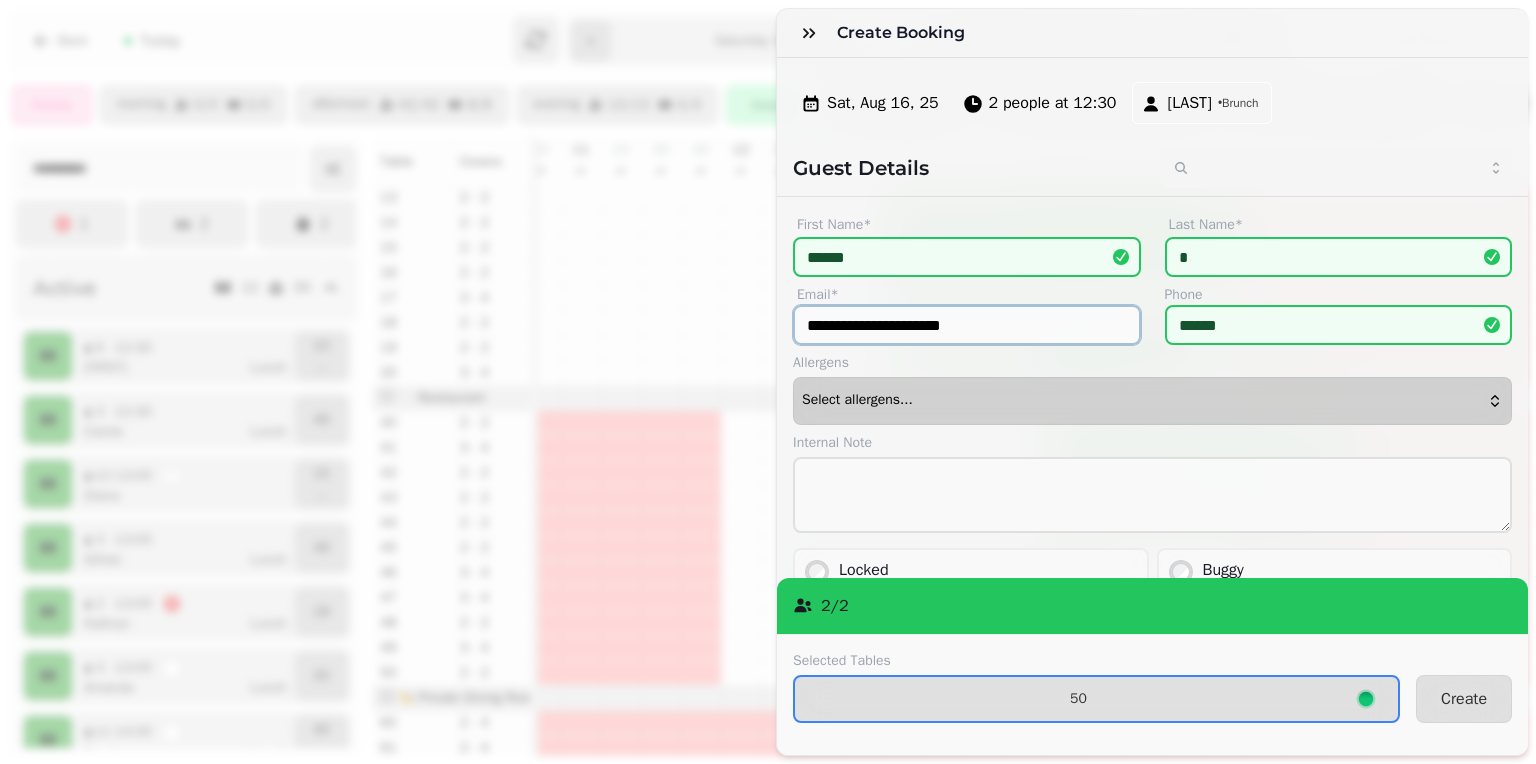 type on "**********" 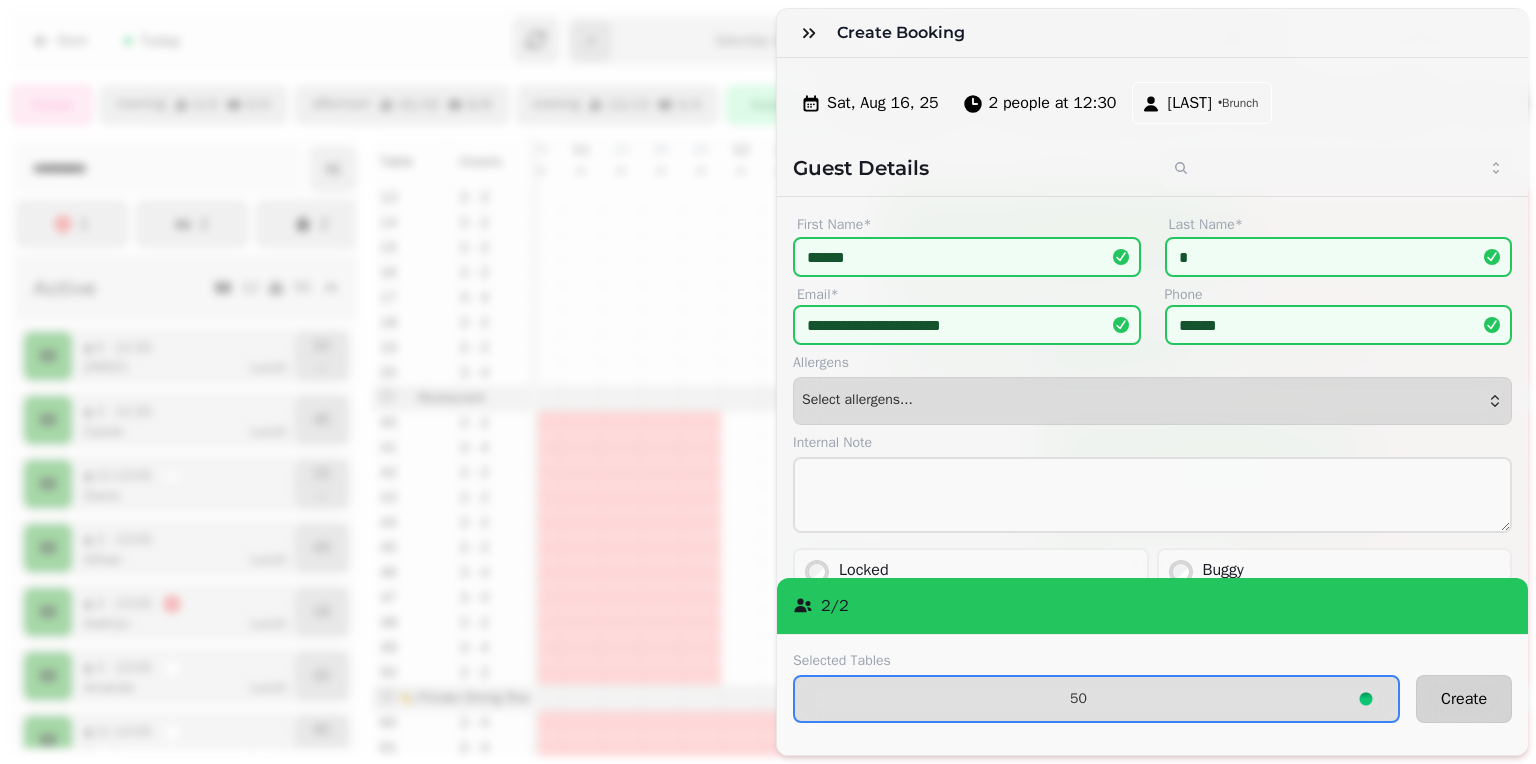 drag, startPoint x: 1092, startPoint y: 425, endPoint x: 1445, endPoint y: 672, distance: 430.83408 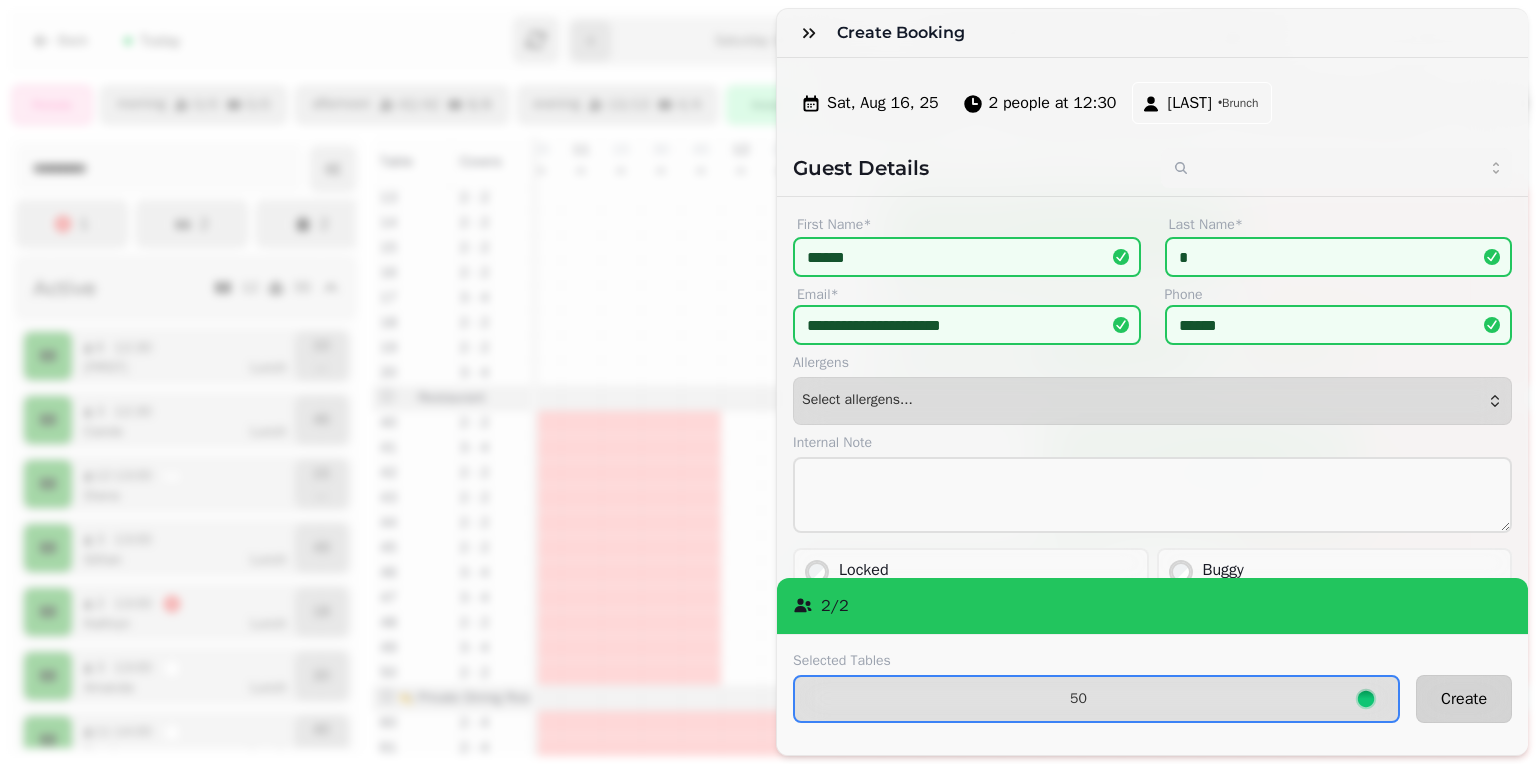 click on "Create" at bounding box center [1464, 699] 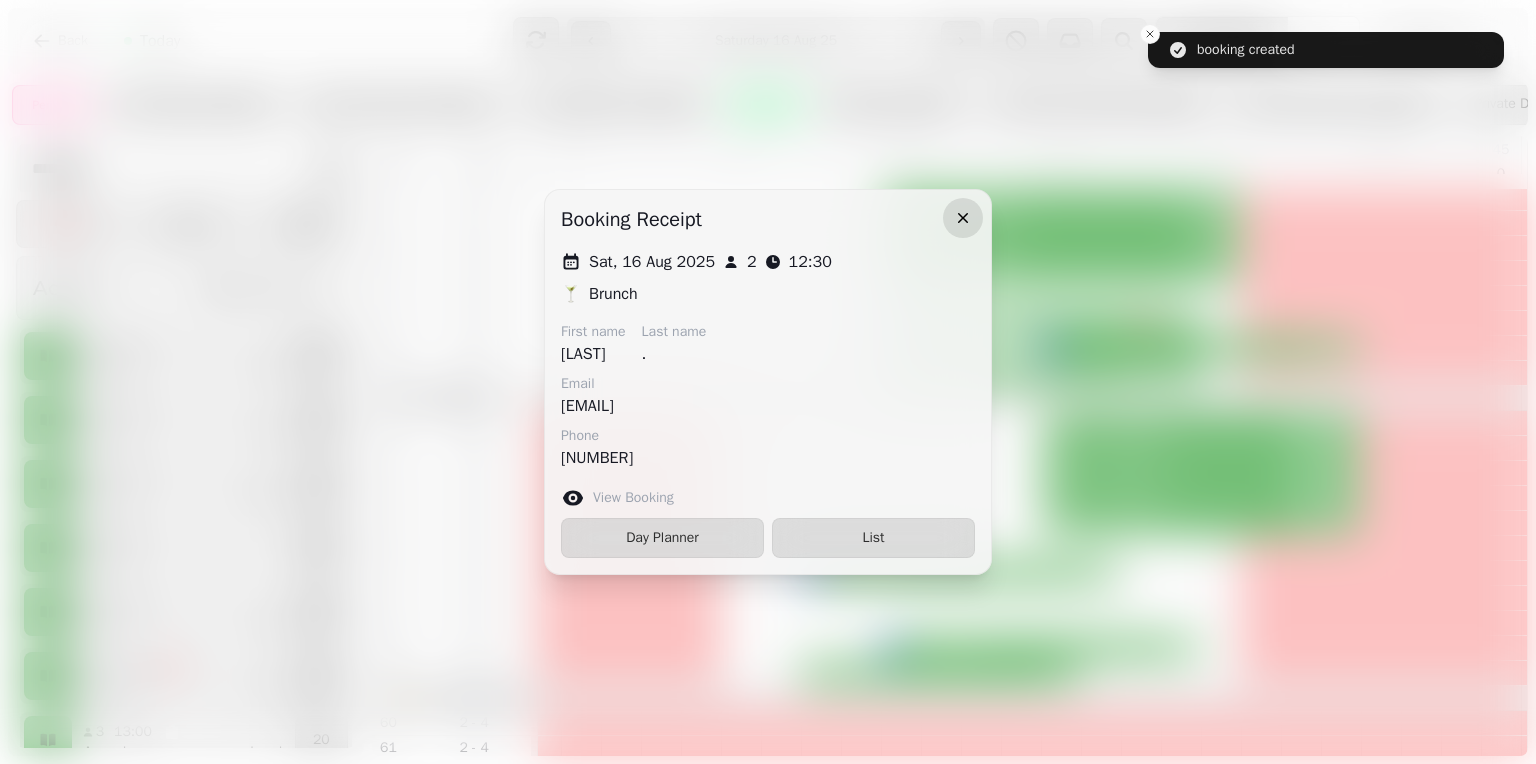 click 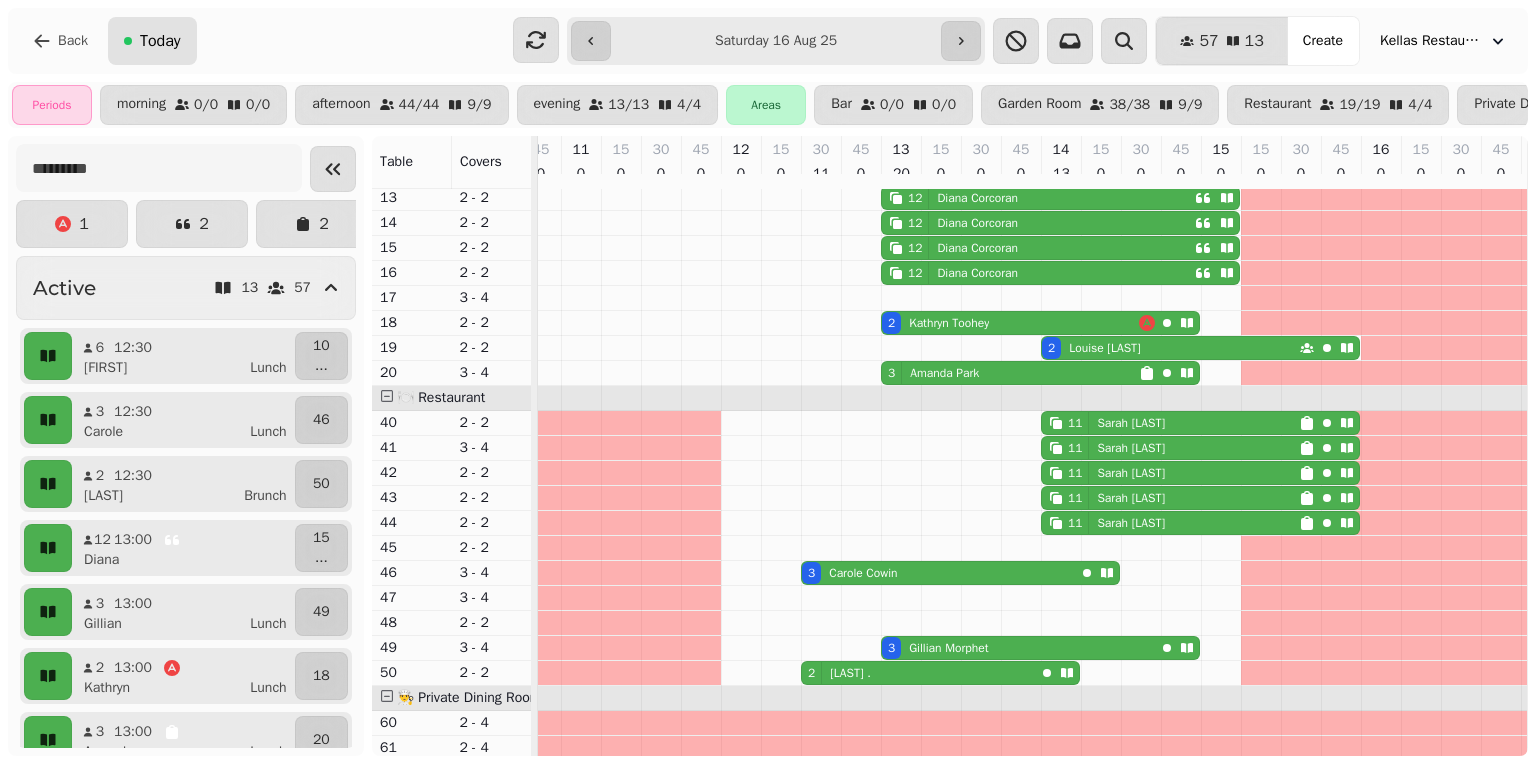 click on "Today" at bounding box center (160, 41) 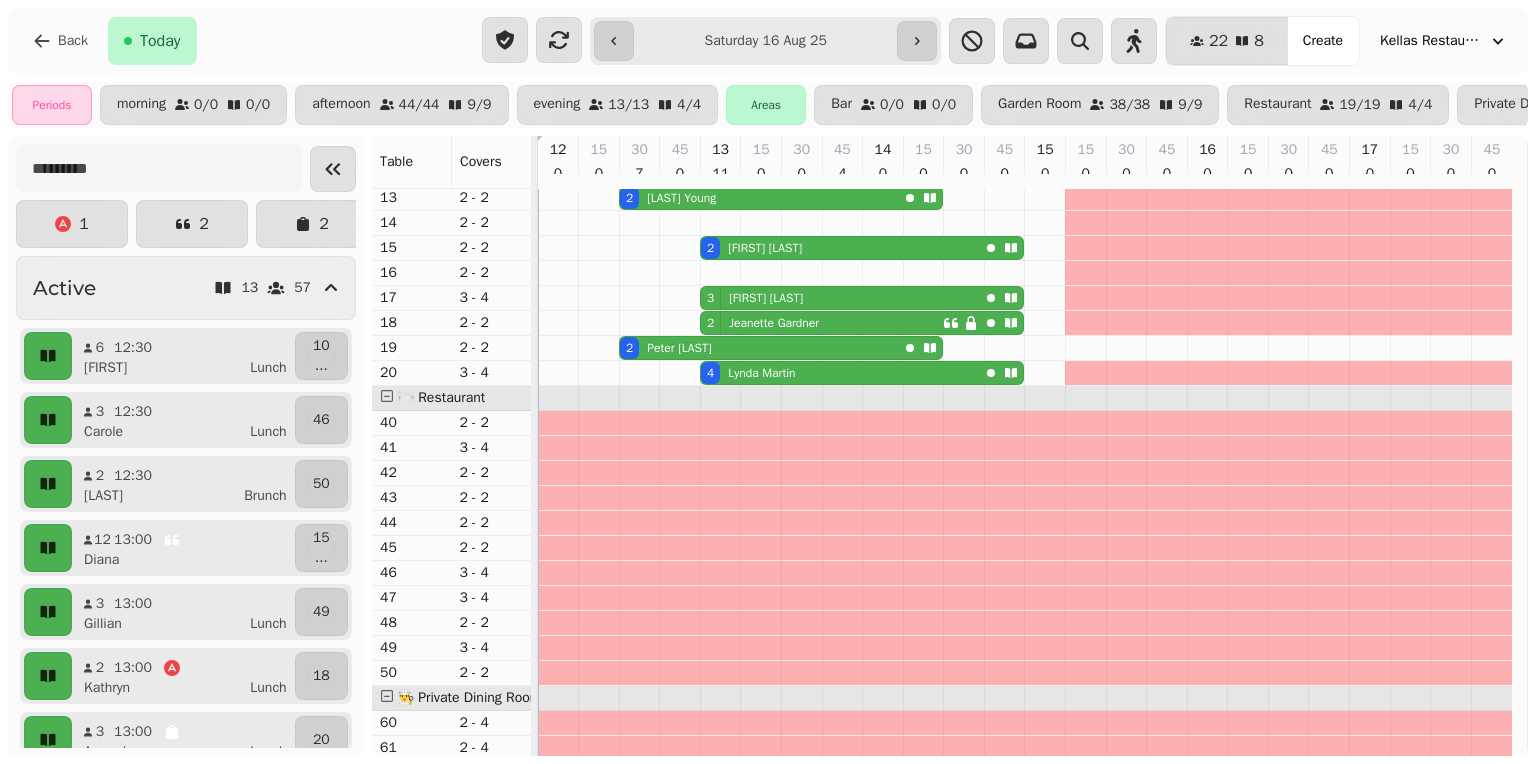 type on "**********" 